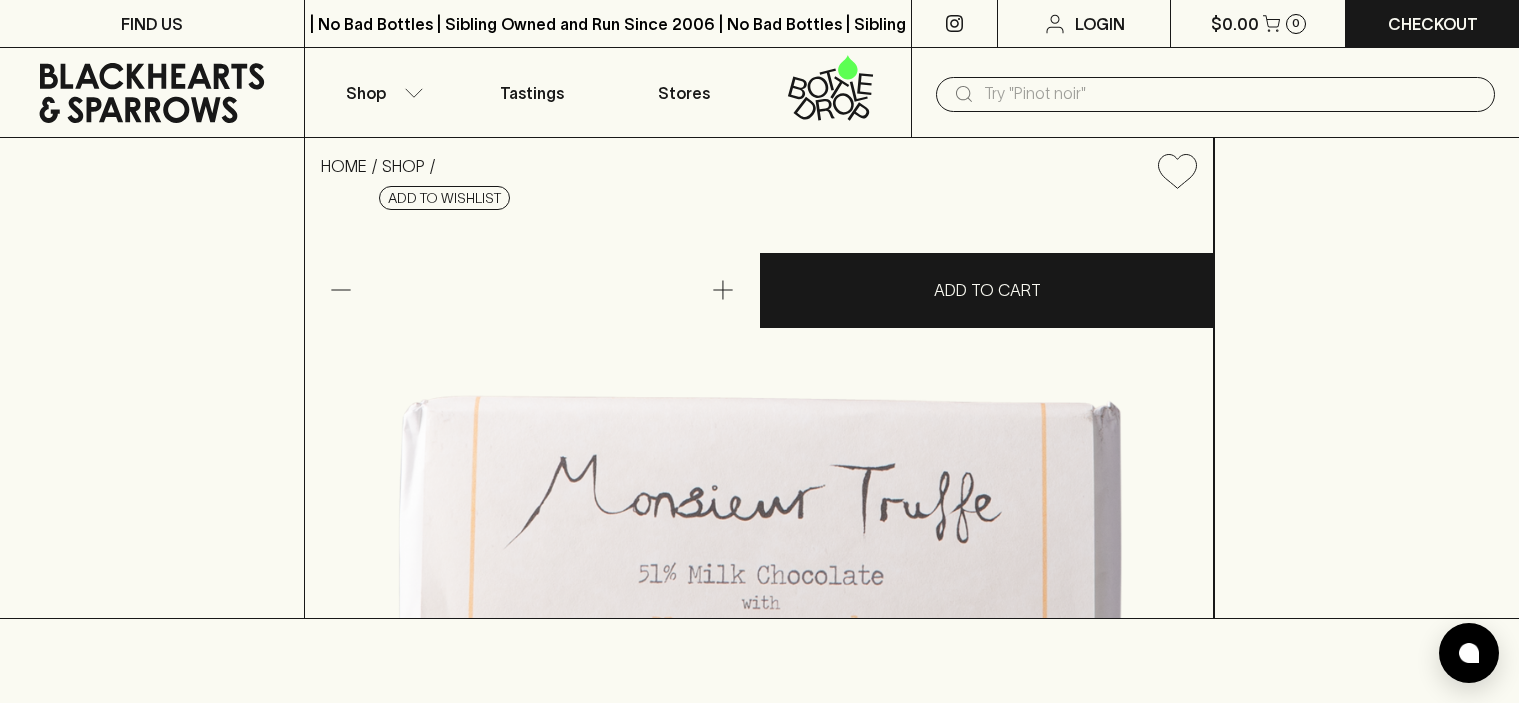 scroll, scrollTop: 400, scrollLeft: 0, axis: vertical 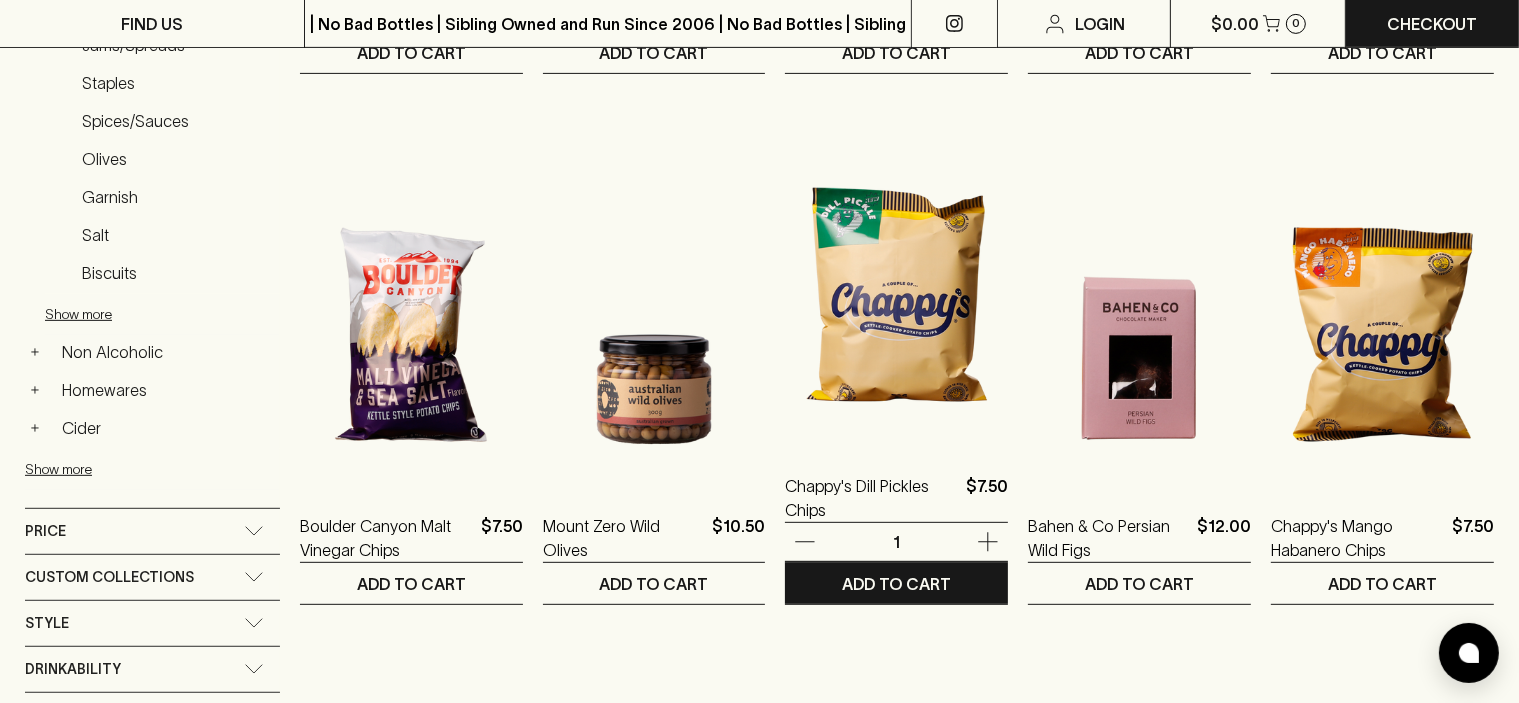 click at bounding box center (896, 269) 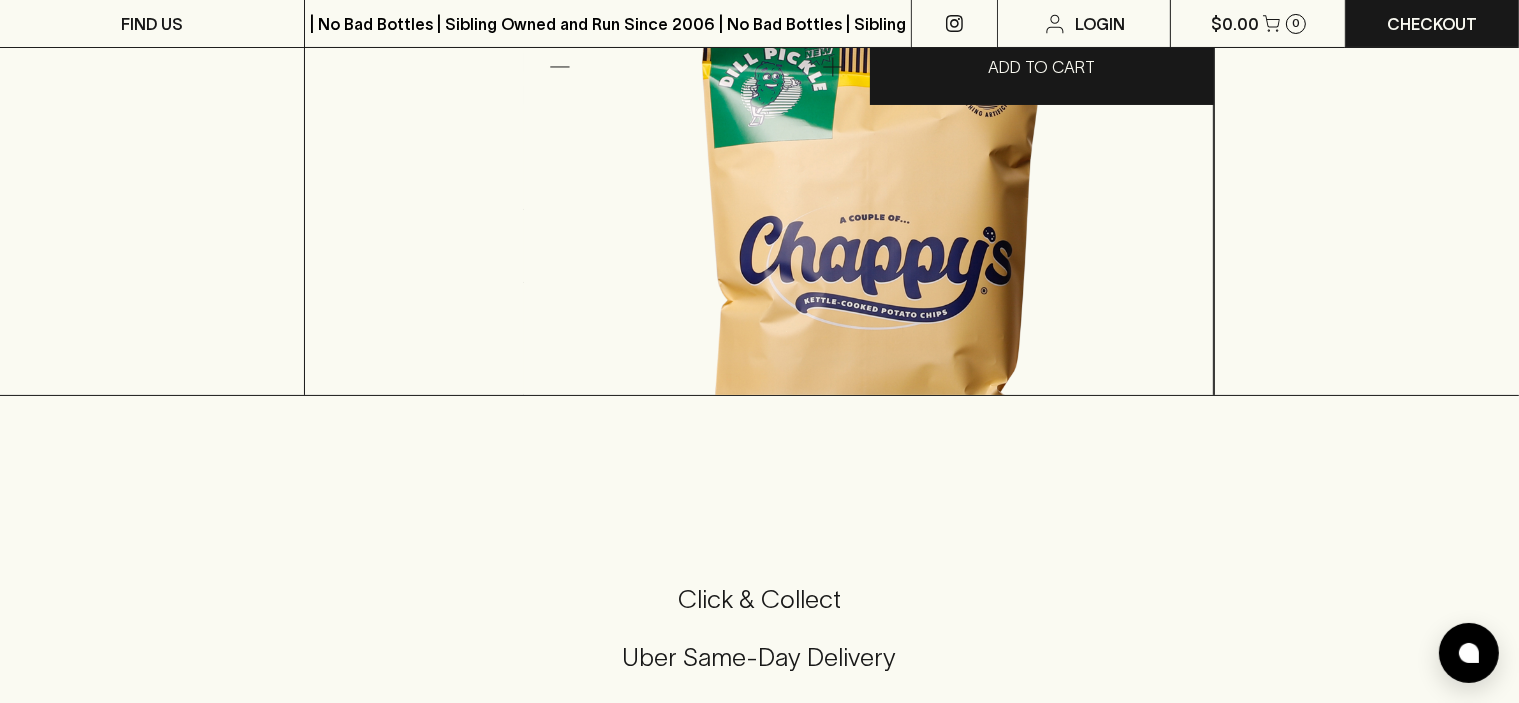 scroll, scrollTop: 200, scrollLeft: 0, axis: vertical 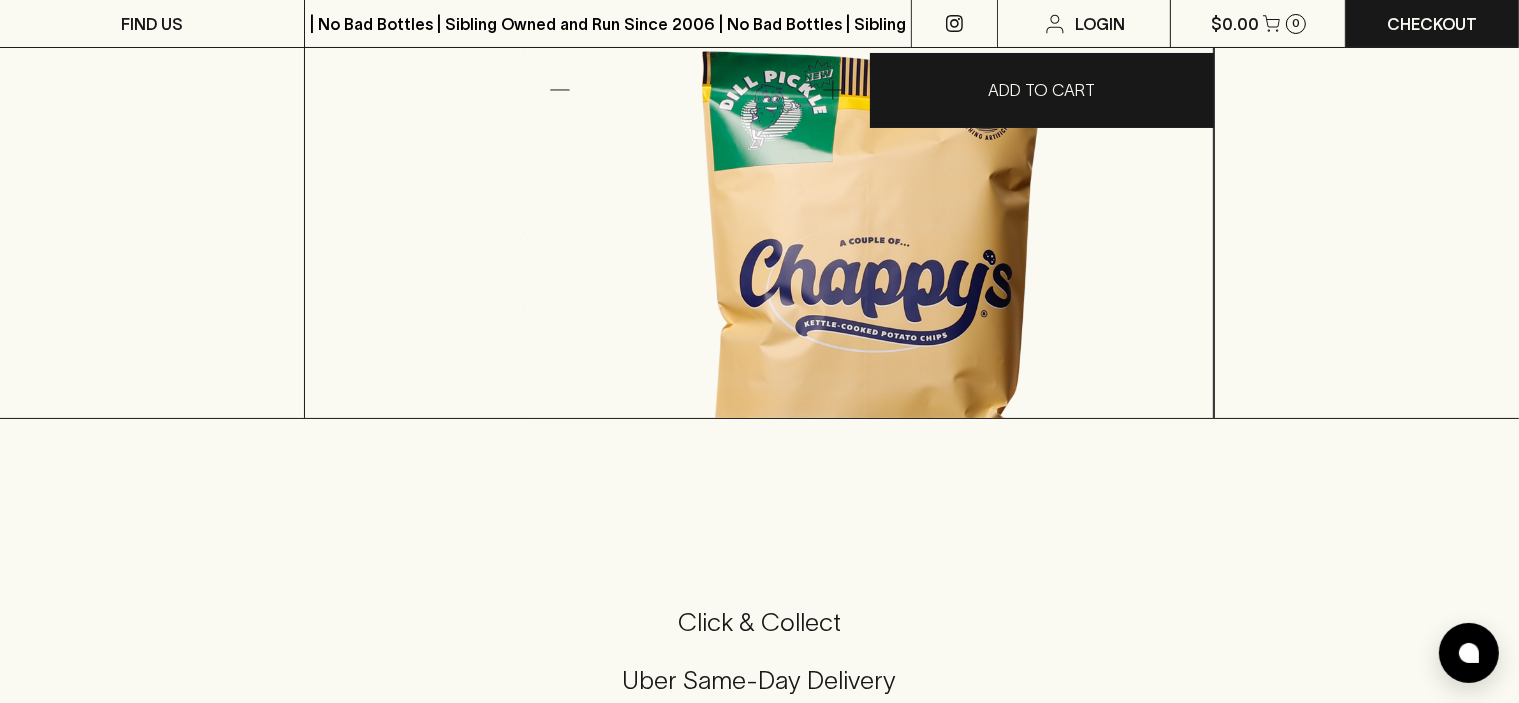 drag, startPoint x: 827, startPoint y: 492, endPoint x: 1004, endPoint y: 585, distance: 199.94499 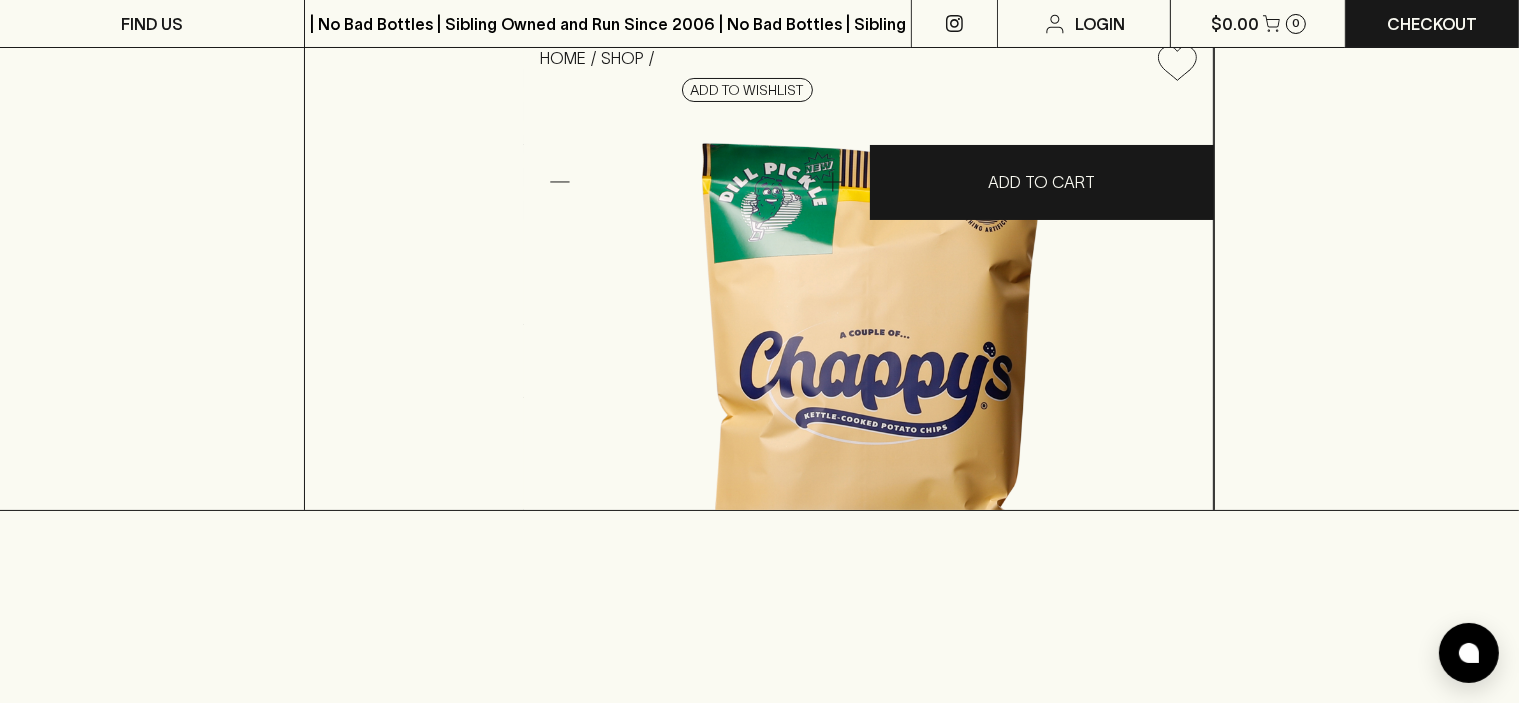 scroll, scrollTop: 100, scrollLeft: 0, axis: vertical 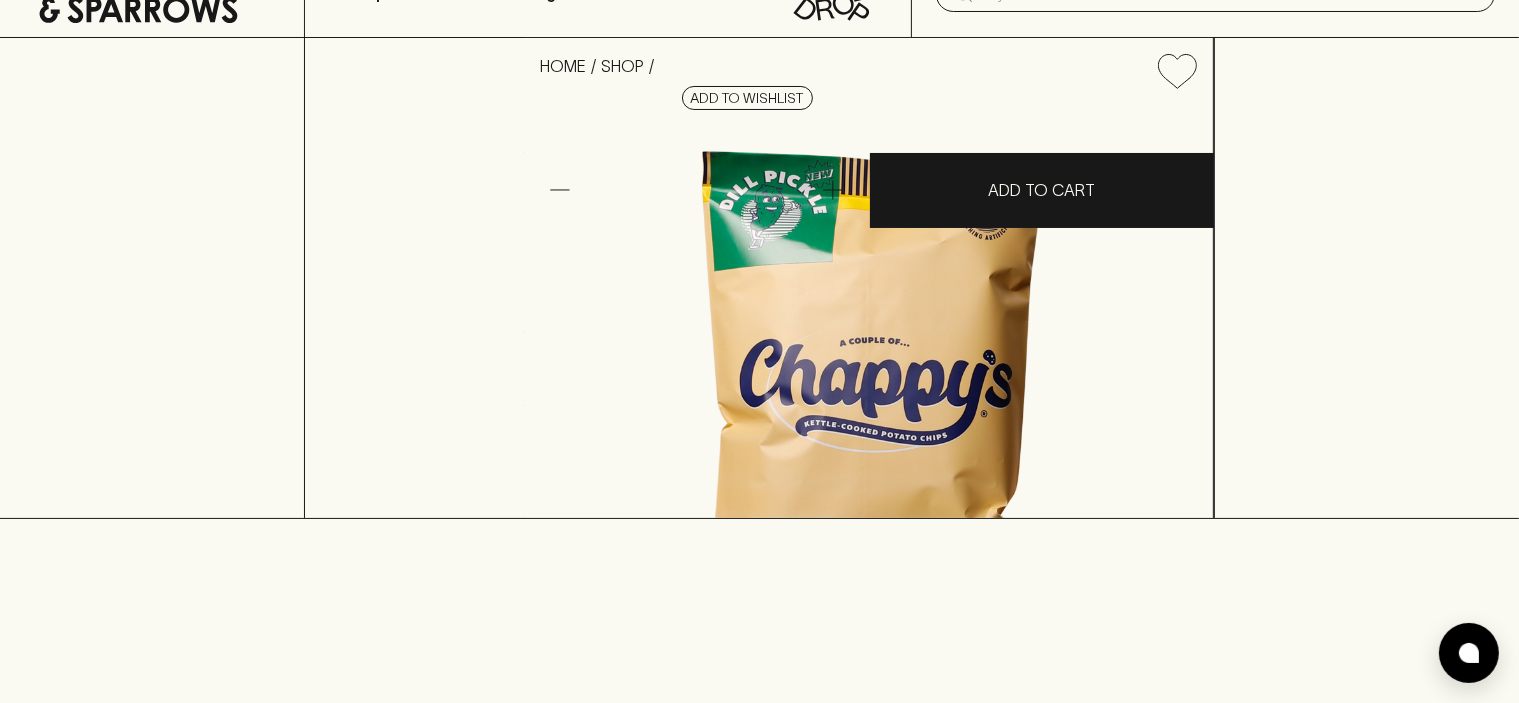 drag, startPoint x: 832, startPoint y: 85, endPoint x: 1024, endPoint y: 86, distance: 192.00261 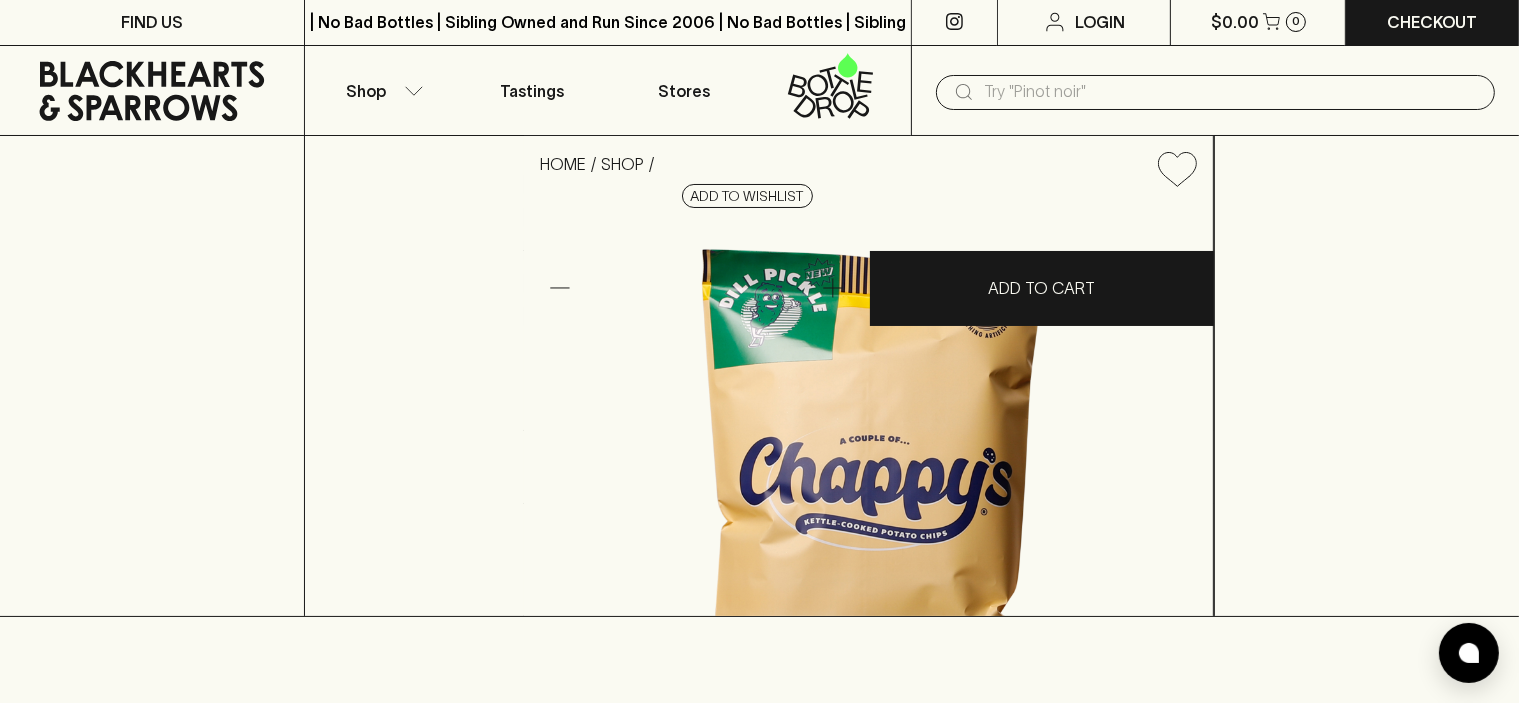 scroll, scrollTop: 0, scrollLeft: 0, axis: both 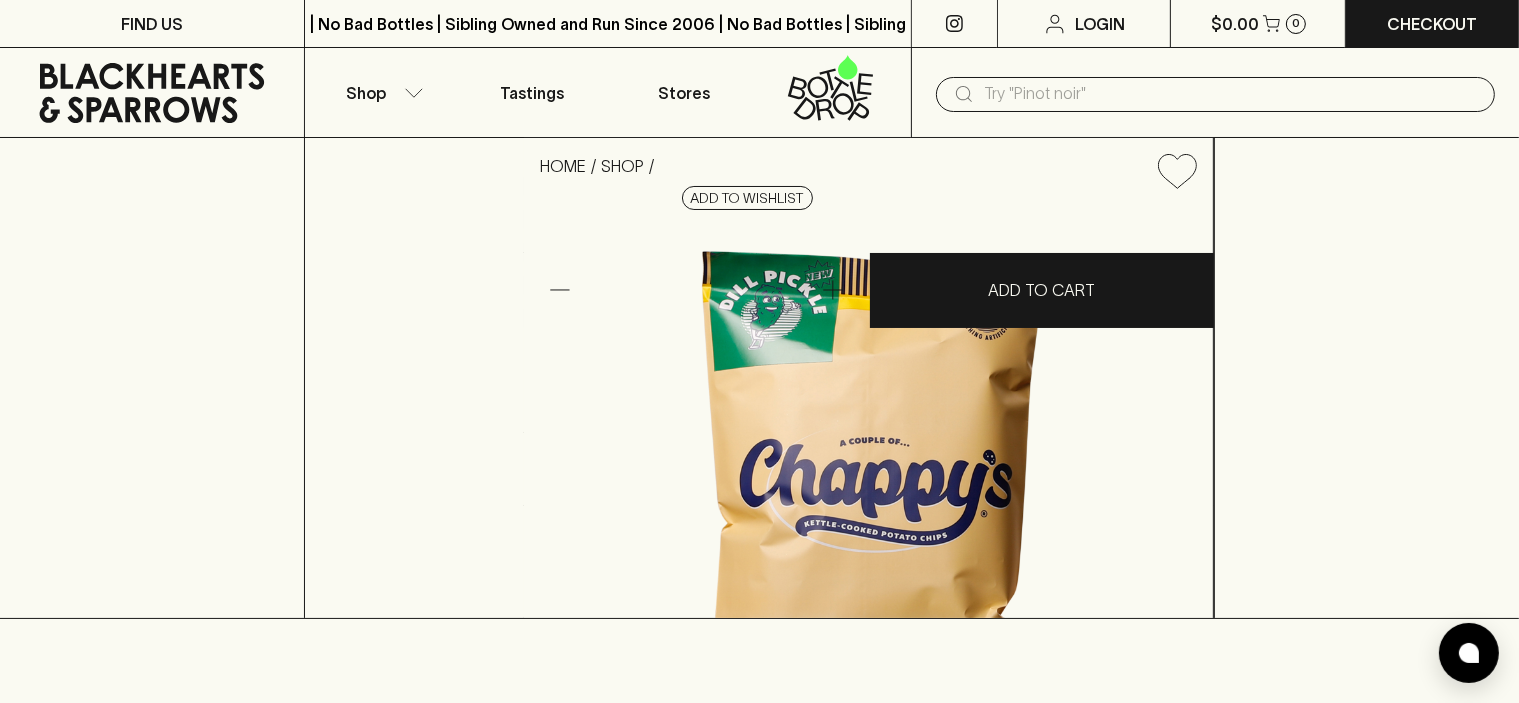 click on "Chappy's Dill Pickles Chips" at bounding box center [936, 207] 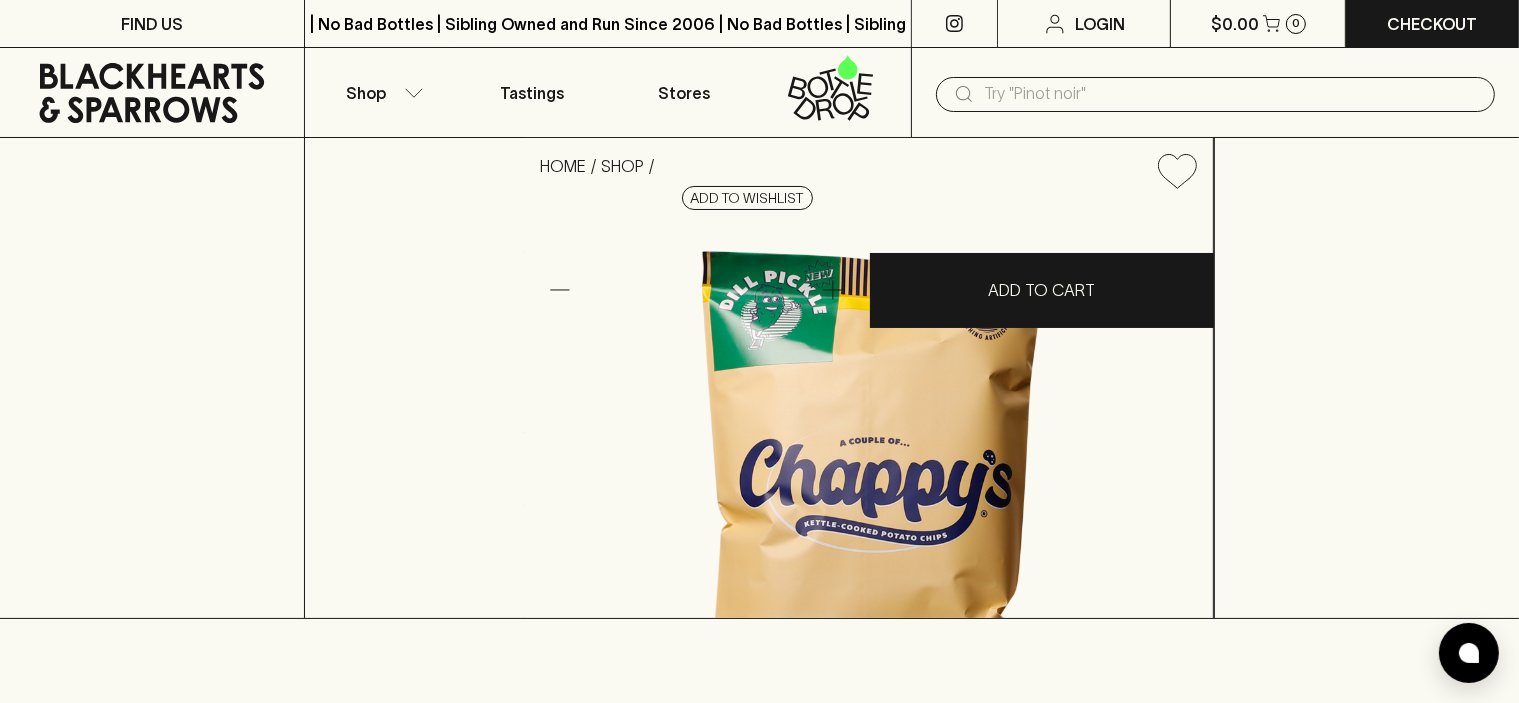 drag, startPoint x: 832, startPoint y: 178, endPoint x: 956, endPoint y: 171, distance: 124.197426 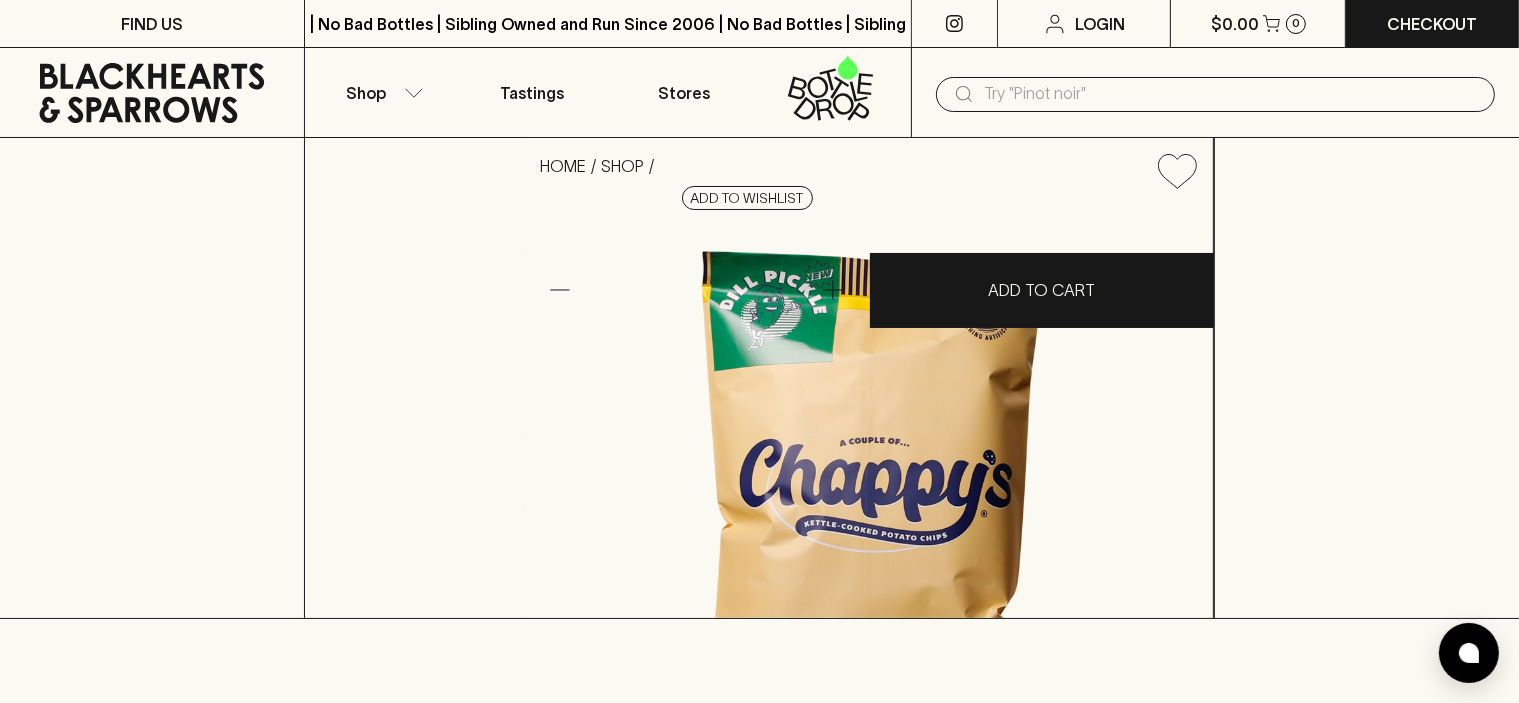 click on "Chappy's Dill Pickles Chips" at bounding box center [936, 207] 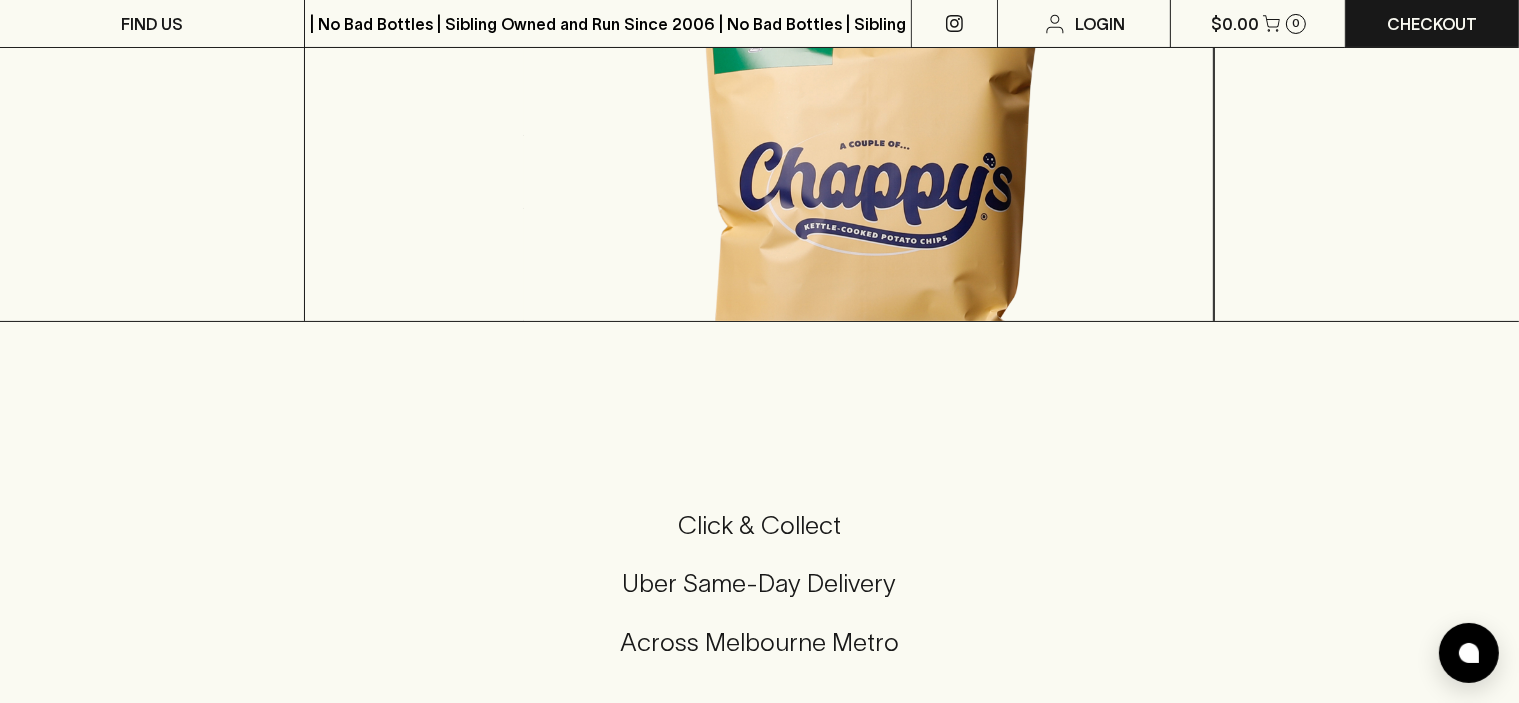 scroll, scrollTop: 300, scrollLeft: 0, axis: vertical 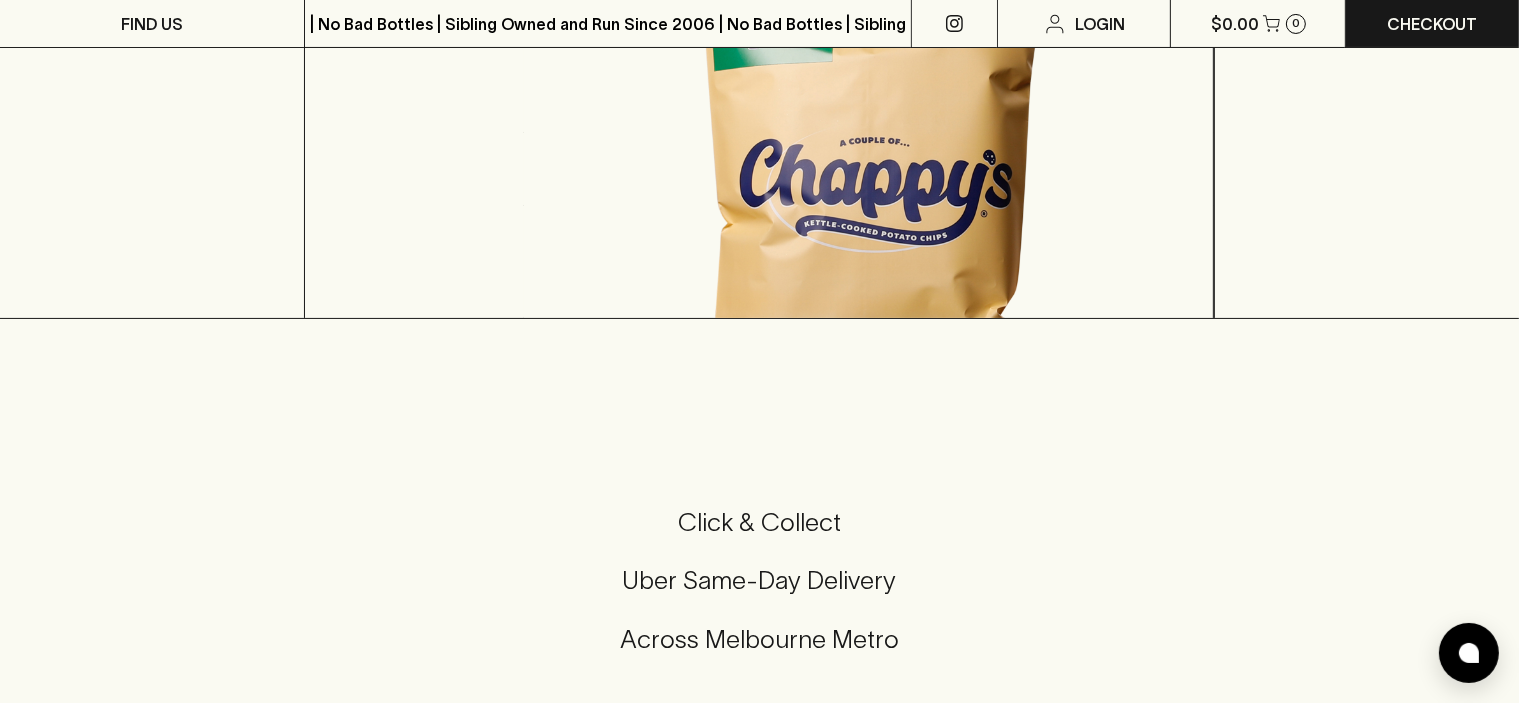 drag, startPoint x: 1014, startPoint y: 446, endPoint x: 1072, endPoint y: 444, distance: 58.034473 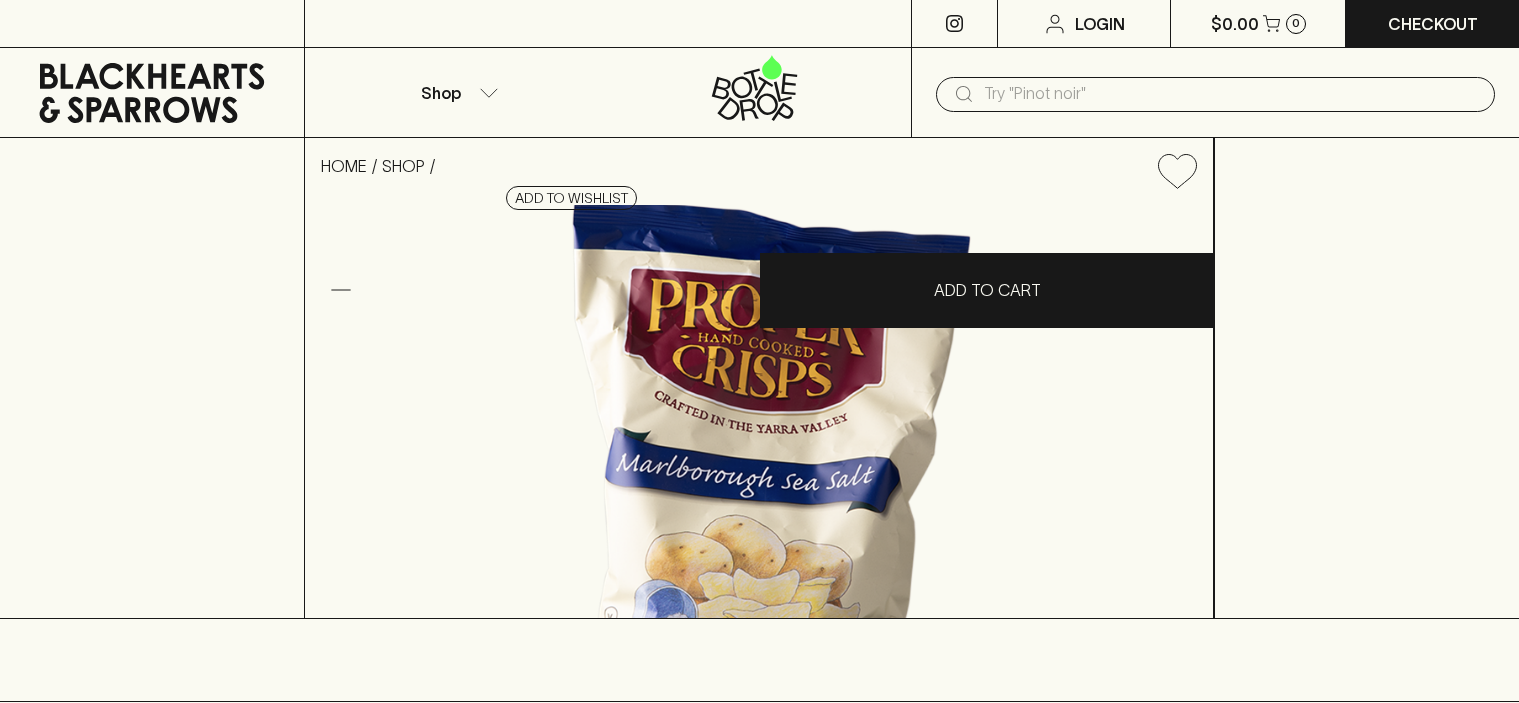 scroll, scrollTop: 0, scrollLeft: 0, axis: both 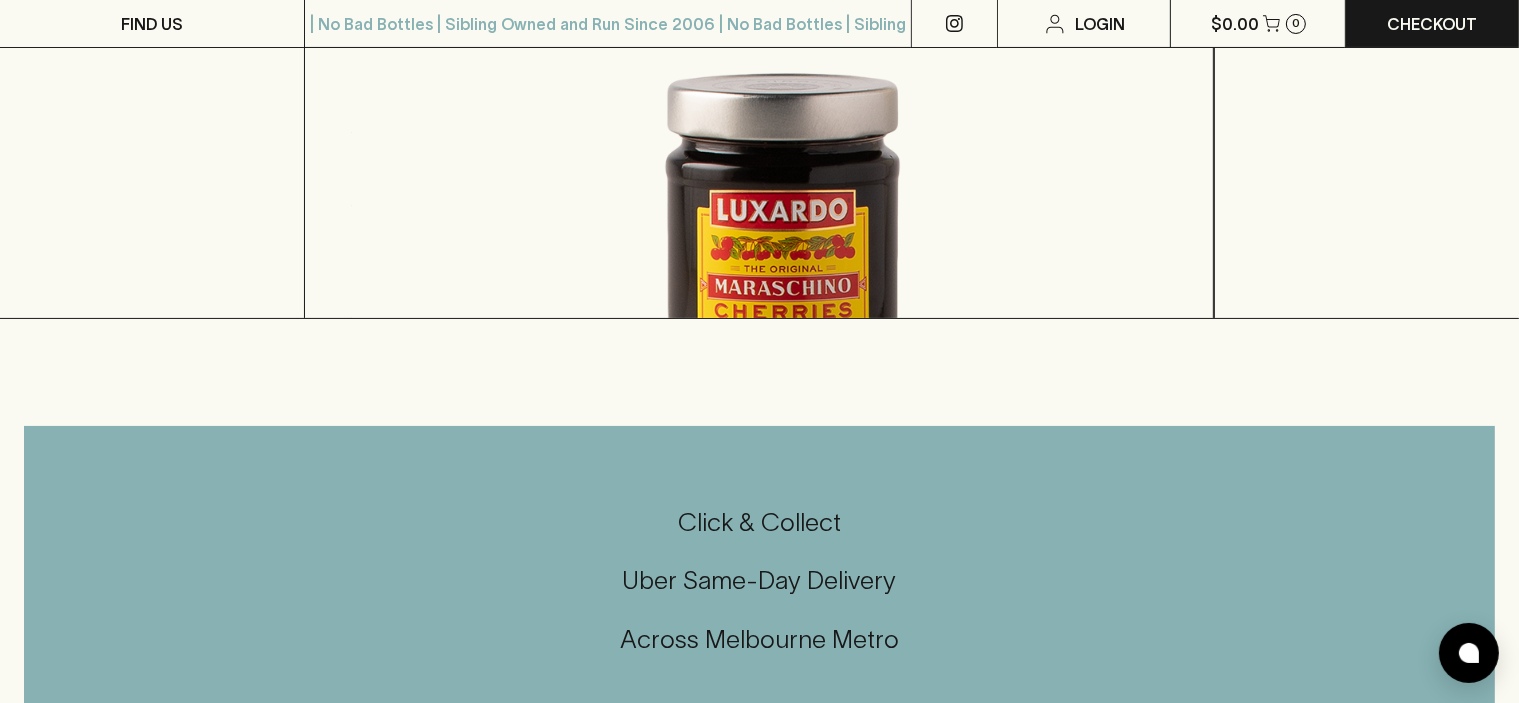 drag, startPoint x: 828, startPoint y: 467, endPoint x: 912, endPoint y: 493, distance: 87.93179 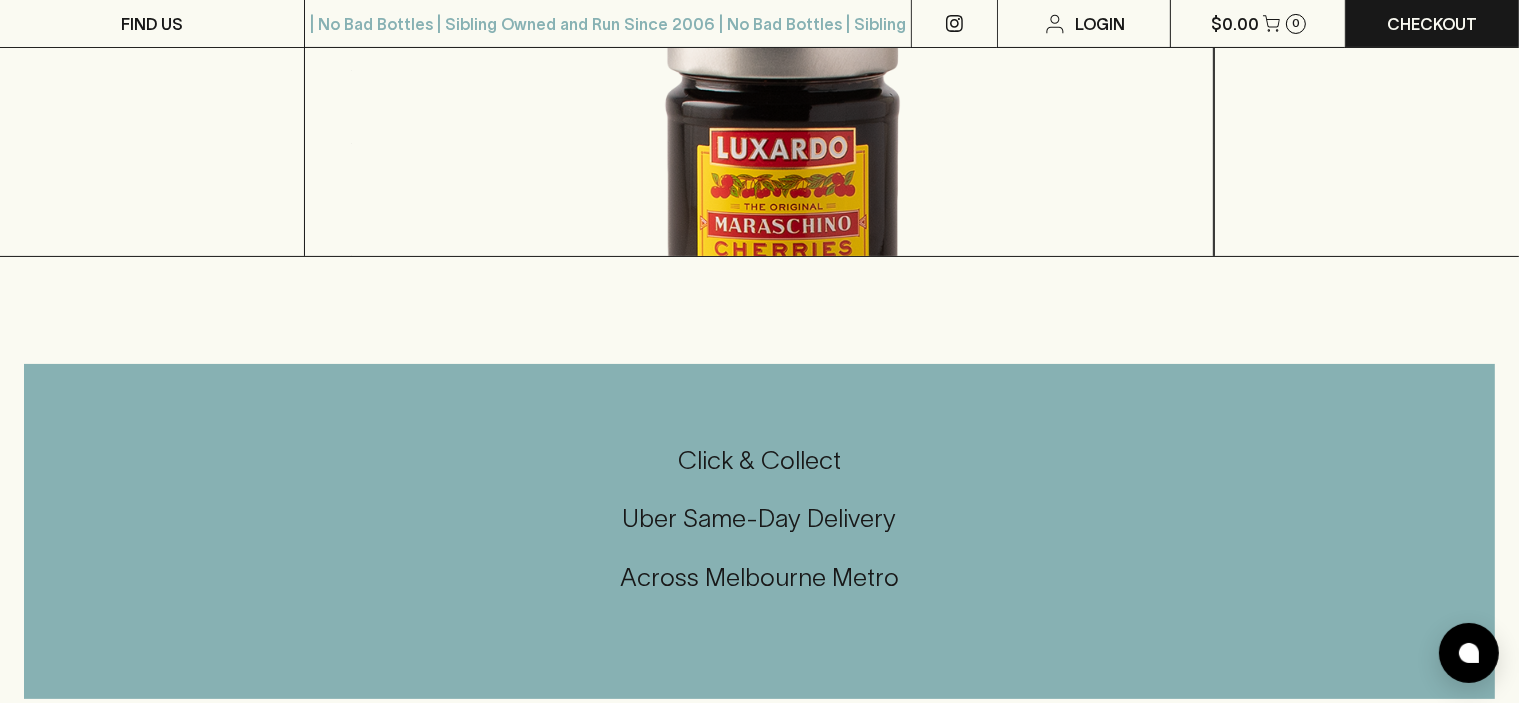 scroll, scrollTop: 300, scrollLeft: 0, axis: vertical 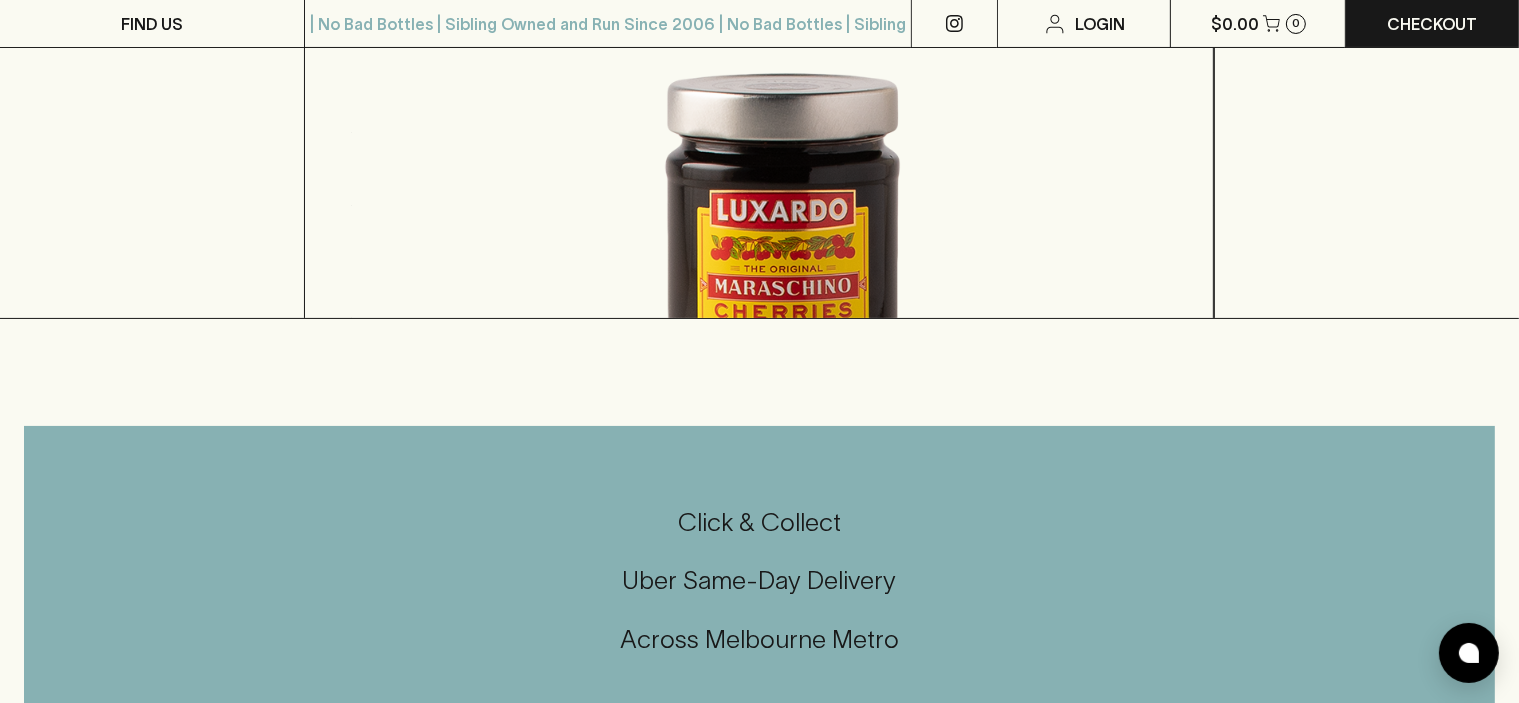 drag, startPoint x: 984, startPoint y: 466, endPoint x: 1085, endPoint y: 466, distance: 101 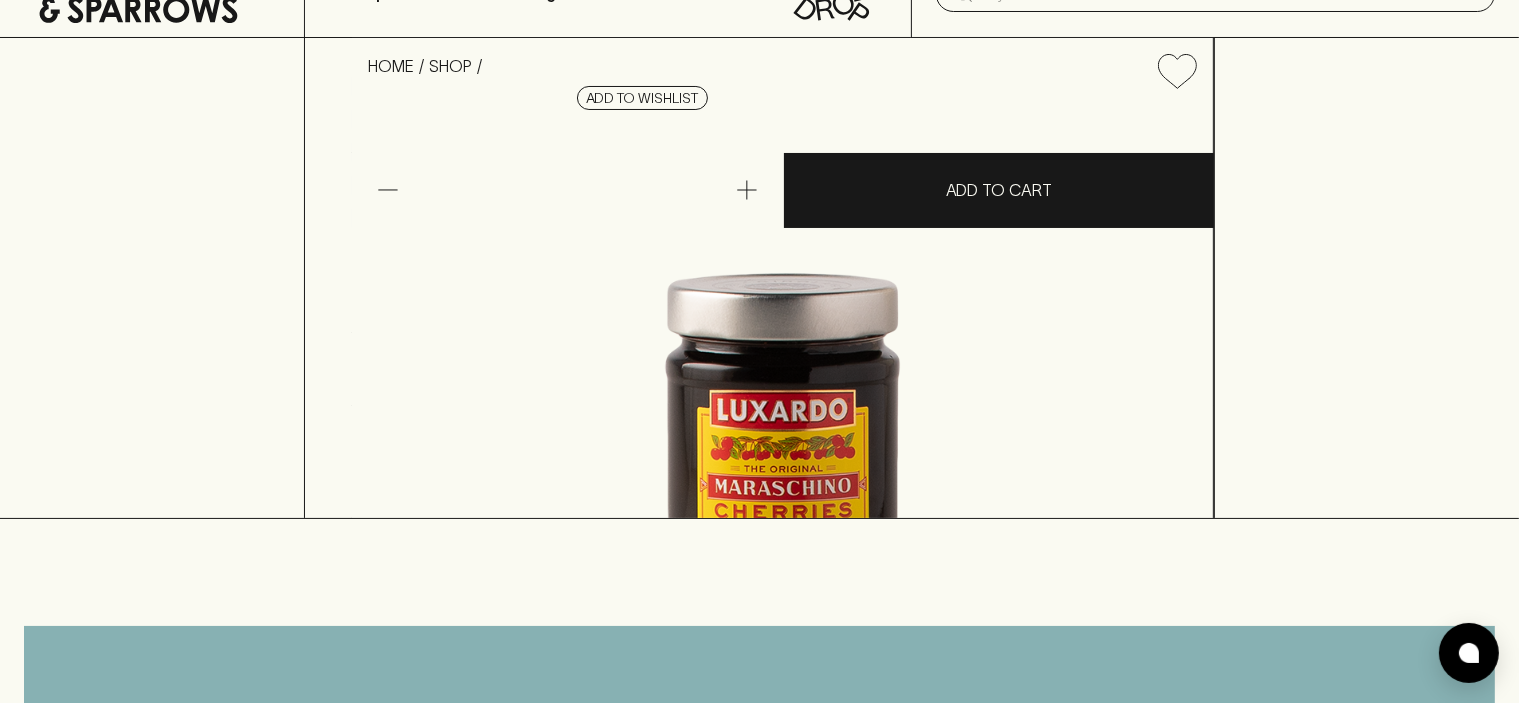 scroll, scrollTop: 0, scrollLeft: 0, axis: both 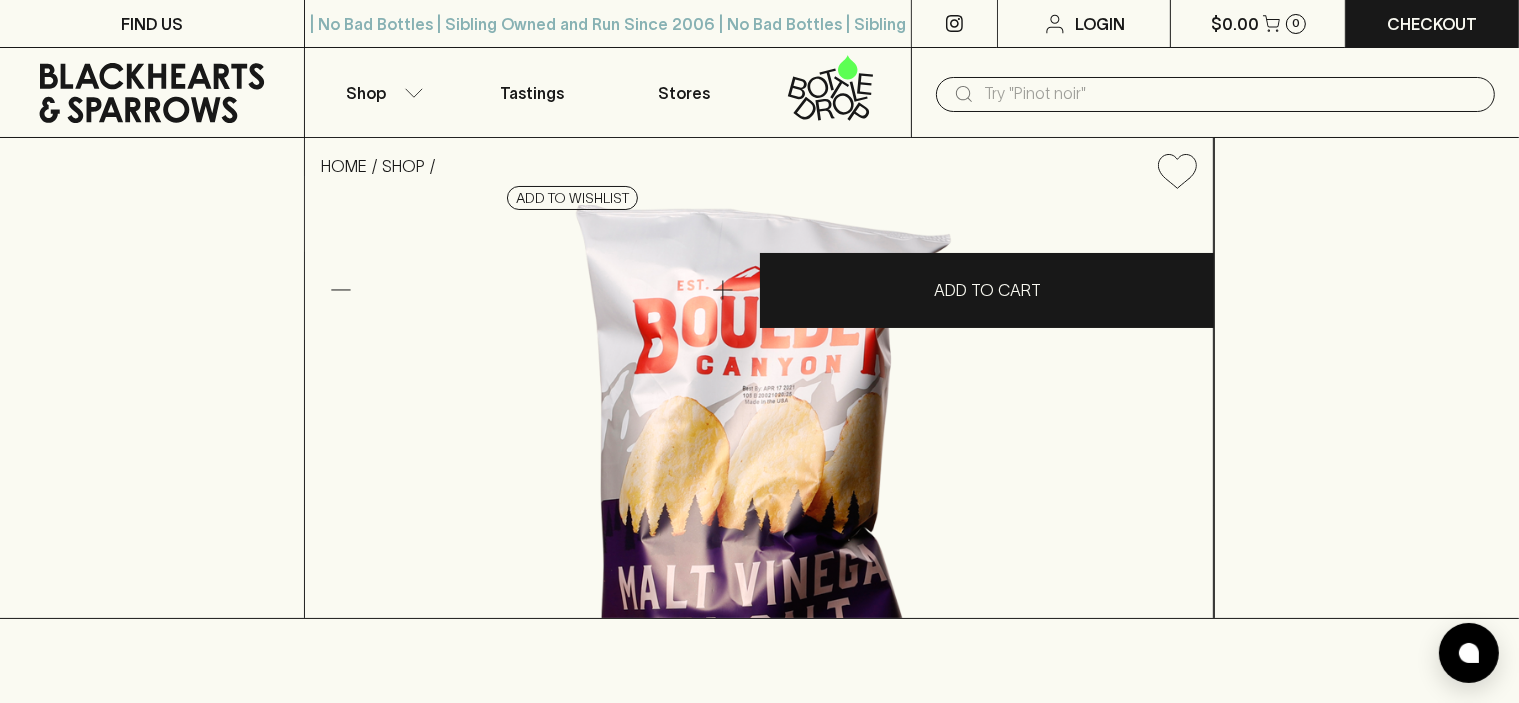 drag, startPoint x: 829, startPoint y: 187, endPoint x: 1076, endPoint y: 185, distance: 247.0081 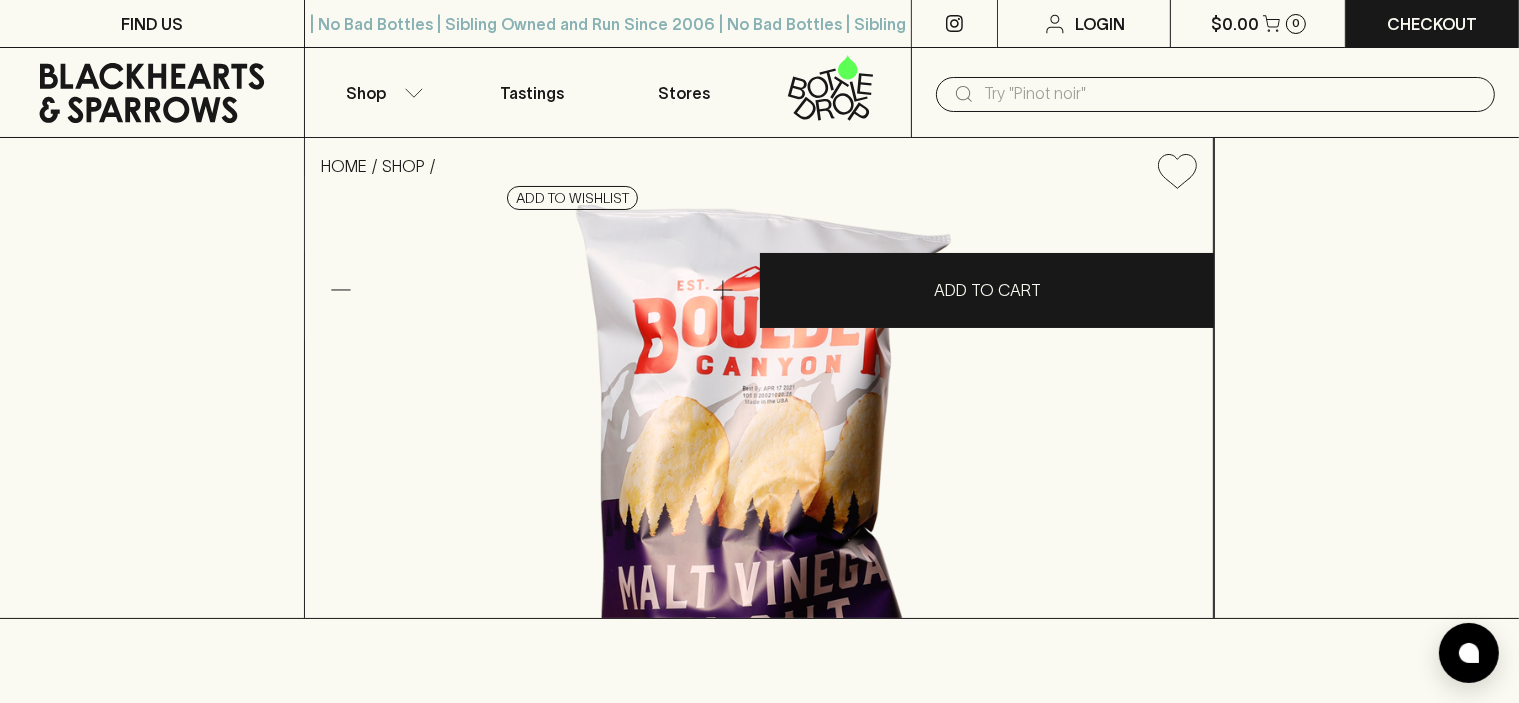 click on "Boulder Canyon Malt Vinegar Chips" at bounding box center [848, 207] 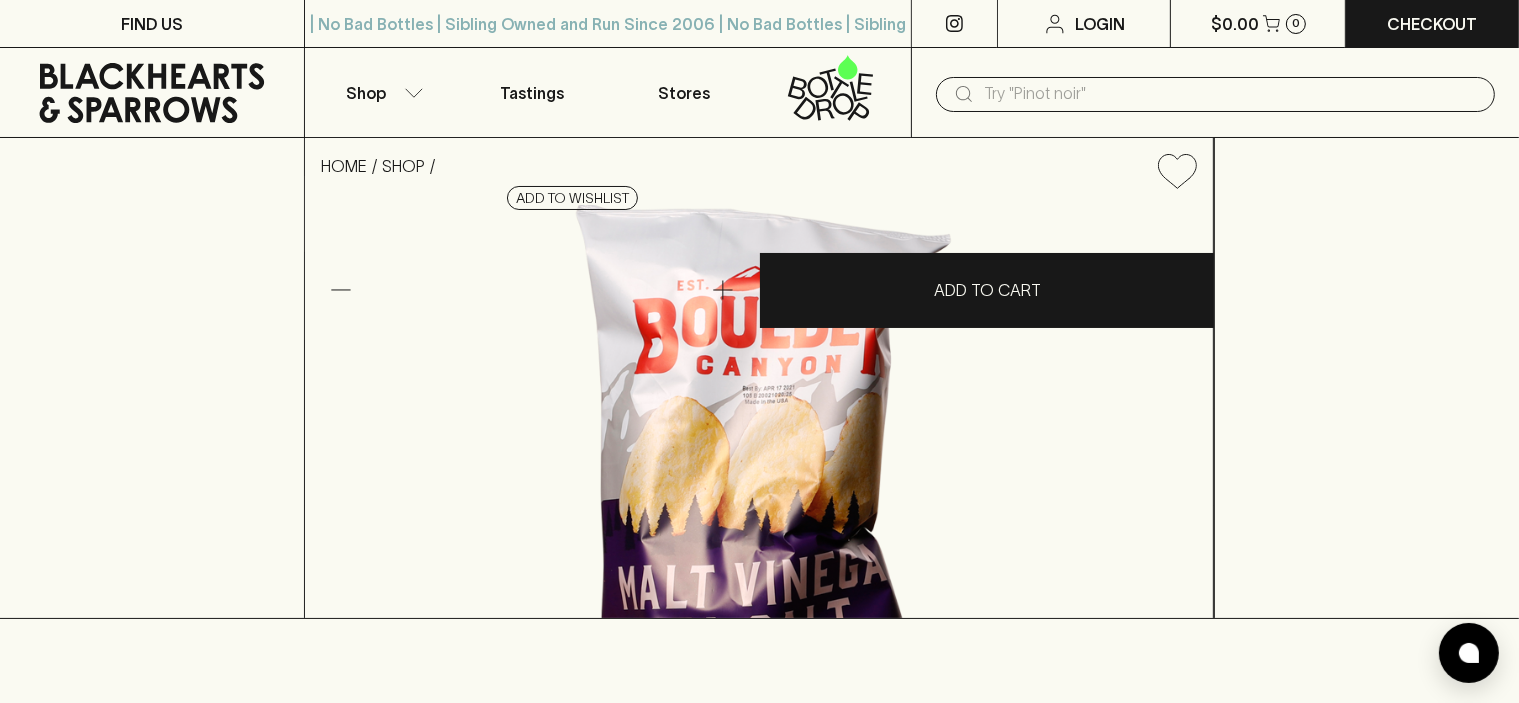 copy on "Boulder Canyon" 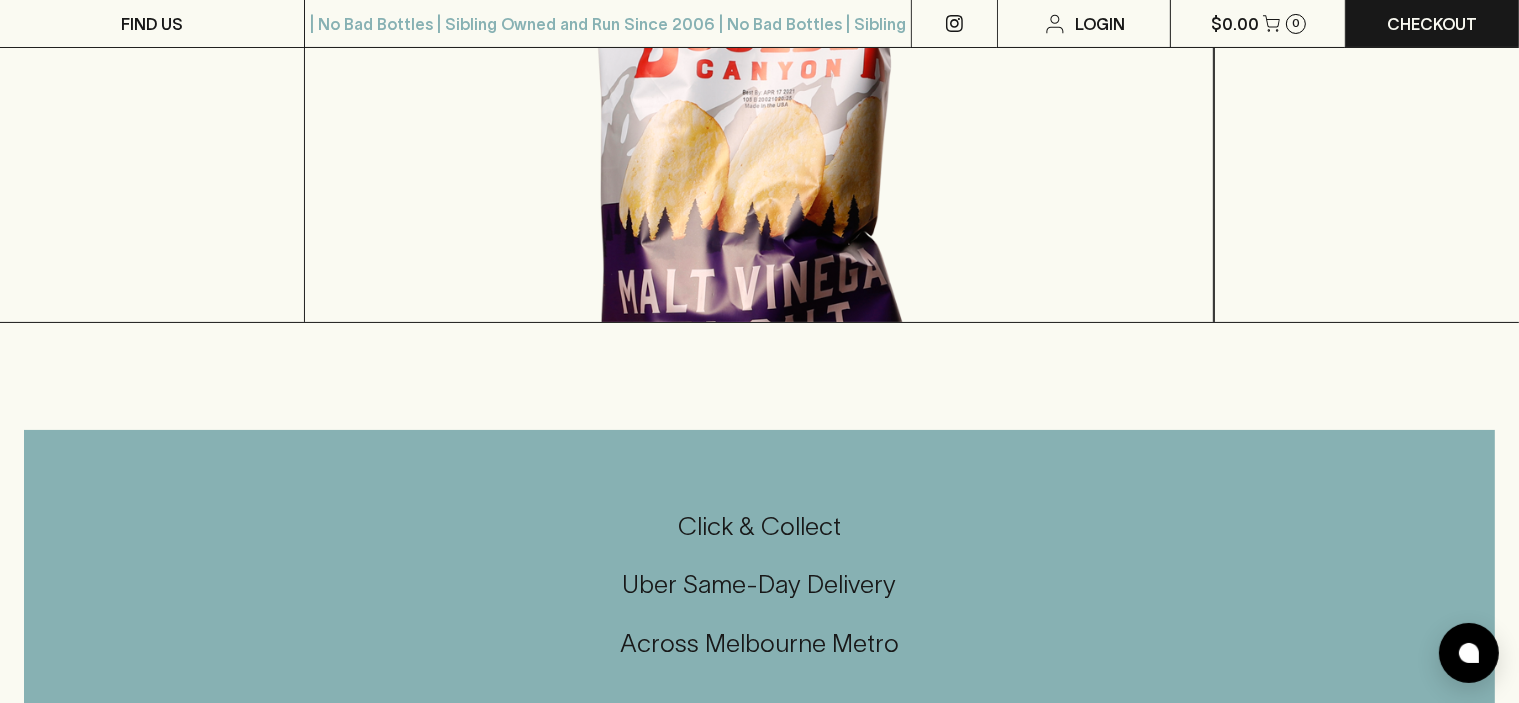 scroll, scrollTop: 300, scrollLeft: 0, axis: vertical 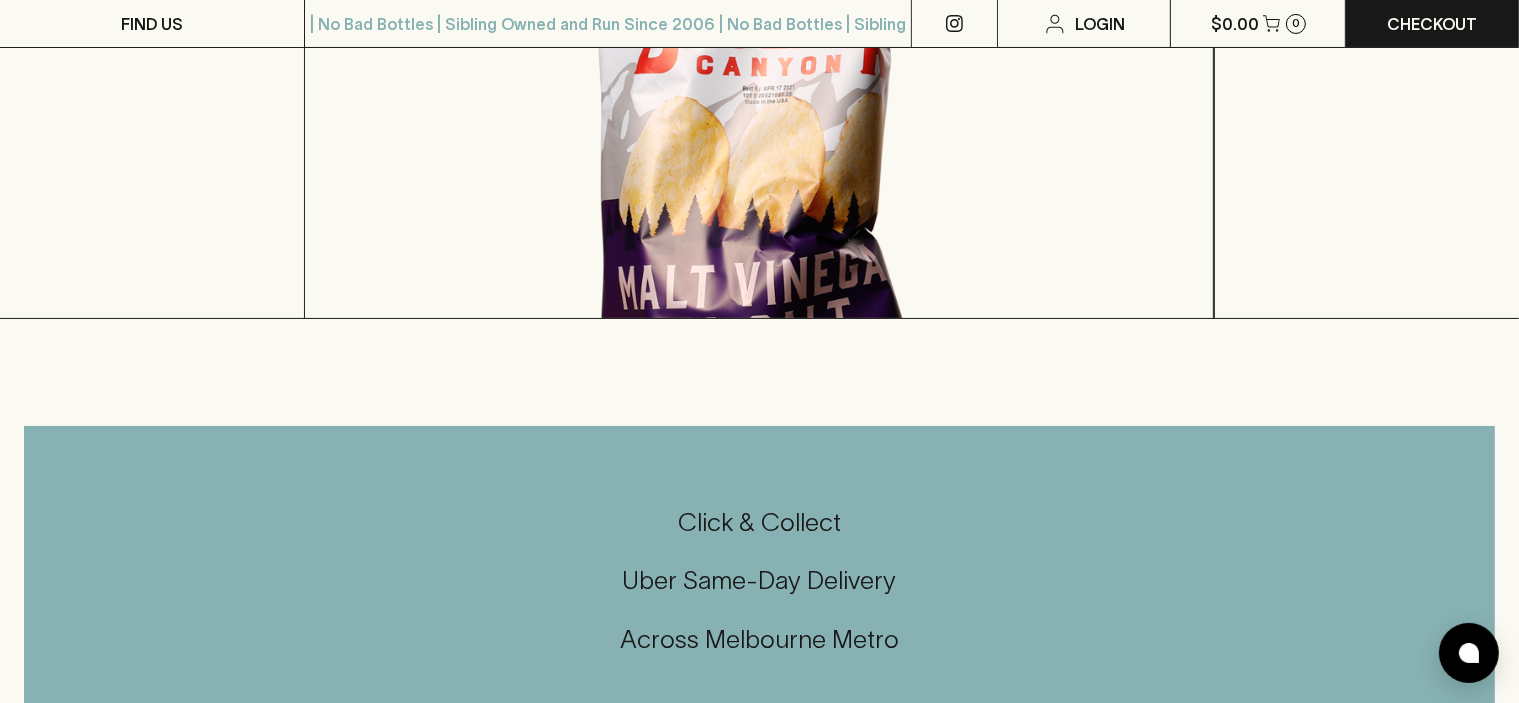 drag, startPoint x: 1095, startPoint y: 495, endPoint x: 1154, endPoint y: 496, distance: 59.008472 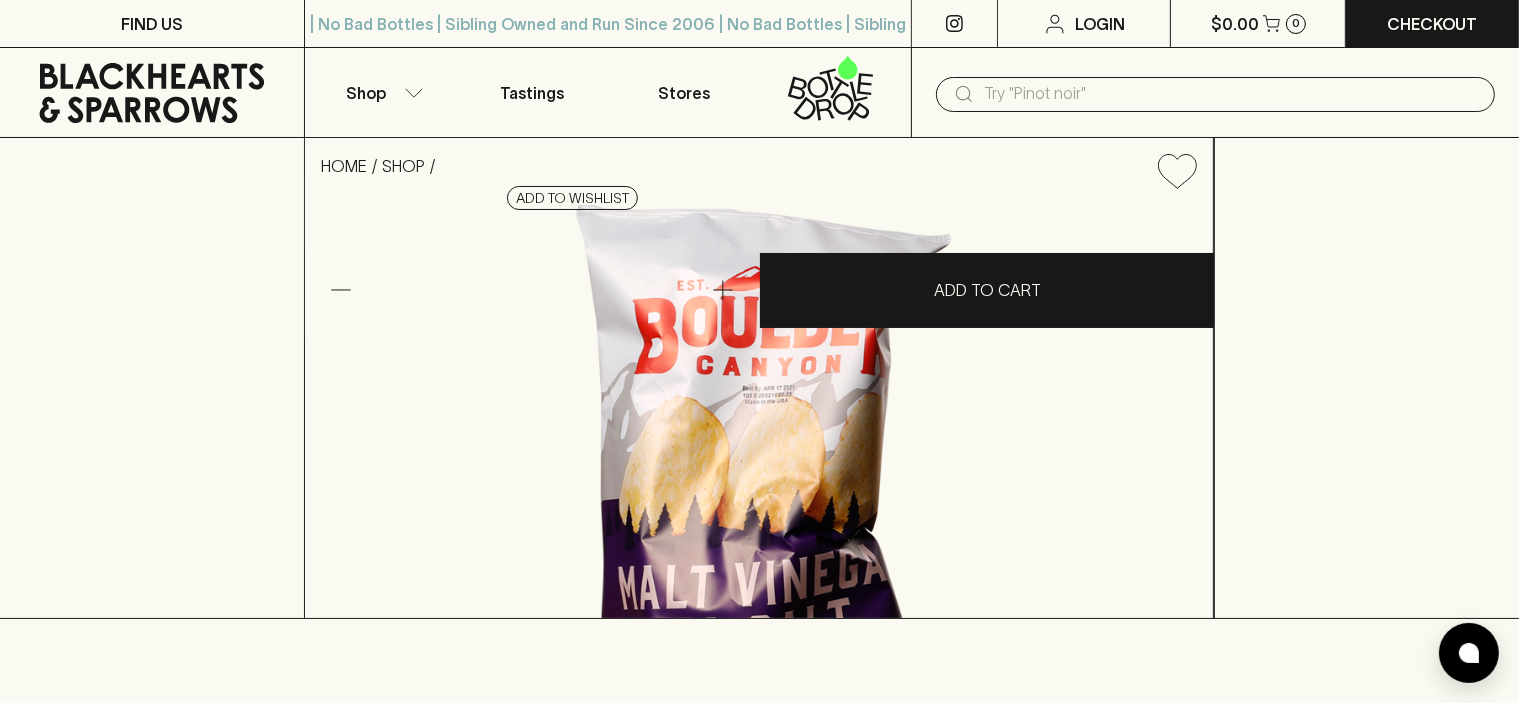 drag, startPoint x: 831, startPoint y: 222, endPoint x: 888, endPoint y: 253, distance: 64.884514 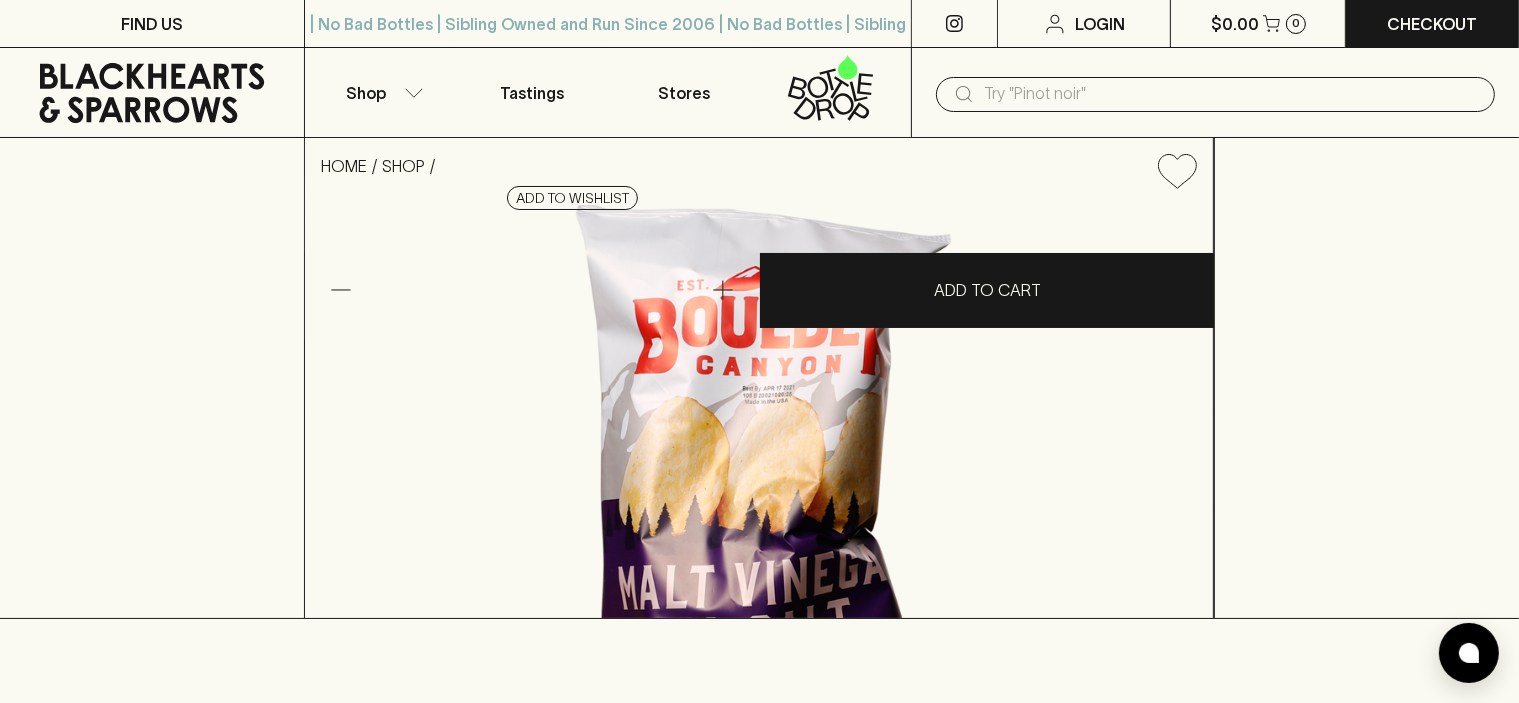 click on "Boulder Canyon Malt Vinegar Chips" at bounding box center (848, 207) 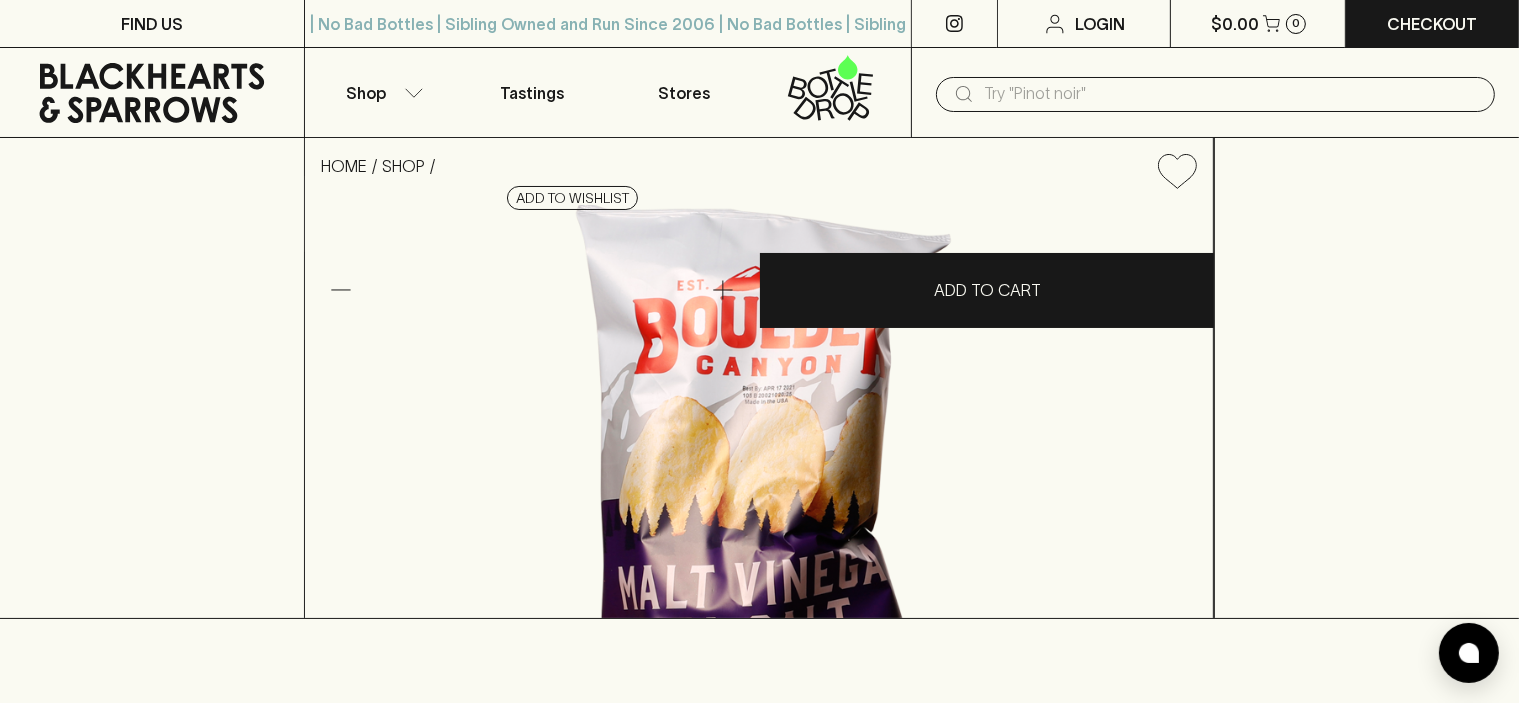 drag, startPoint x: 831, startPoint y: 231, endPoint x: 933, endPoint y: 273, distance: 110.308655 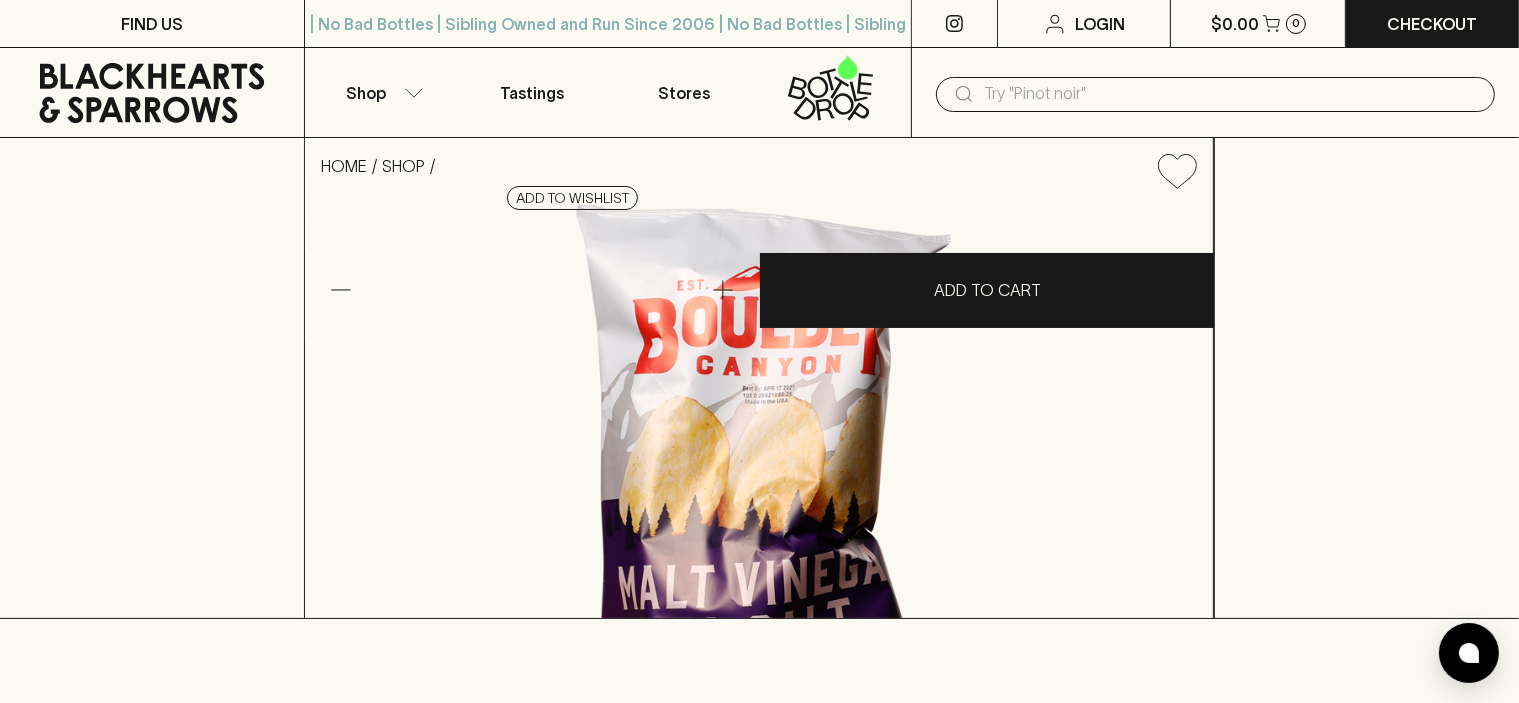 click on "Boulder Canyon Malt Vinegar Chips" at bounding box center [848, 207] 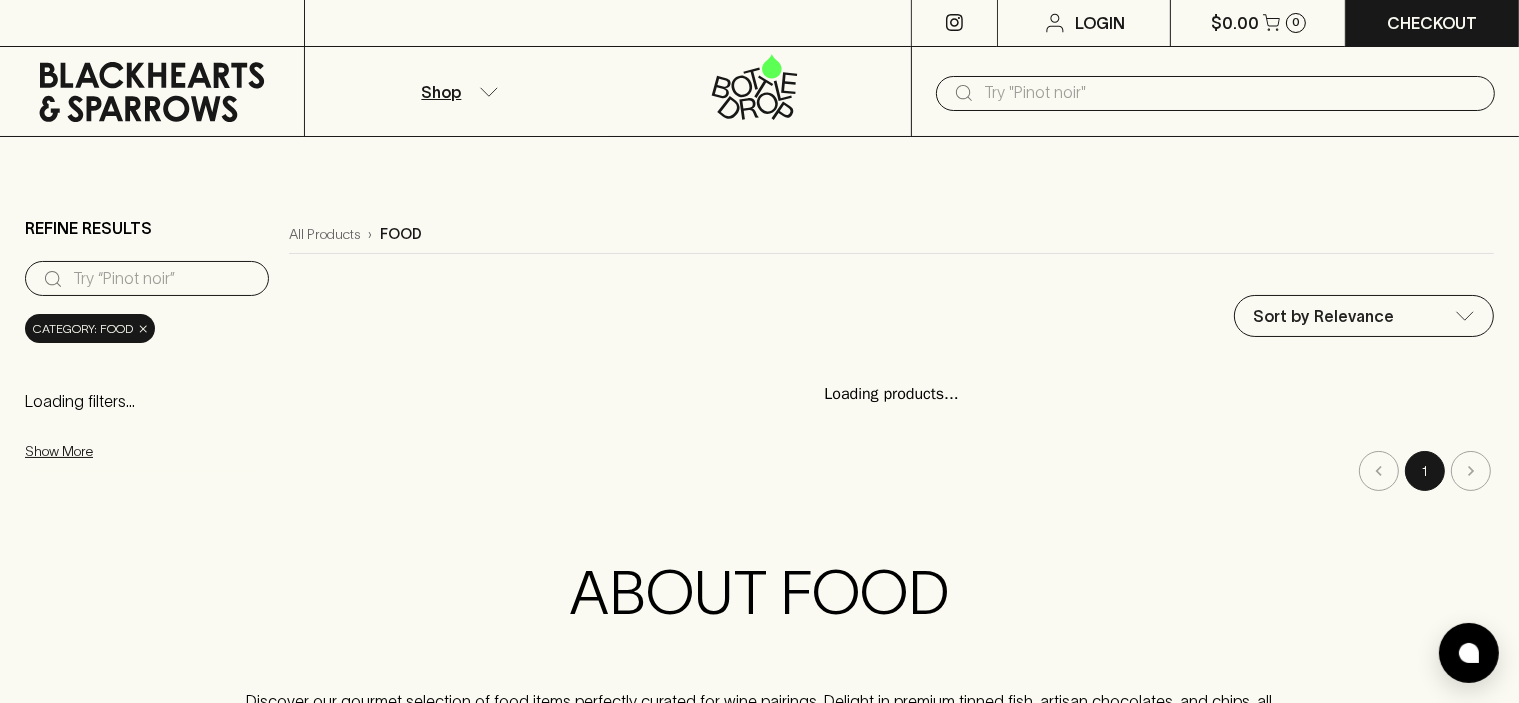 scroll, scrollTop: 0, scrollLeft: 0, axis: both 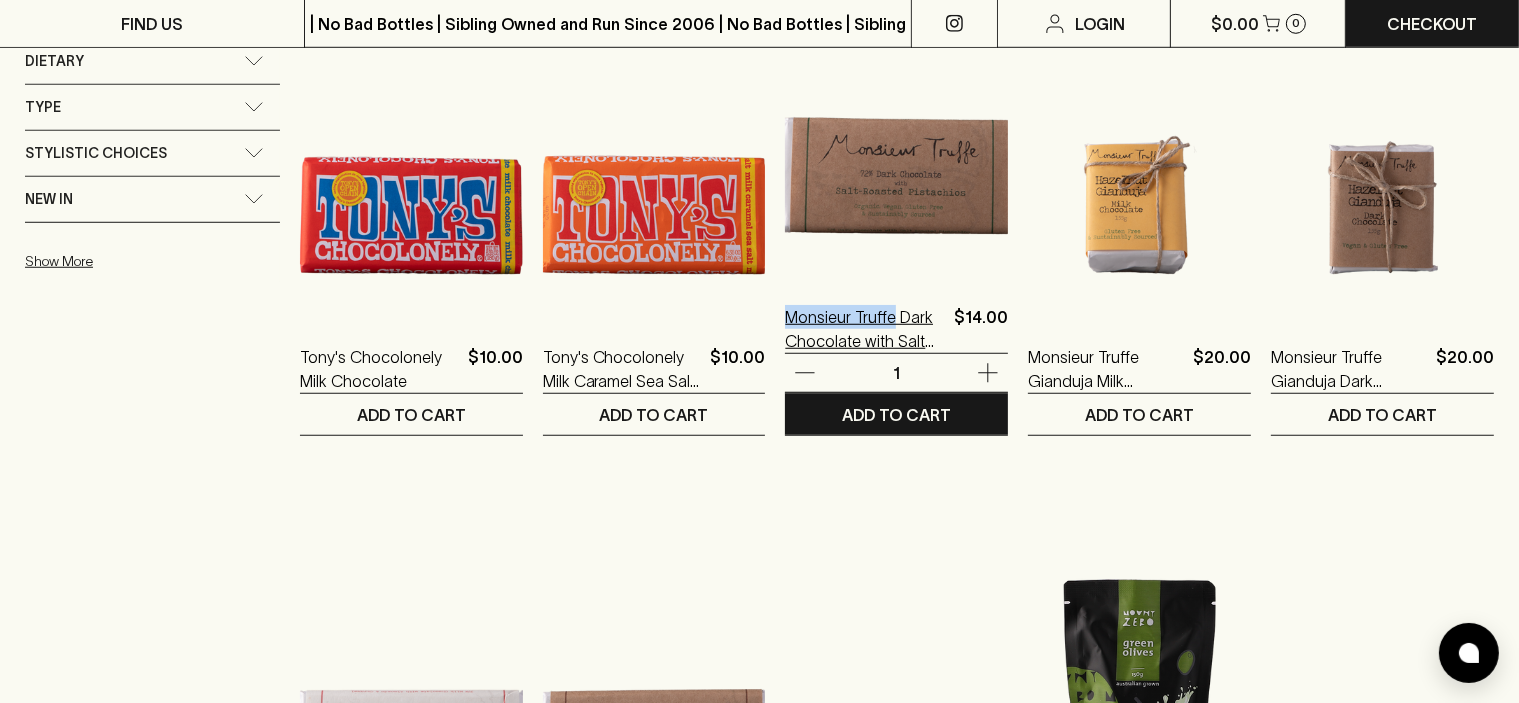drag, startPoint x: 779, startPoint y: 350, endPoint x: 892, endPoint y: 315, distance: 118.29624 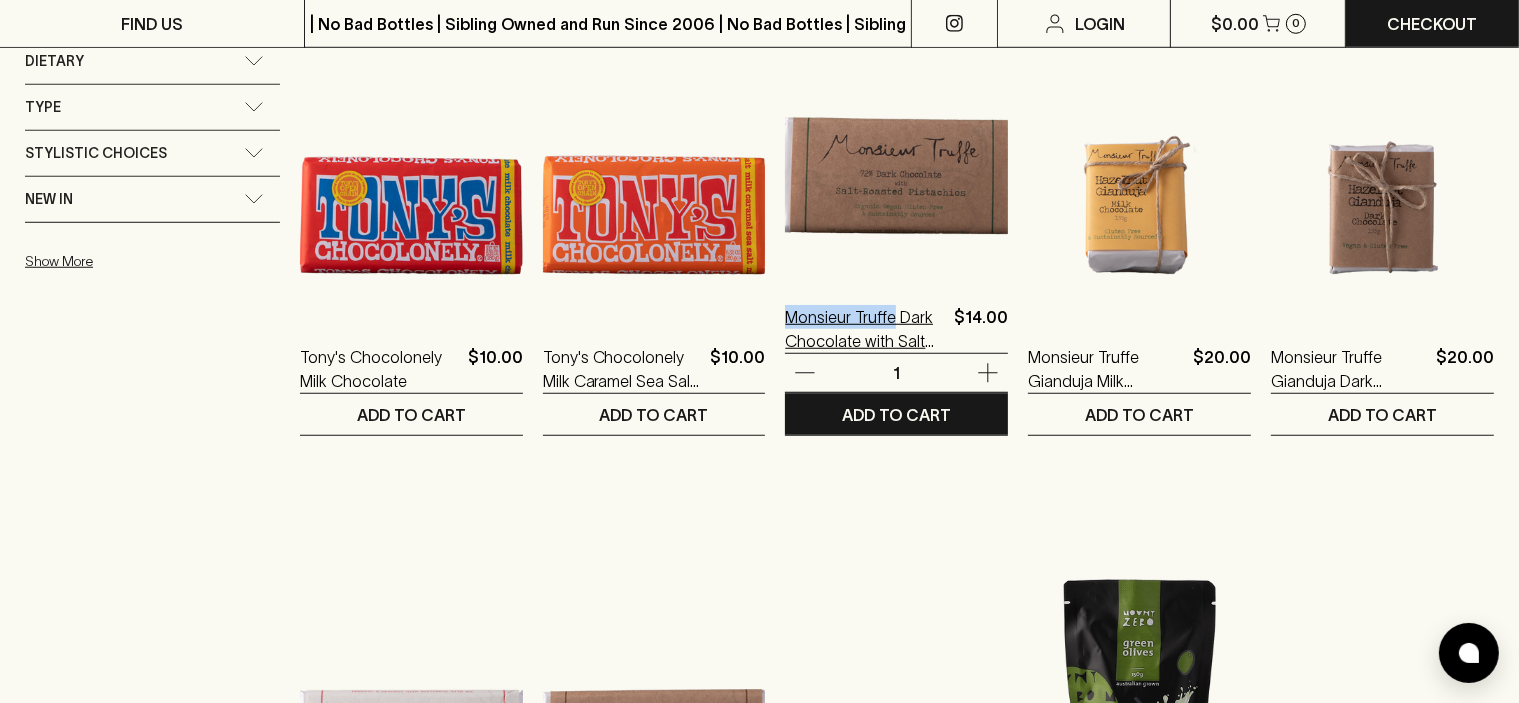 copy on "Monsieur Truffe" 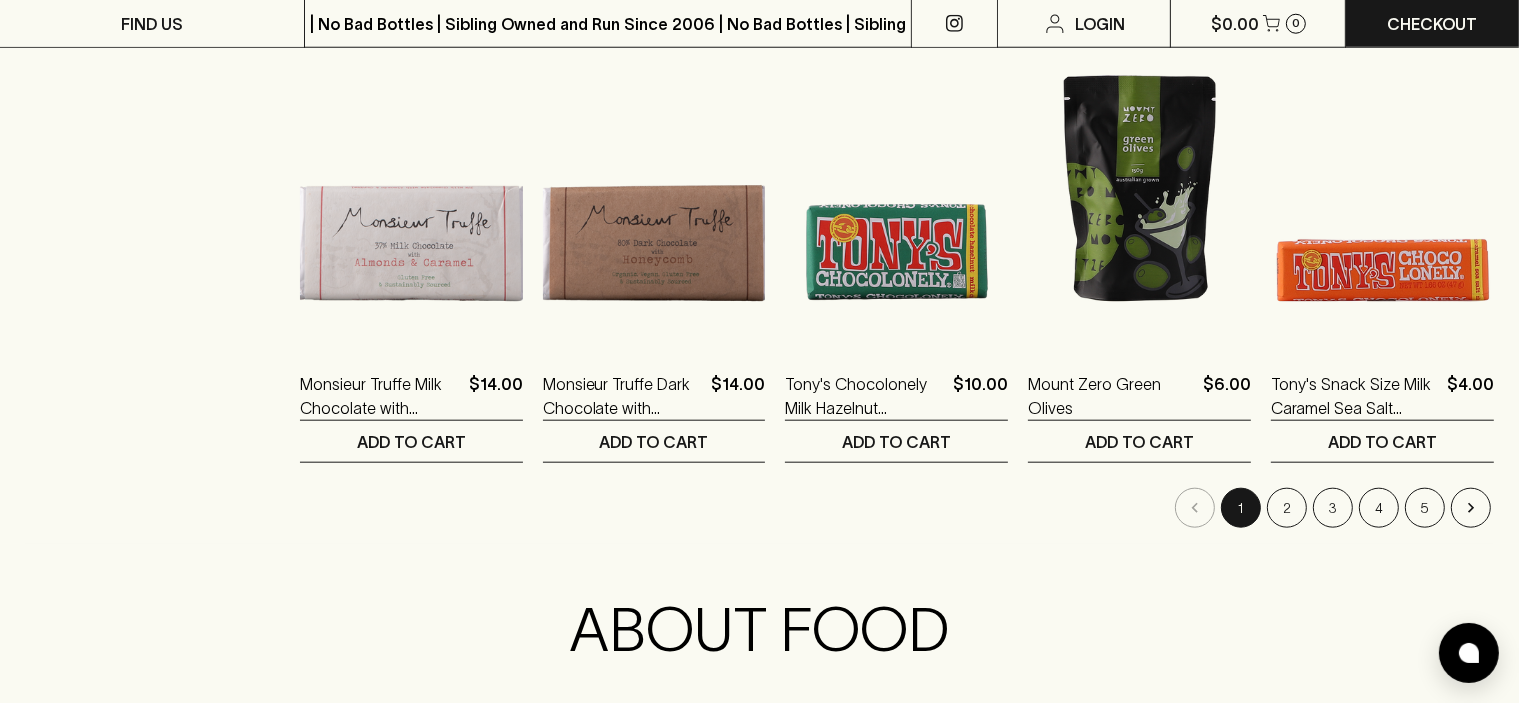 scroll, scrollTop: 2000, scrollLeft: 0, axis: vertical 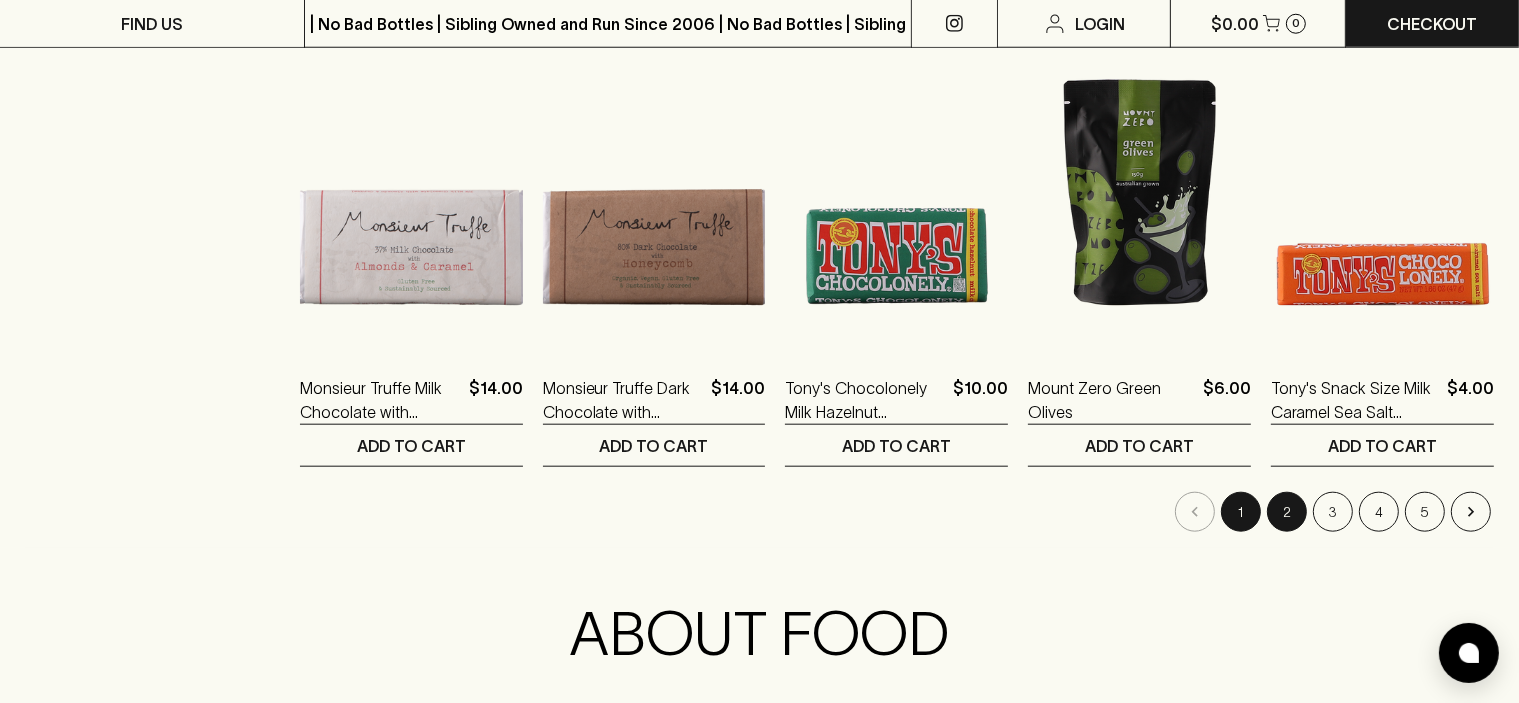 click on "2" at bounding box center [1287, 512] 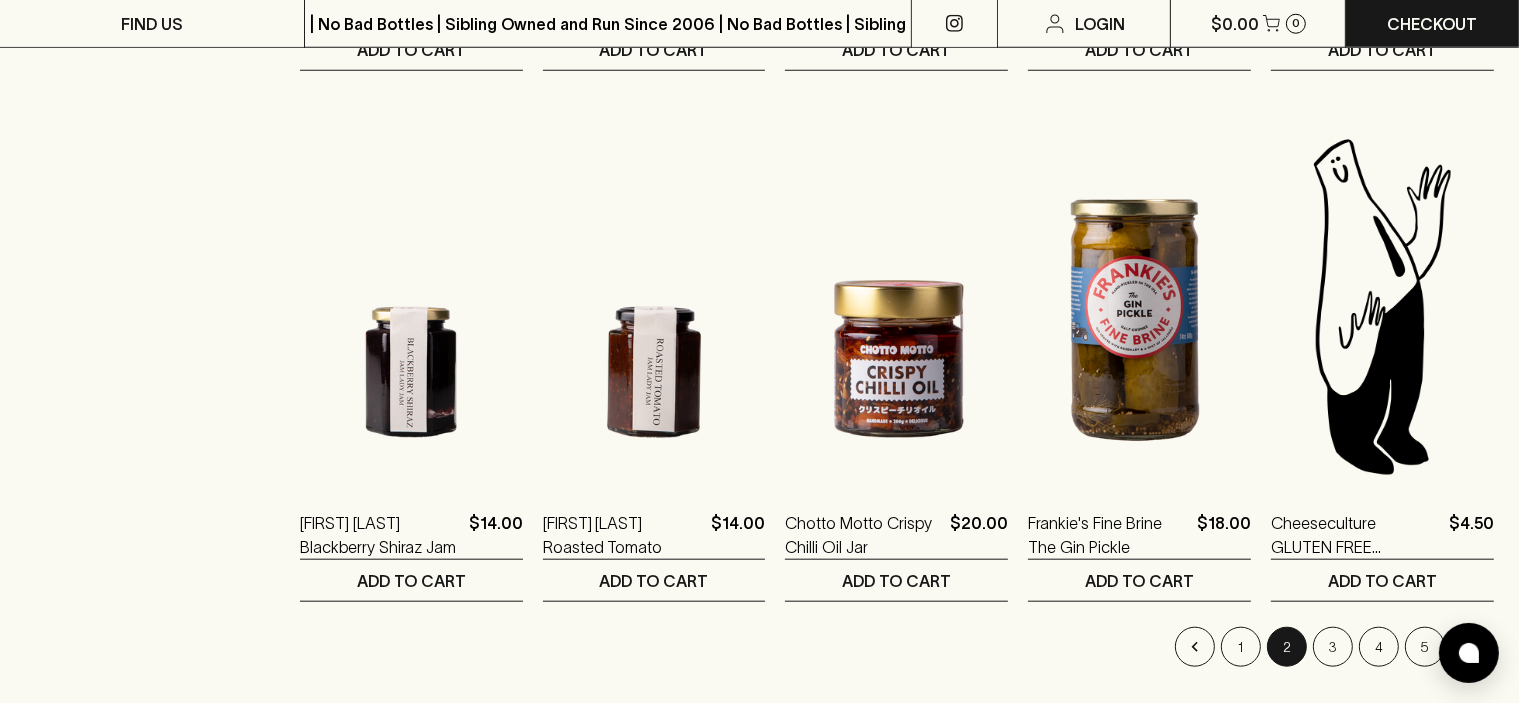 scroll, scrollTop: 1900, scrollLeft: 0, axis: vertical 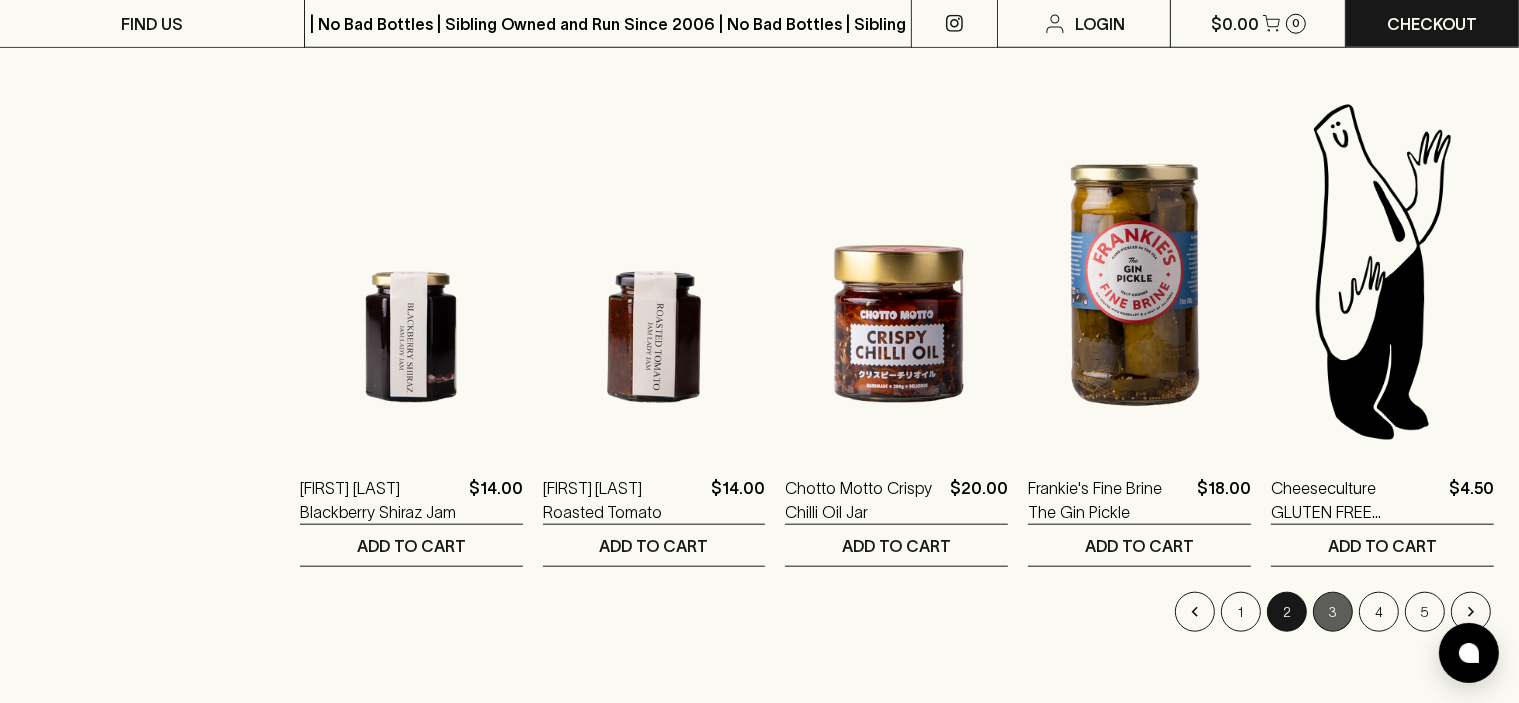click on "3" at bounding box center (1333, 612) 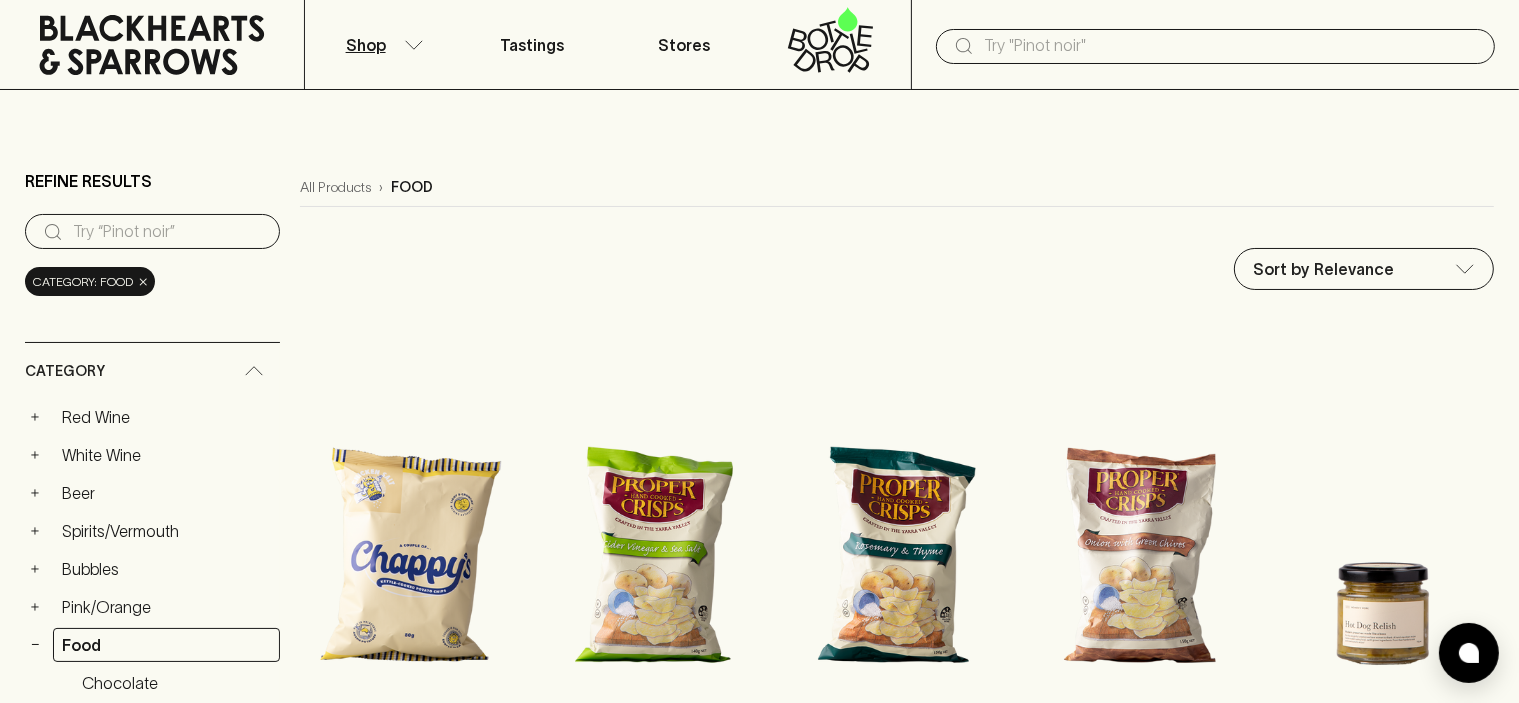 scroll, scrollTop: 300, scrollLeft: 0, axis: vertical 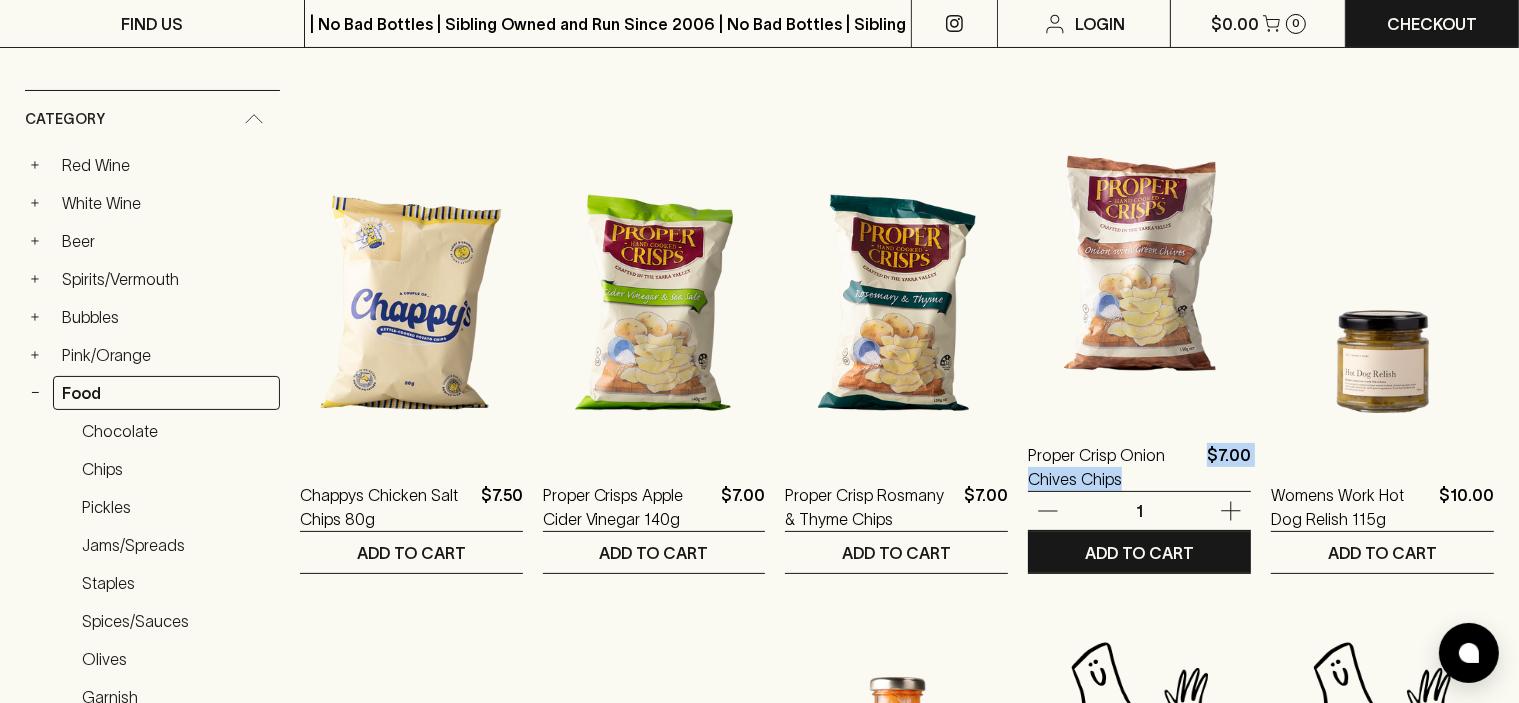 drag, startPoint x: 1023, startPoint y: 510, endPoint x: 1085, endPoint y: 496, distance: 63.560993 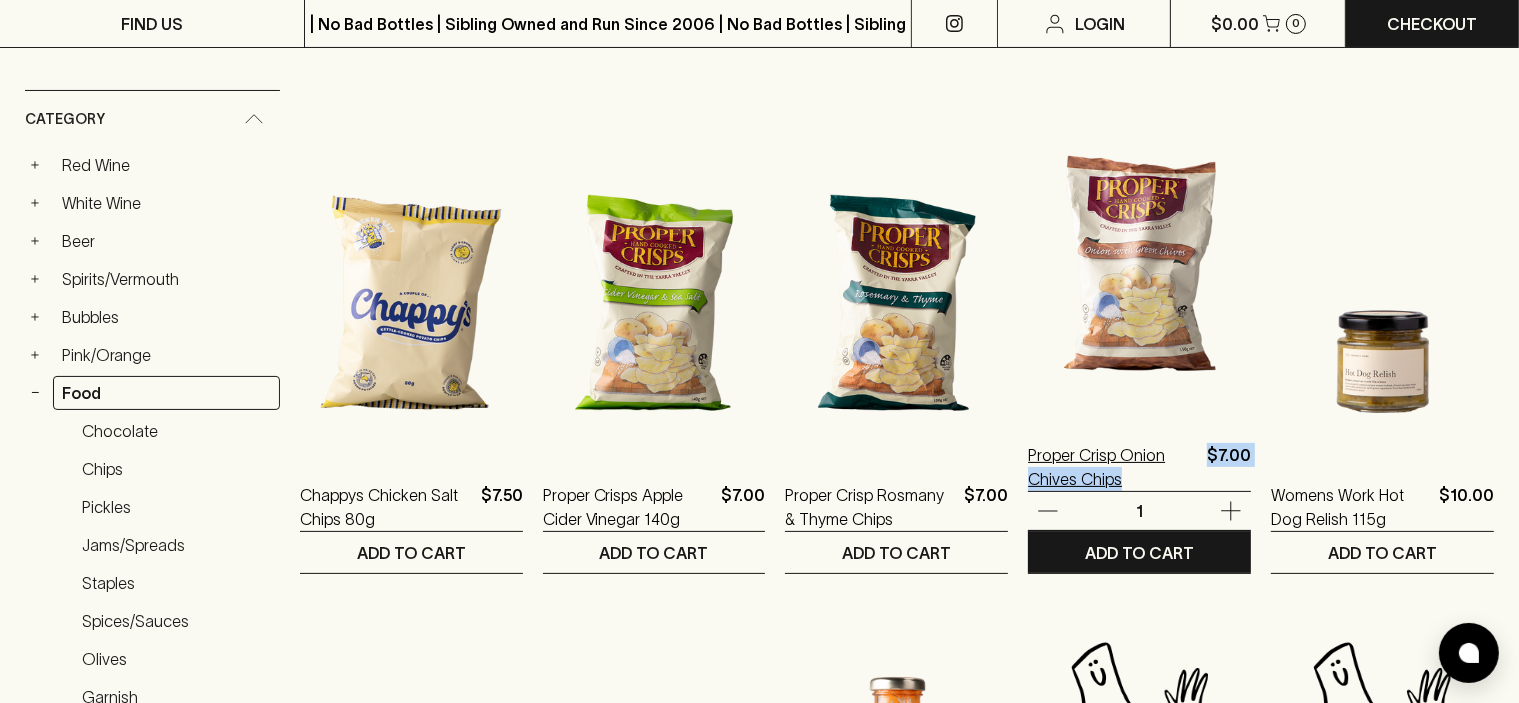 copy on "Chives Chips $7.00" 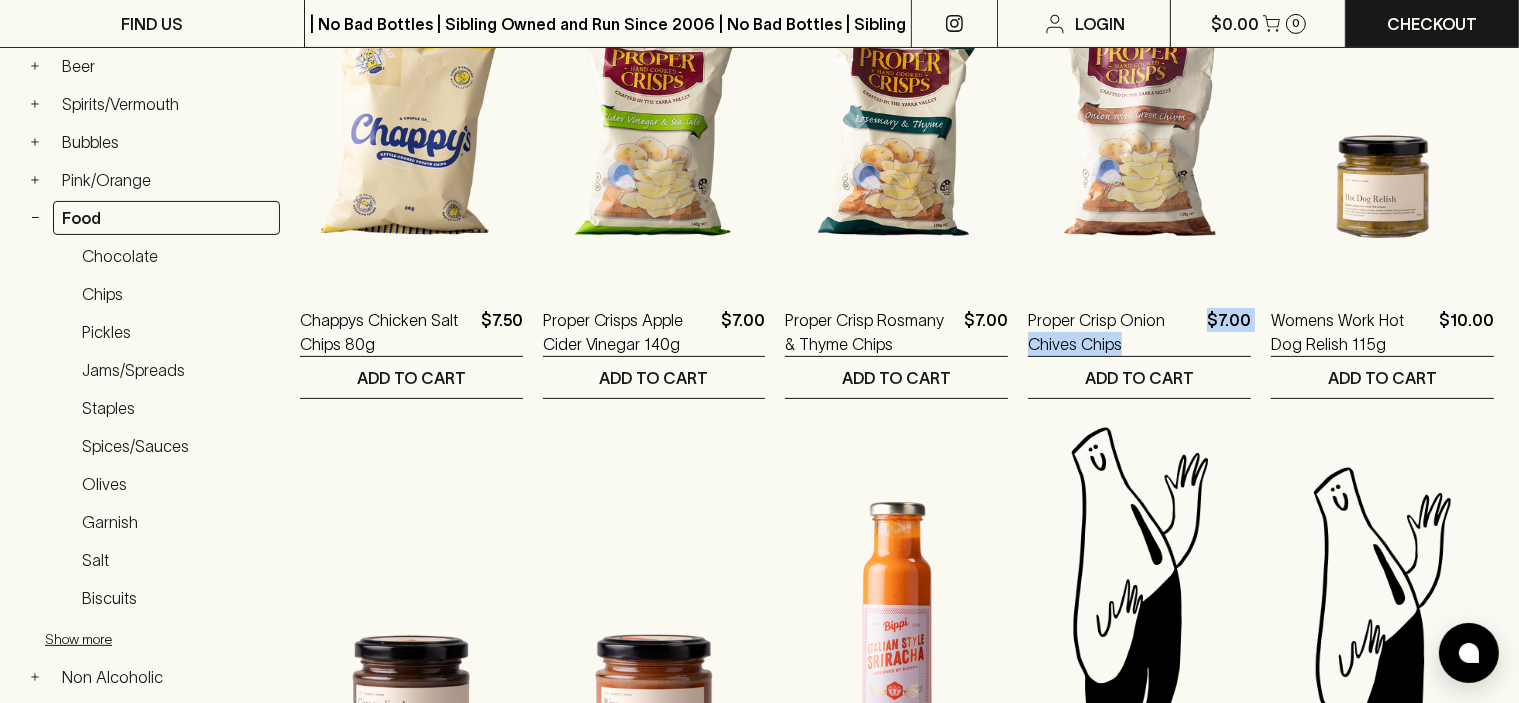 scroll, scrollTop: 500, scrollLeft: 0, axis: vertical 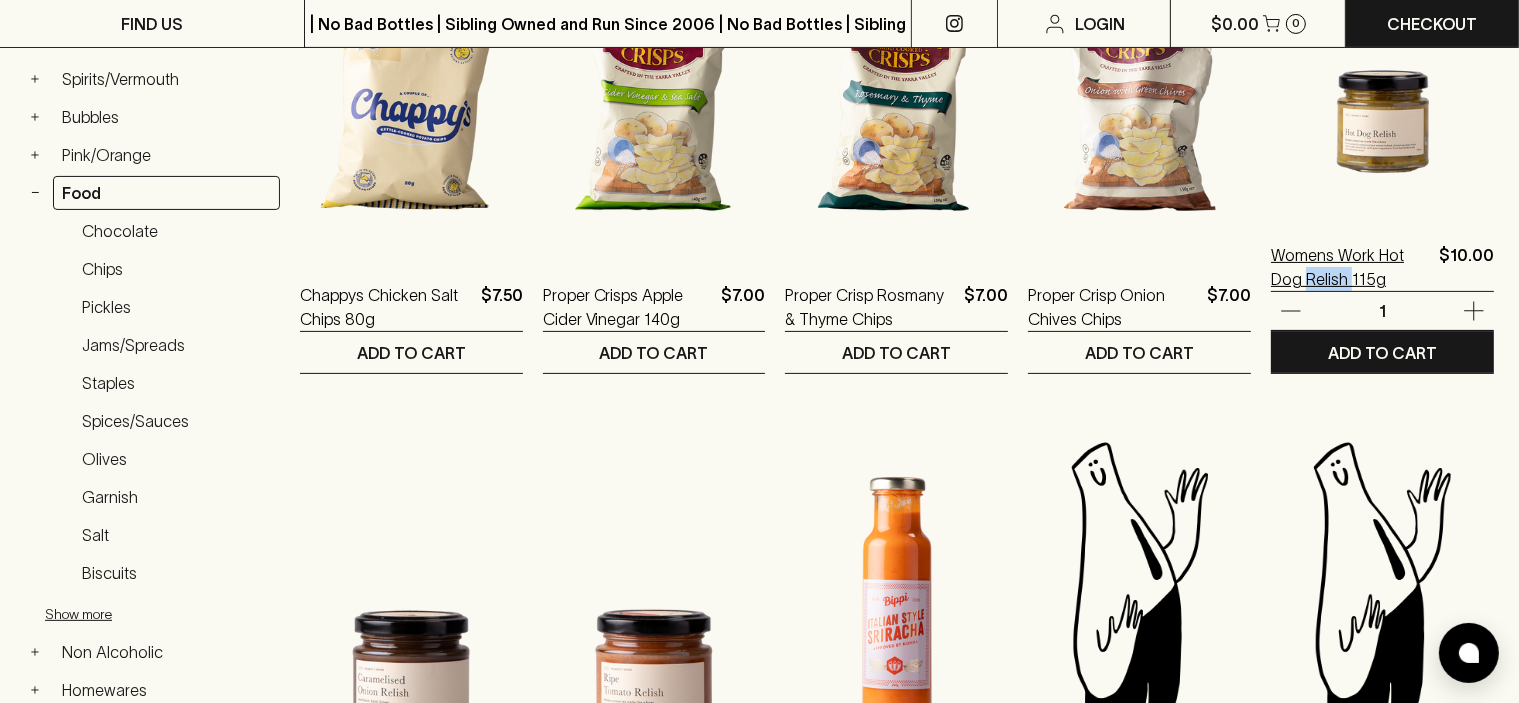 drag, startPoint x: 1268, startPoint y: 316, endPoint x: 1314, endPoint y: 289, distance: 53.338543 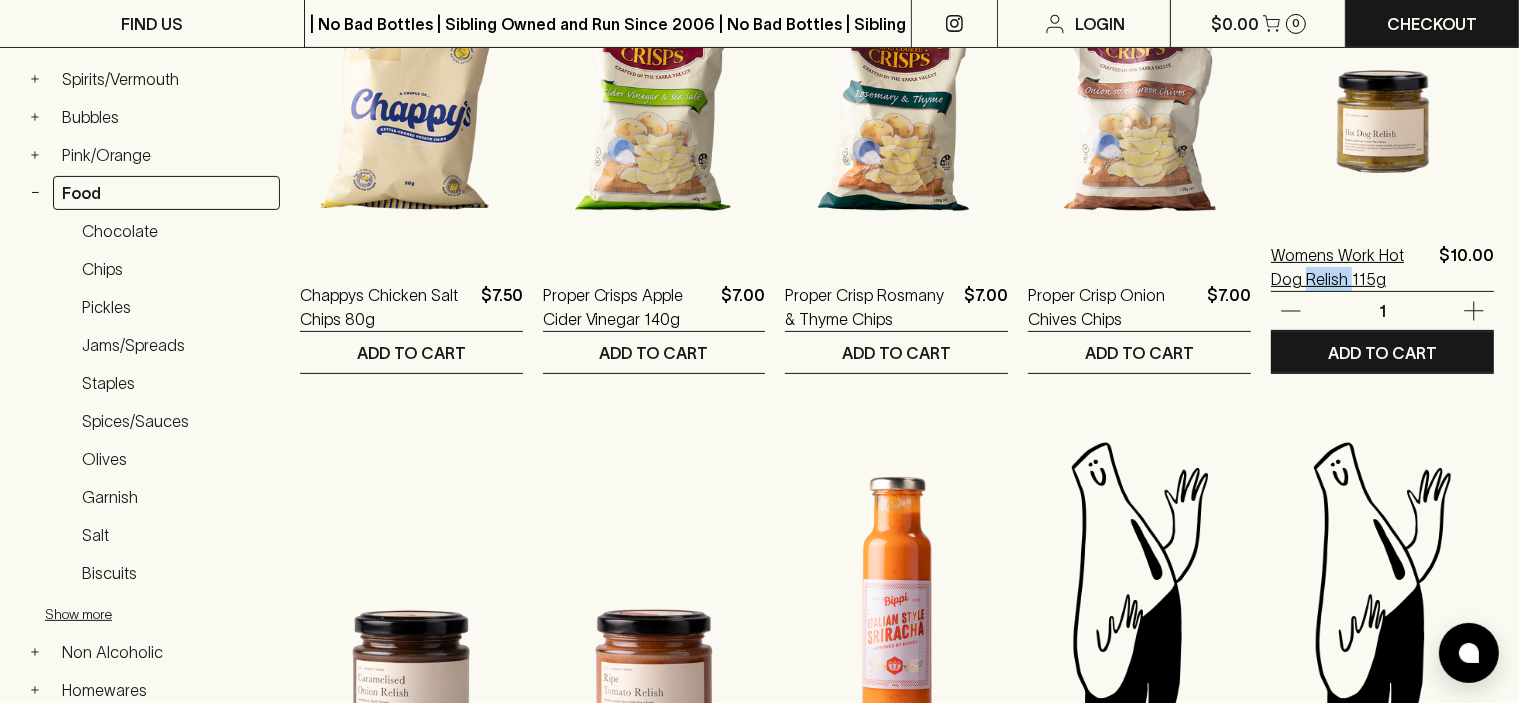 copy on "Relish" 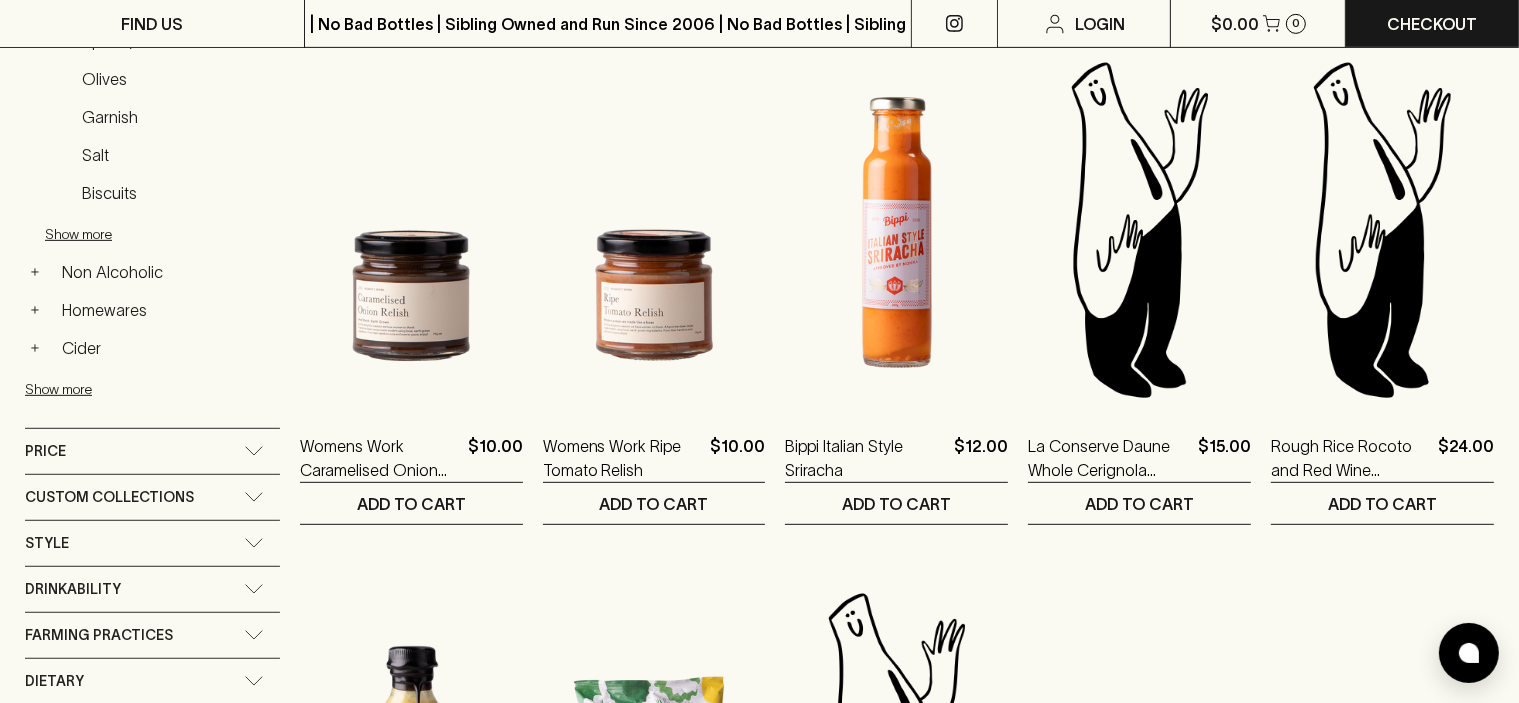 scroll, scrollTop: 900, scrollLeft: 0, axis: vertical 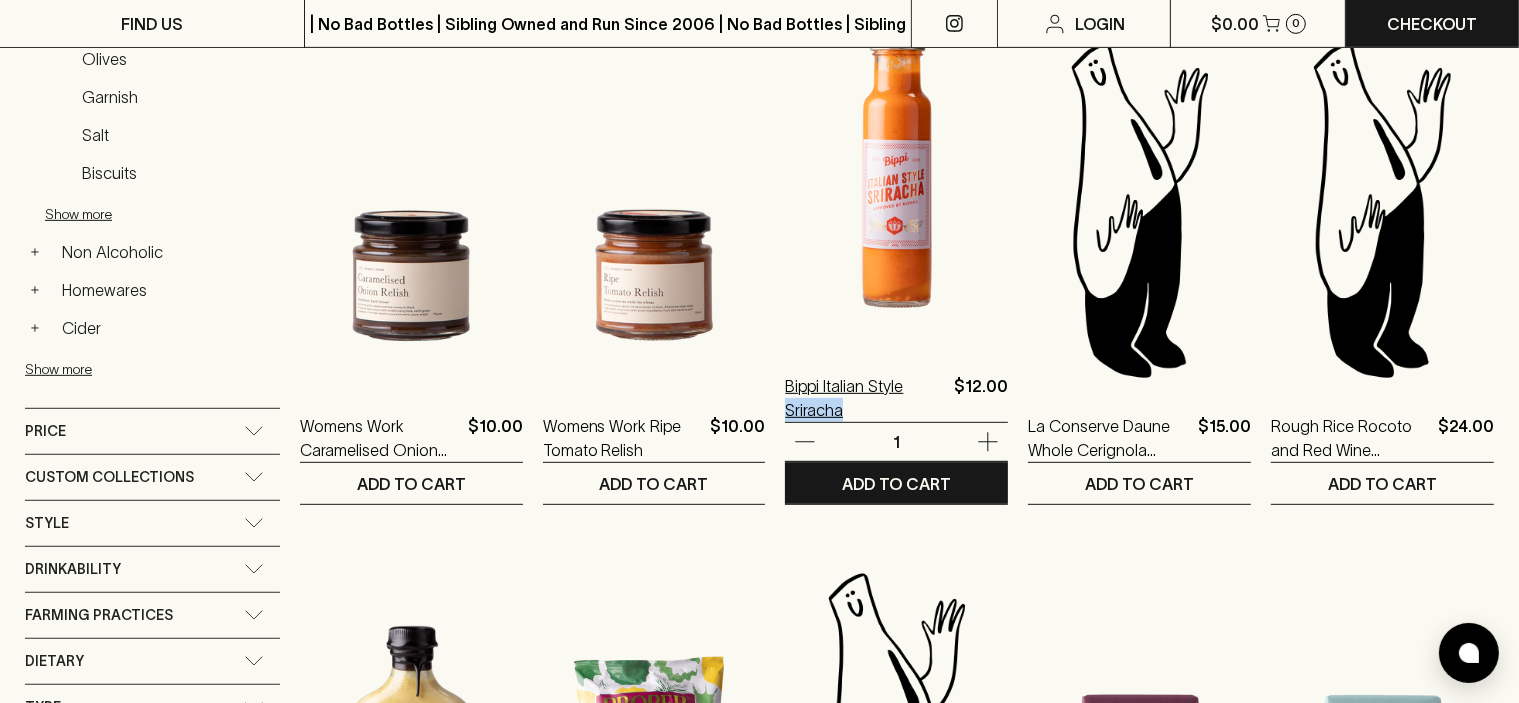 drag, startPoint x: 780, startPoint y: 440, endPoint x: 853, endPoint y: 410, distance: 78.92401 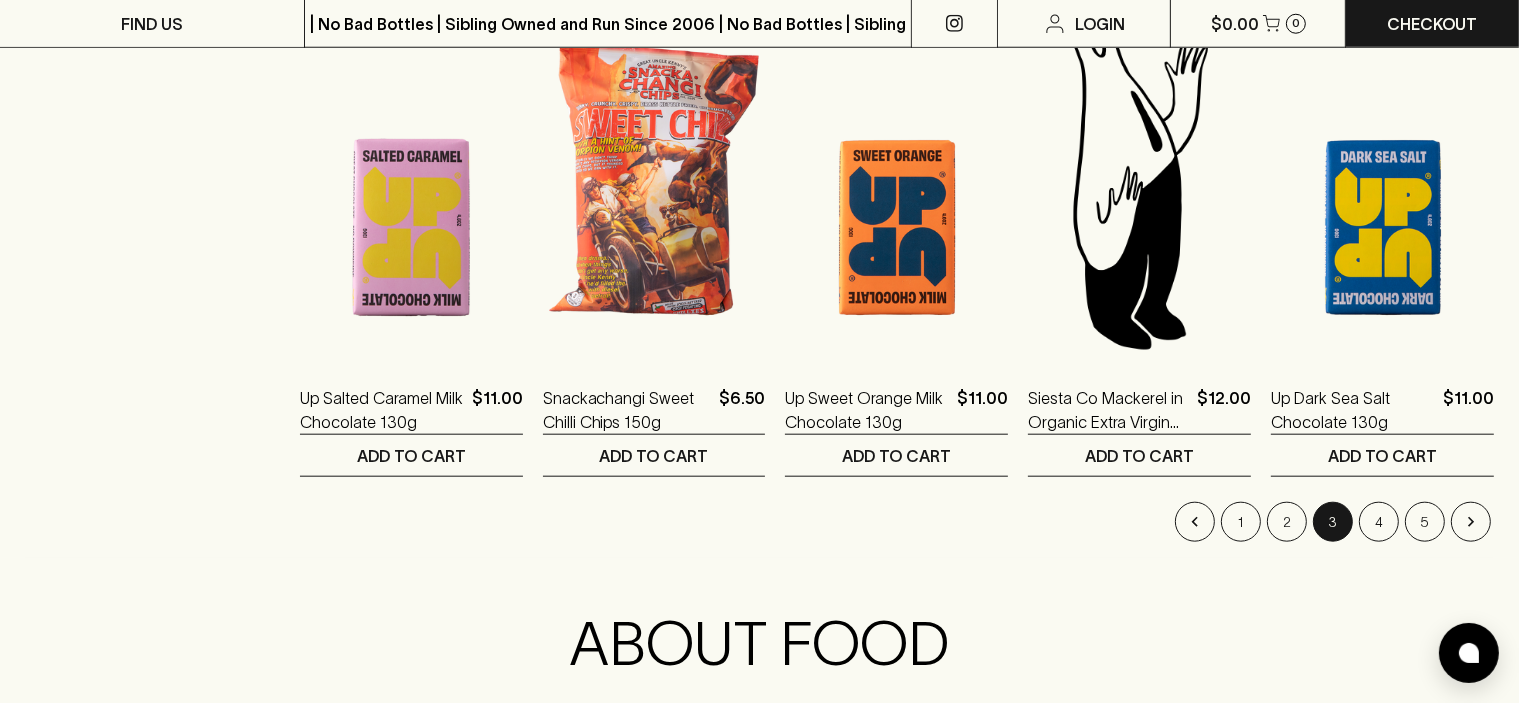 scroll, scrollTop: 2000, scrollLeft: 0, axis: vertical 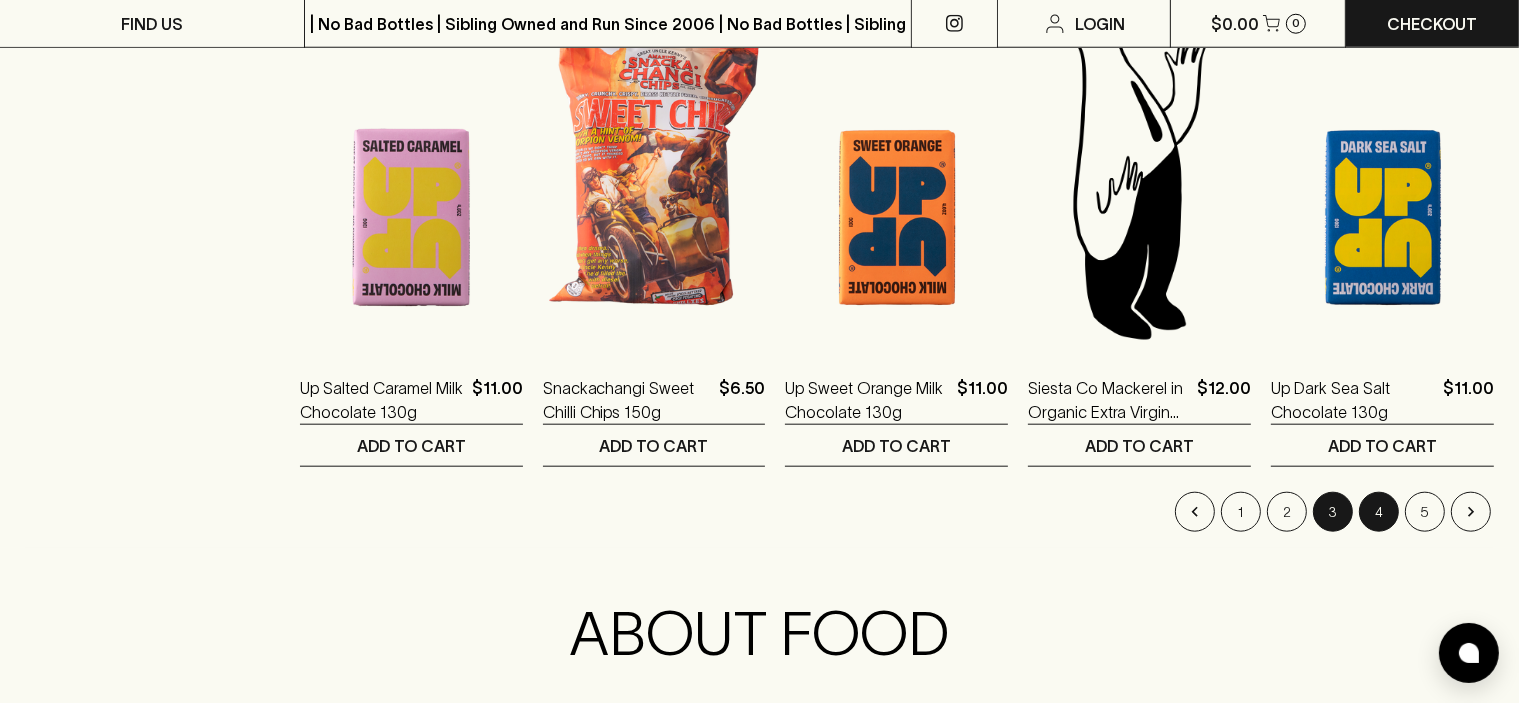 click on "4" at bounding box center (1379, 512) 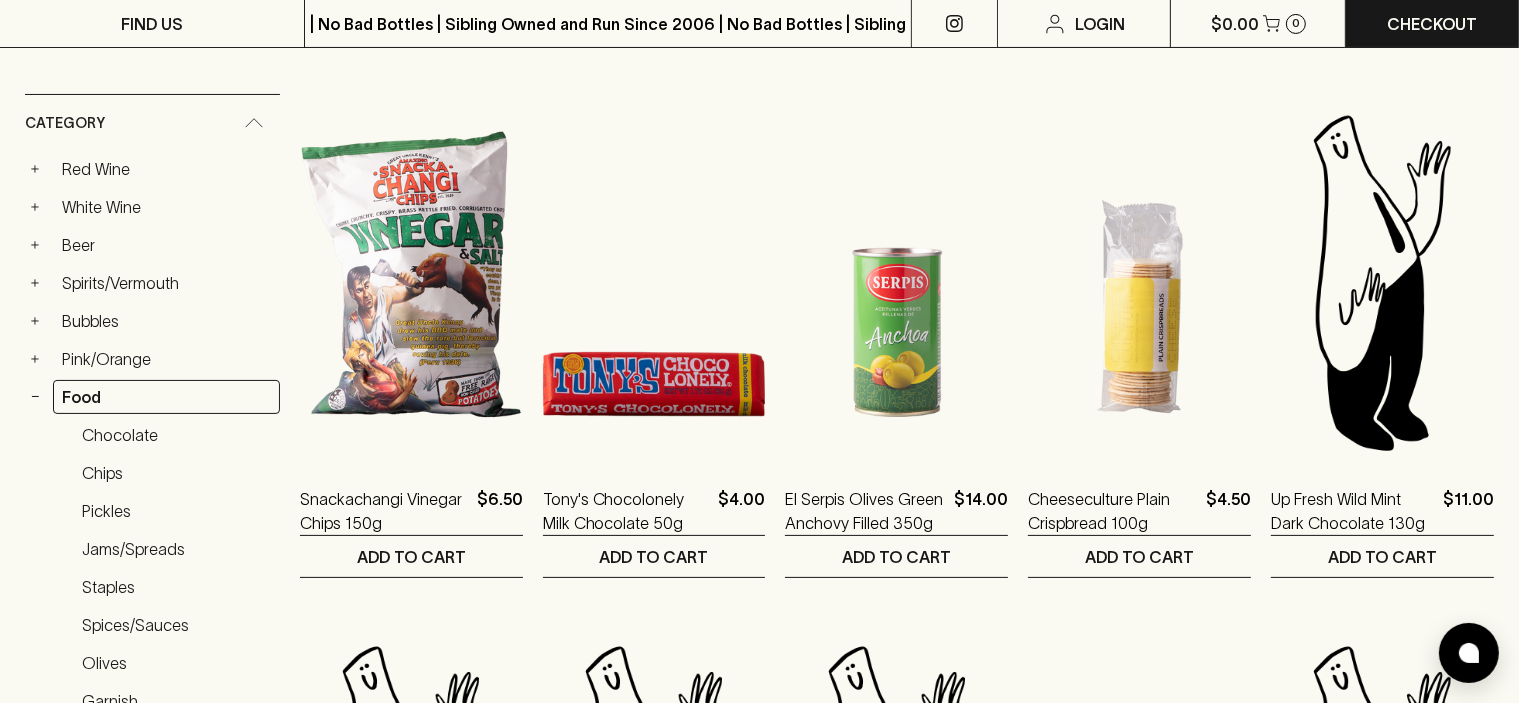 scroll, scrollTop: 300, scrollLeft: 0, axis: vertical 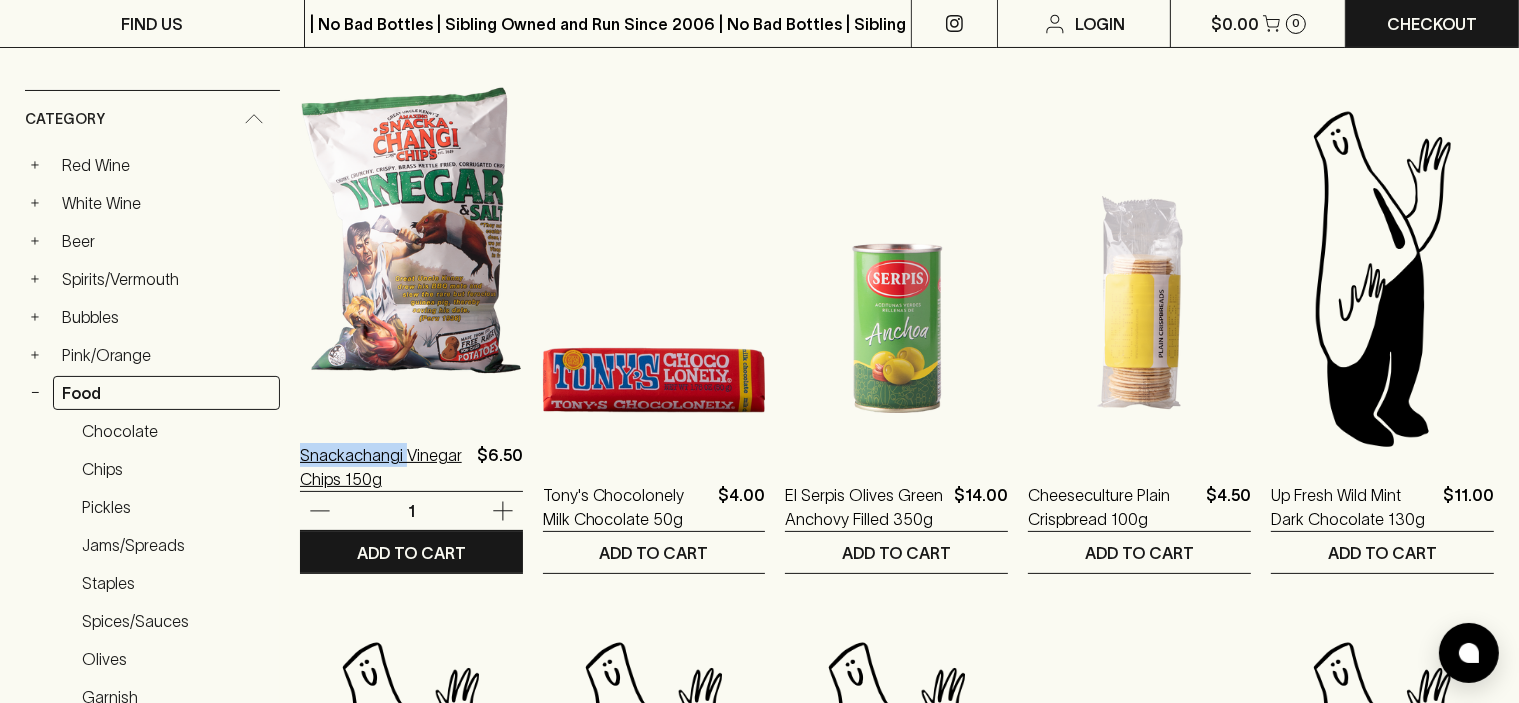 drag, startPoint x: 295, startPoint y: 483, endPoint x: 403, endPoint y: 461, distance: 110.217964 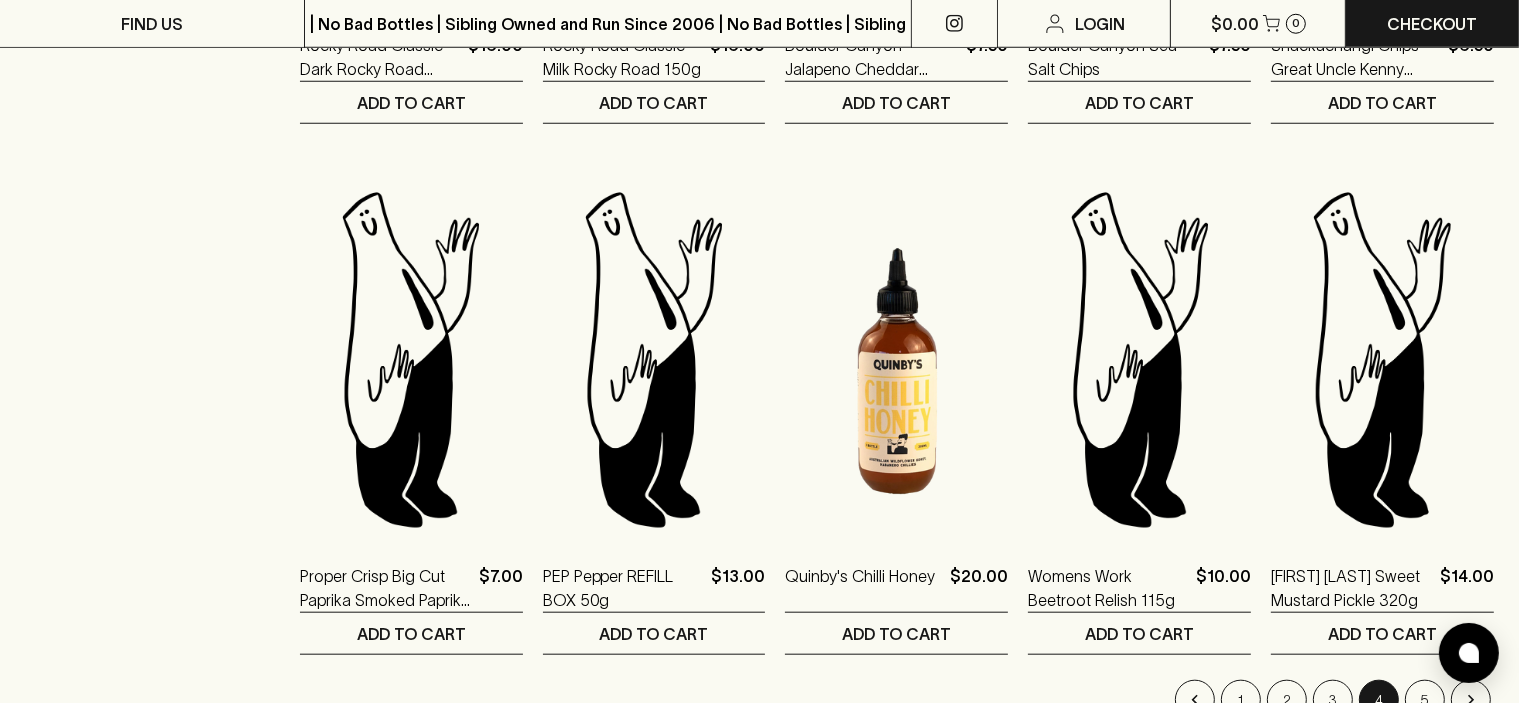 scroll, scrollTop: 2000, scrollLeft: 0, axis: vertical 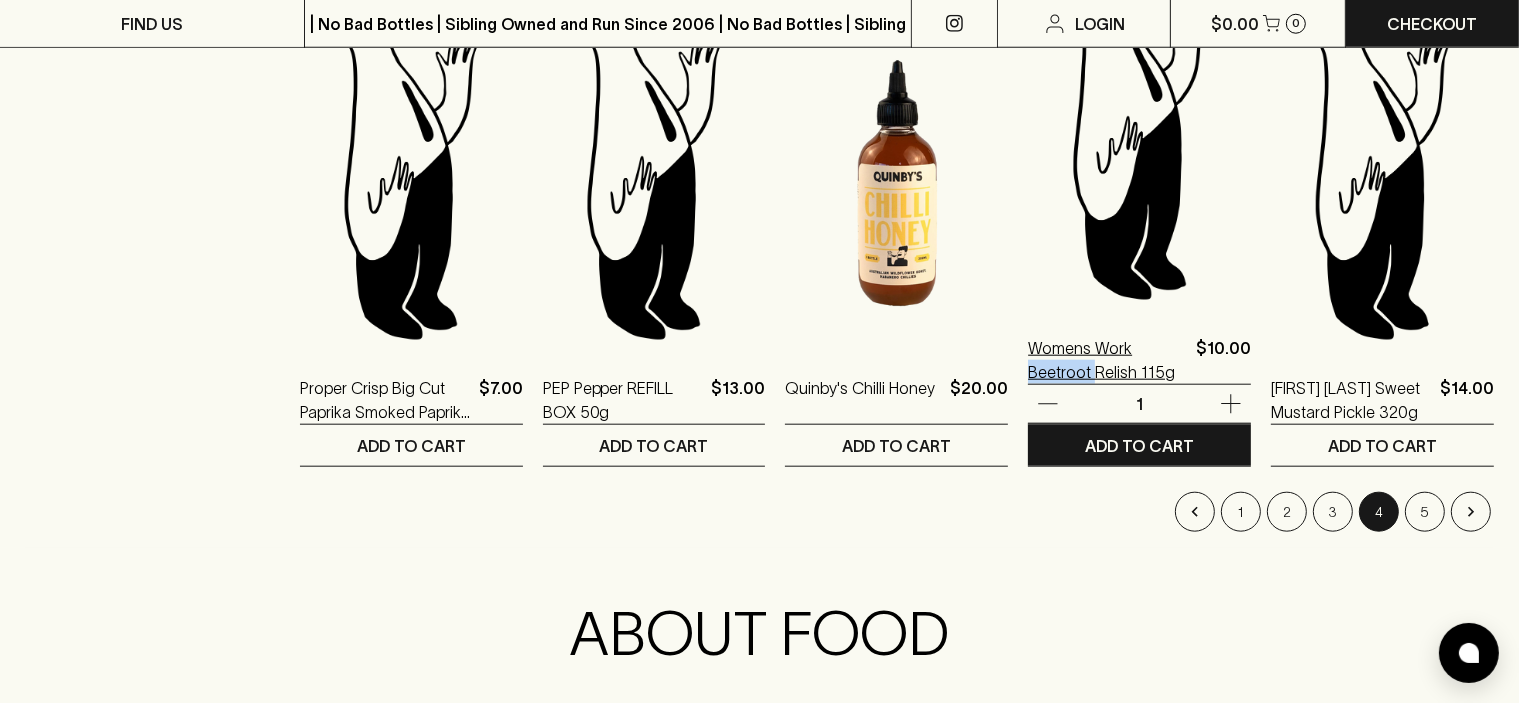 drag, startPoint x: 1021, startPoint y: 406, endPoint x: 1093, endPoint y: 372, distance: 79.624115 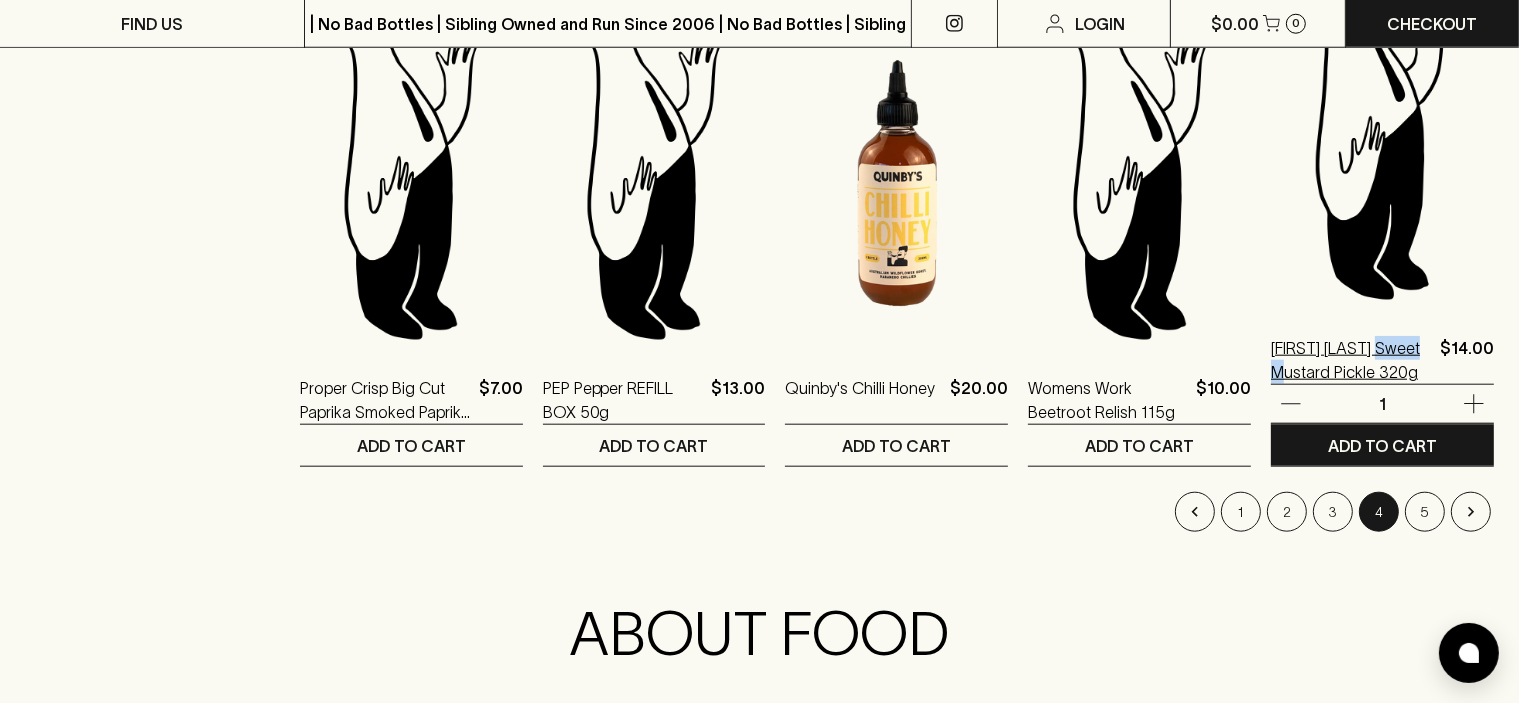drag, startPoint x: 1264, startPoint y: 408, endPoint x: 1328, endPoint y: 373, distance: 72.94518 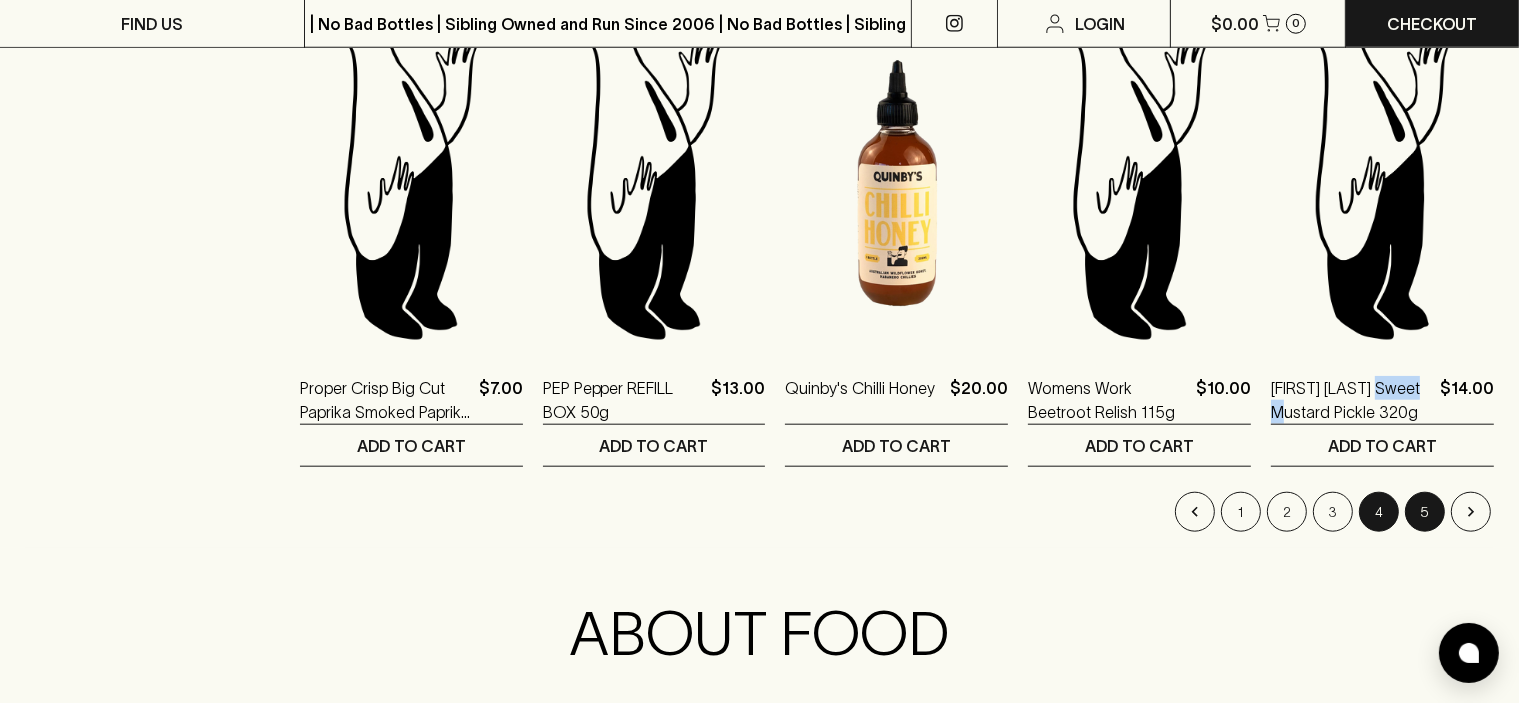 click on "5" at bounding box center [1425, 512] 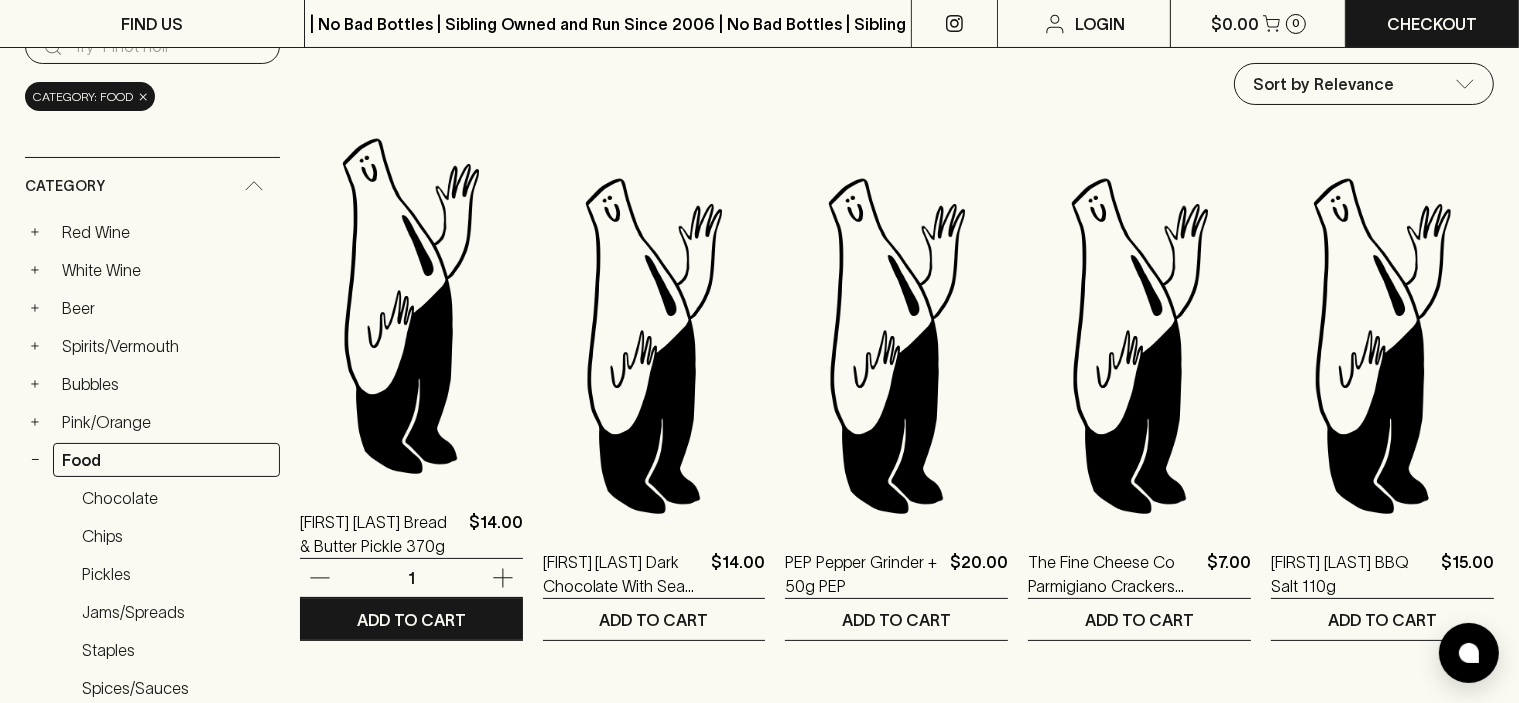scroll, scrollTop: 100, scrollLeft: 0, axis: vertical 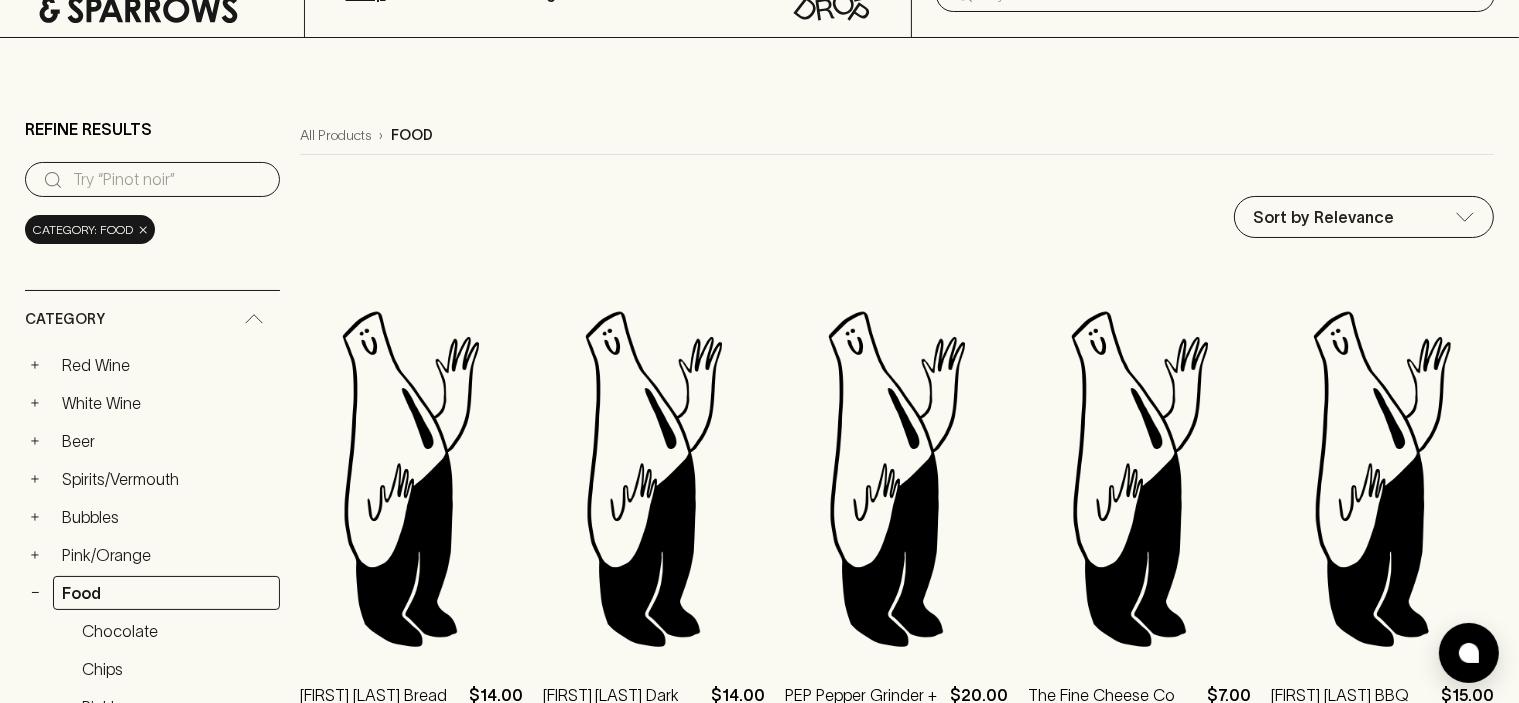 click on "Refine Results ​ Category: food × Category + Red Wine + White Wine + Beer + Spirits/Vermouth + Bubbles + Pink/Orange − Food Chocolate Chips Pickles Jams/Spreads Staples Spices/Sauces Olives Garnish Salt Biscuits Show more + Non Alcoholic + Homewares + Cider Show more Price $4 $28 Custom Collections Gifts Style No options available Drinkability No options available Farming Practices No options available Dietary No options available Type No options available Stylistic Choices No options available New In New In Show More All Products › food Sort by Relevance default ​ Jam Lady Bread & Butter Pickle 370g $14.00 1 ADD TO CART Monsieur Truffe Dark Chocolate With Sea Salt Bar 80g $14.00 1 ADD TO CART PEP Pepper Grinder + 50g PEP $20.00 1 ADD TO CART The Fine Cheese Co Parmigiano Crackers 45g $7.00 1 ADD TO CART Matt Moran BBQ Salt 110g $15.00 1 ADD TO CART Cocktail Salt Smokin' Chilli 120g $15.00 1 ADD TO CART Cocktail Salt Native Citrus 120g $15.00 1 ADD TO CART $6.00 1 ADD TO CART $10.00 1 ADD TO CART 1 1" at bounding box center [759, 1112] 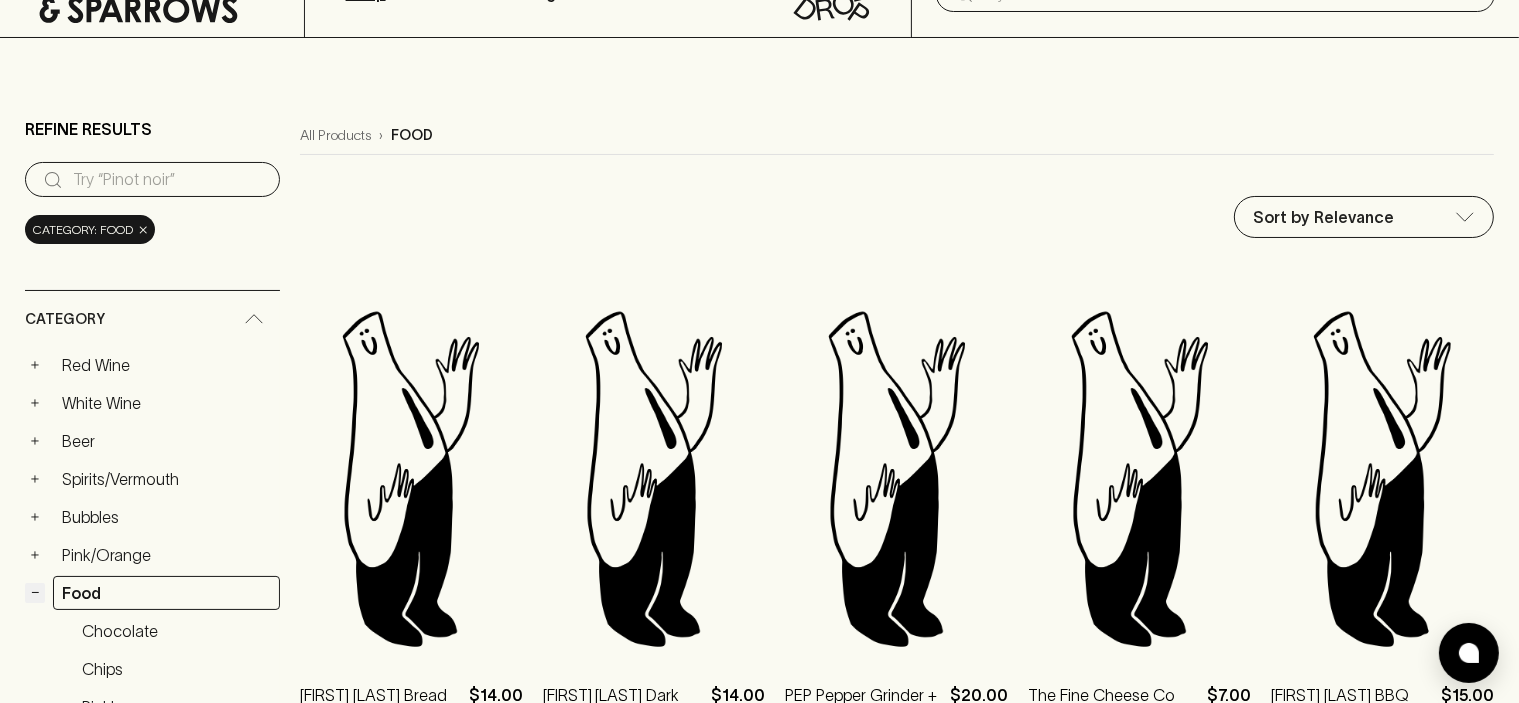 click on "−" at bounding box center (35, 593) 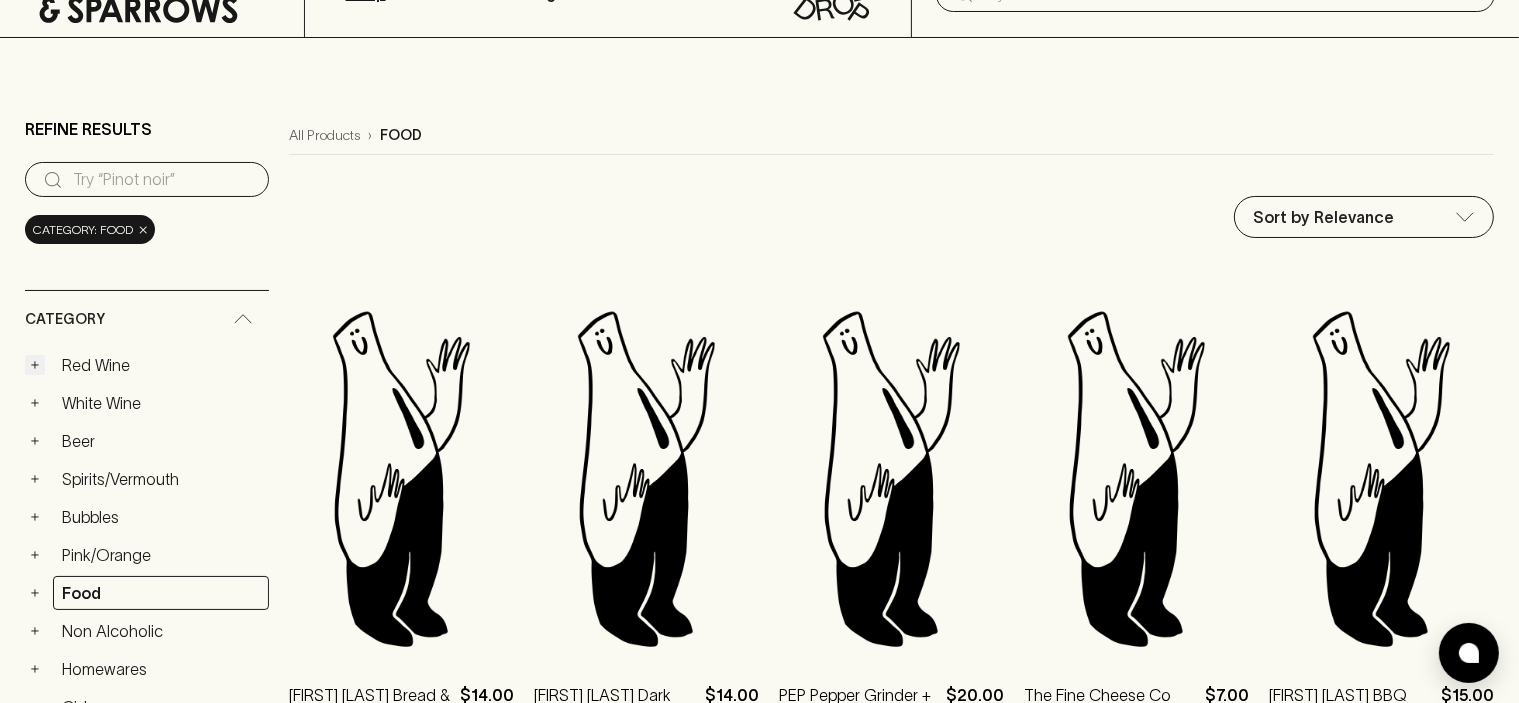 click on "+" at bounding box center (35, 365) 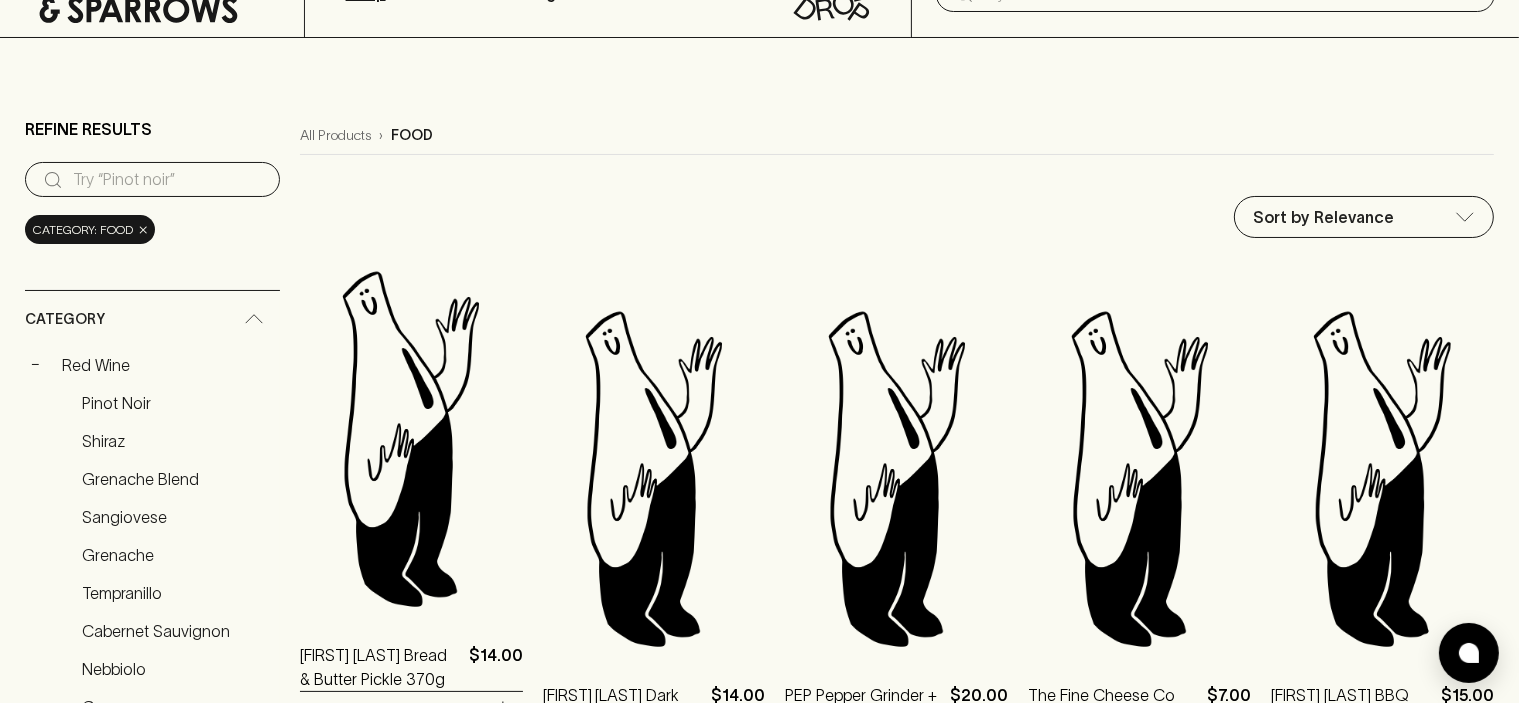 scroll, scrollTop: 400, scrollLeft: 0, axis: vertical 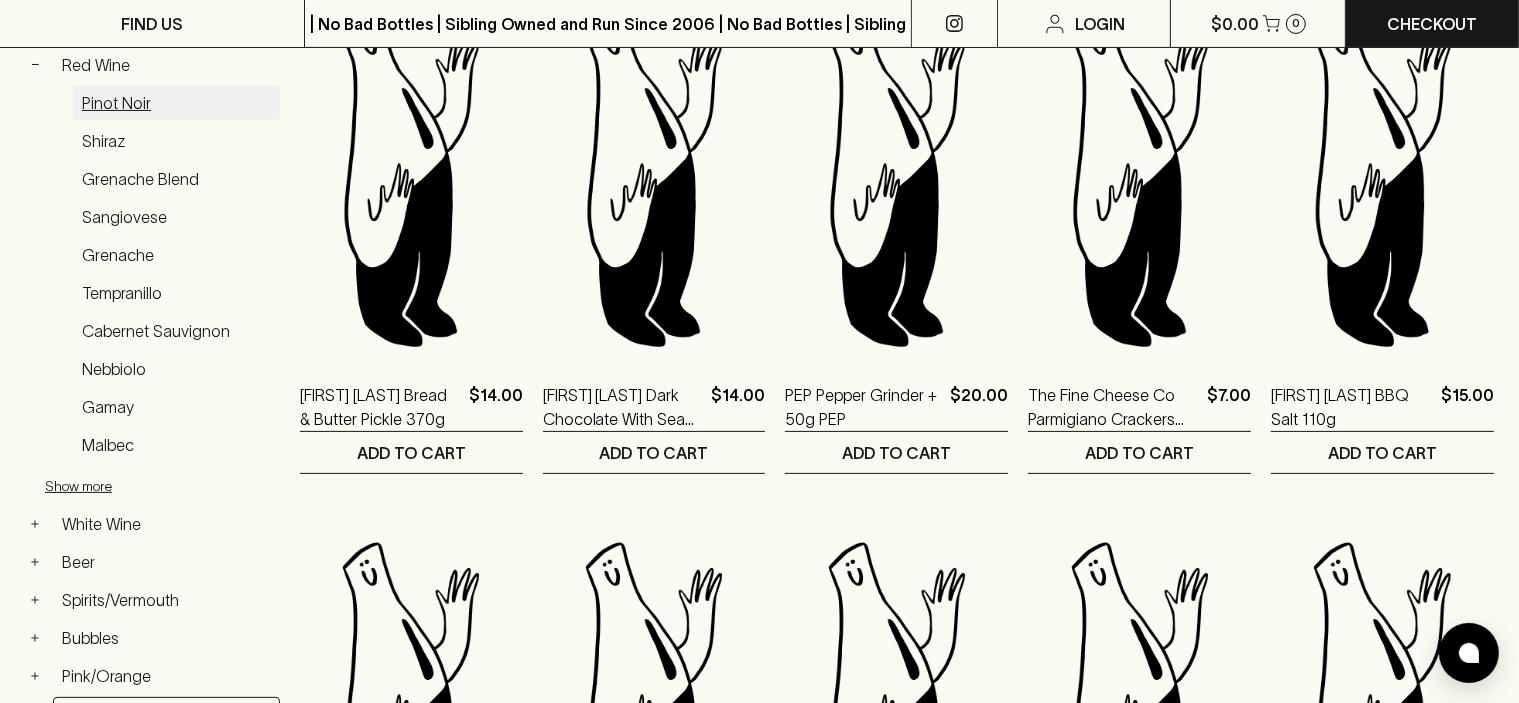 click on "Pinot Noir" at bounding box center [176, 103] 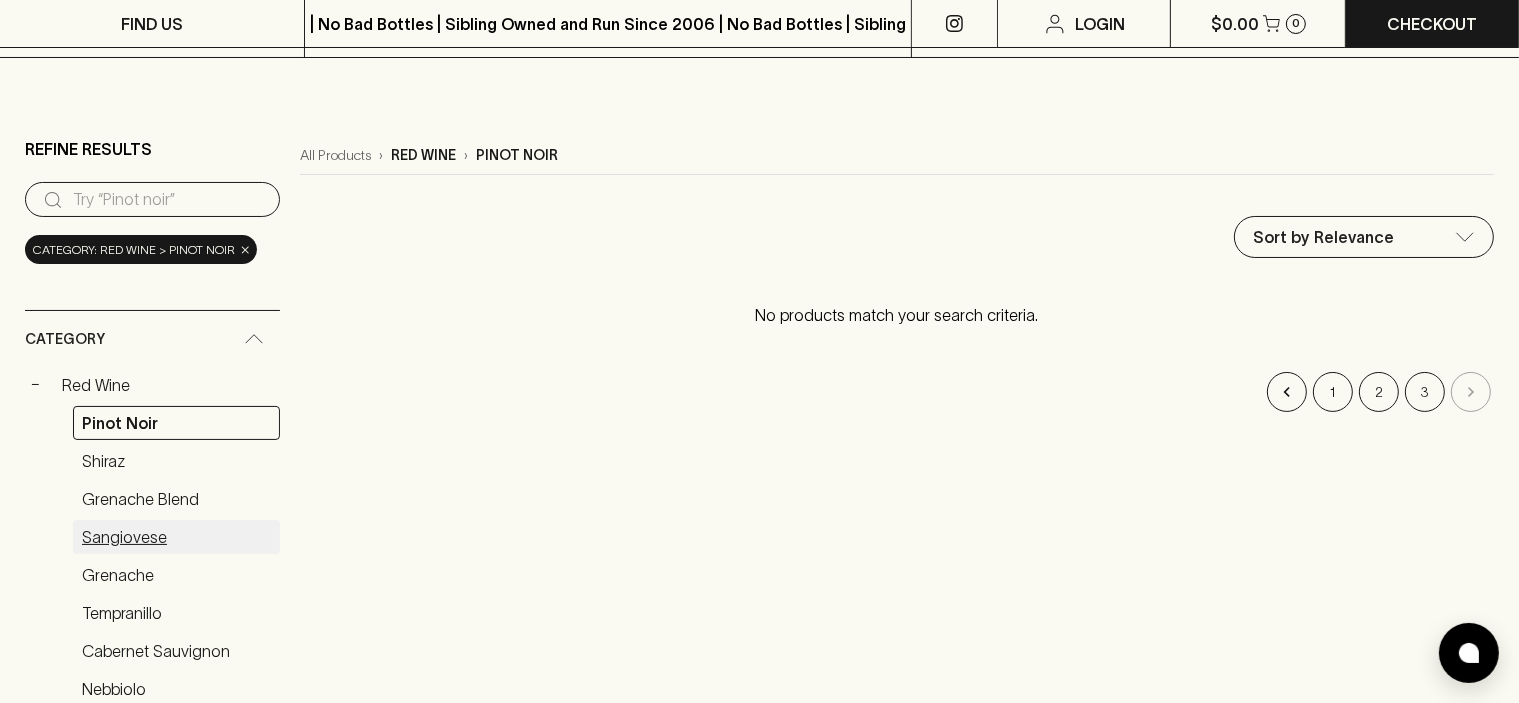 scroll, scrollTop: 200, scrollLeft: 0, axis: vertical 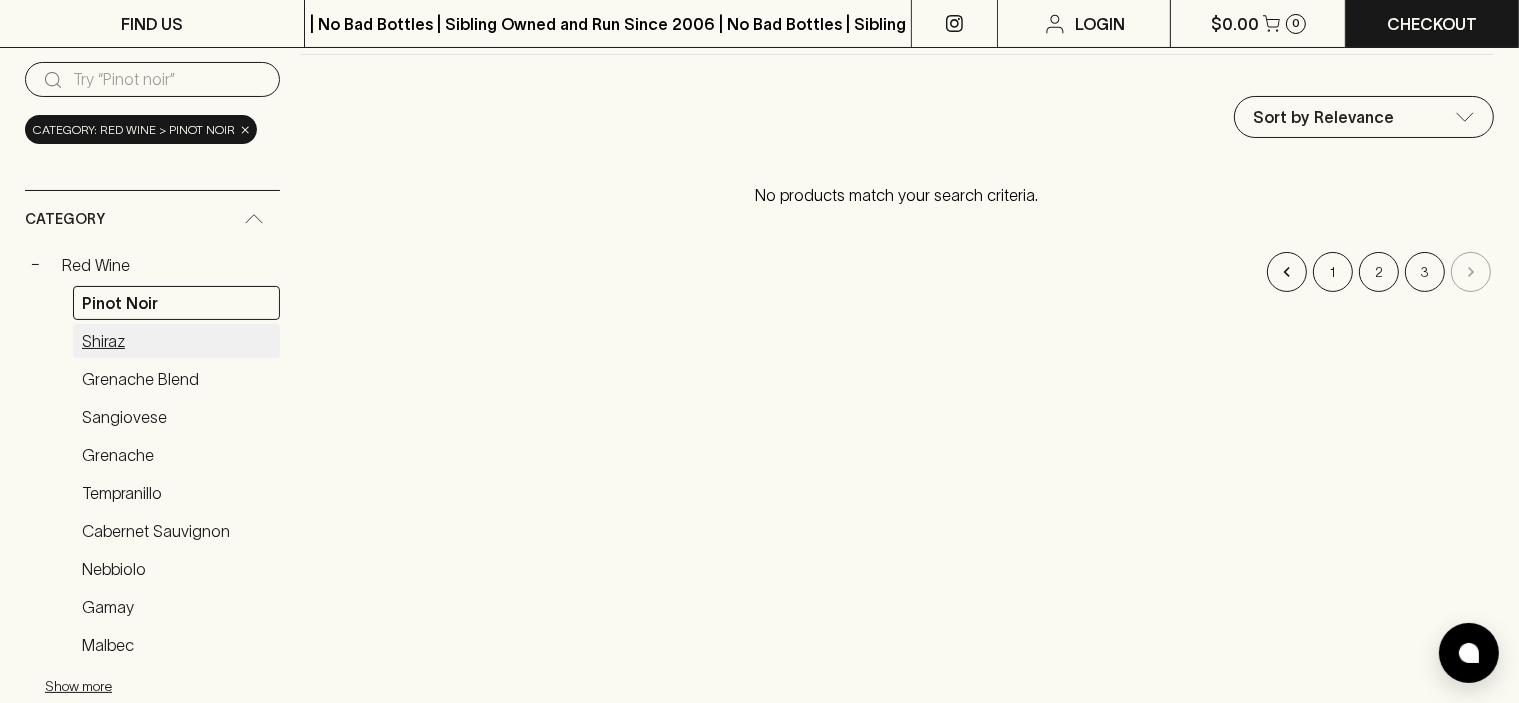 click on "Shiraz" at bounding box center (176, 341) 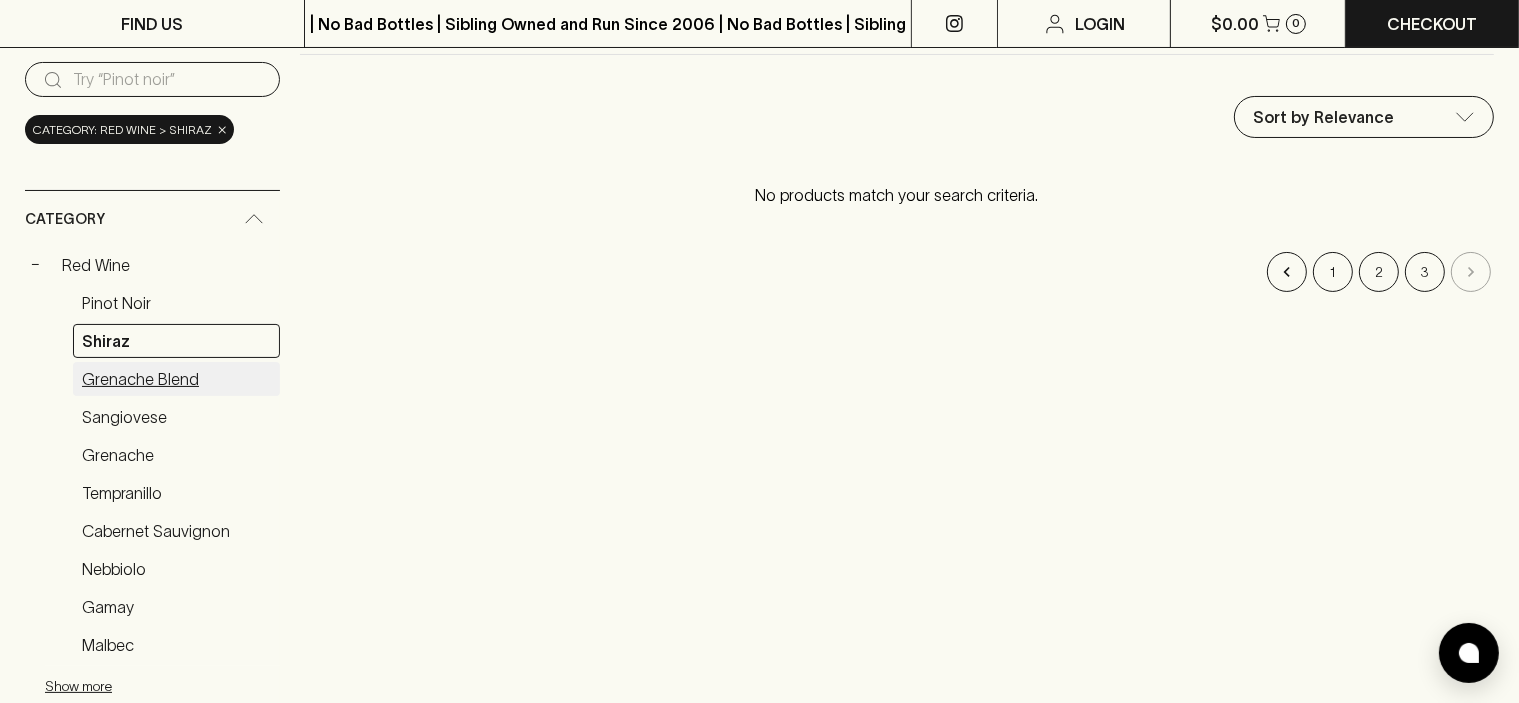 click on "Grenache Blend" at bounding box center (176, 379) 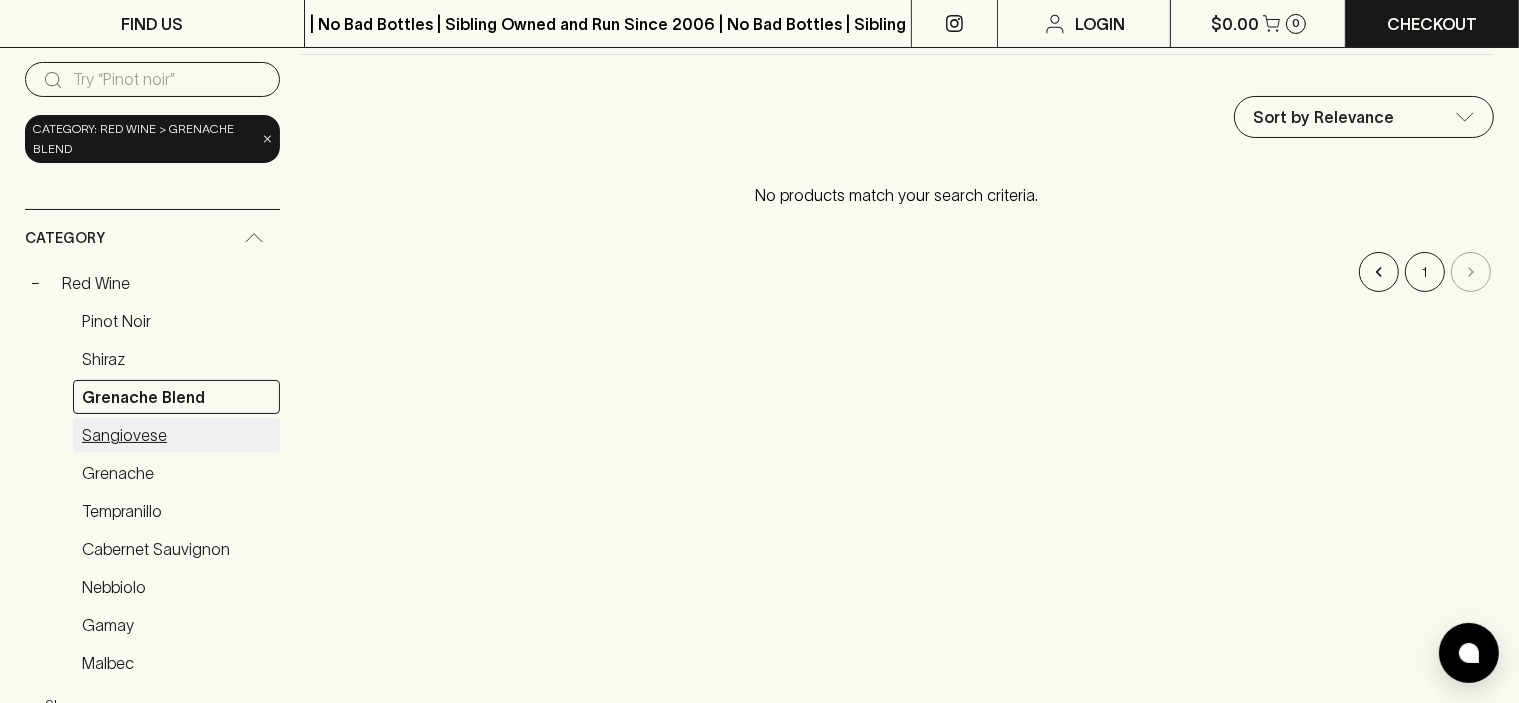 click on "Sangiovese" at bounding box center (176, 435) 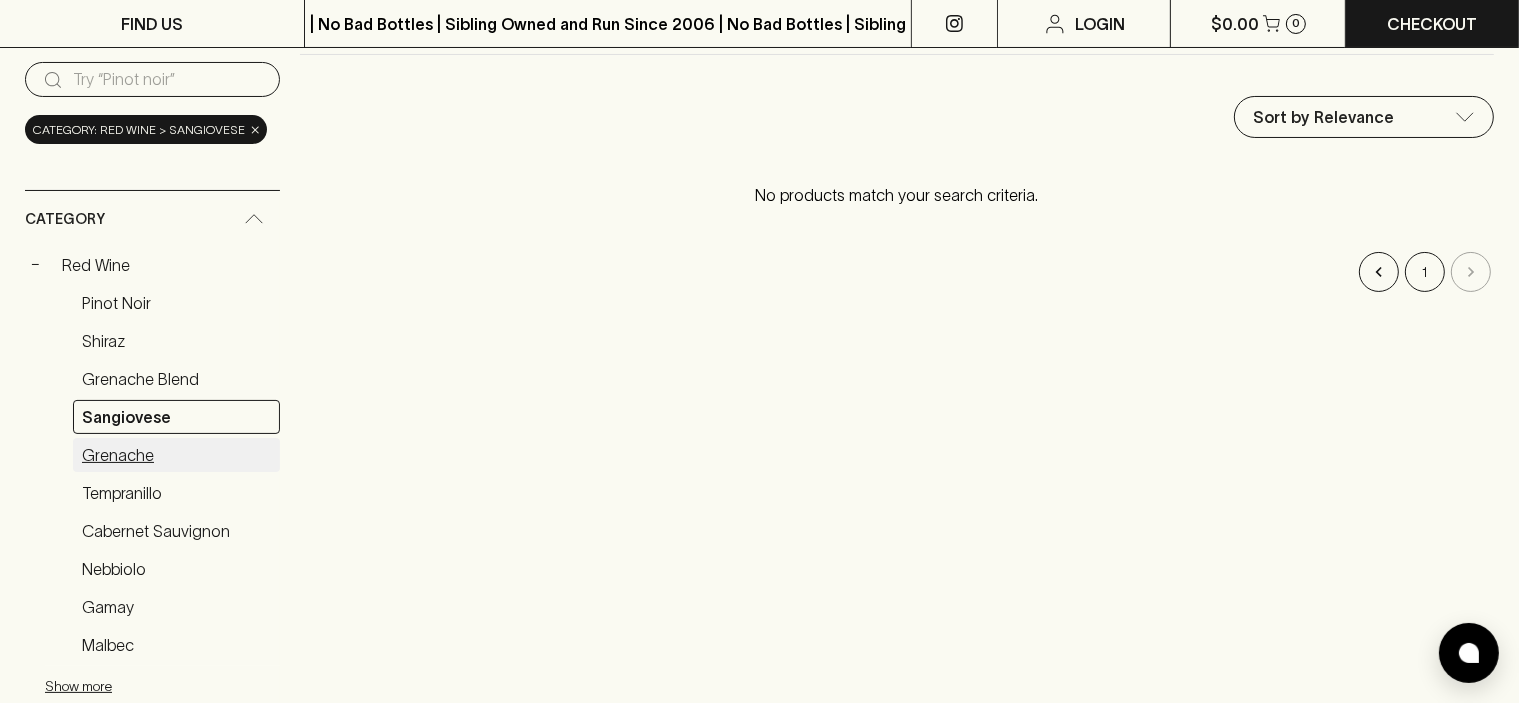 click on "Grenache" at bounding box center (176, 455) 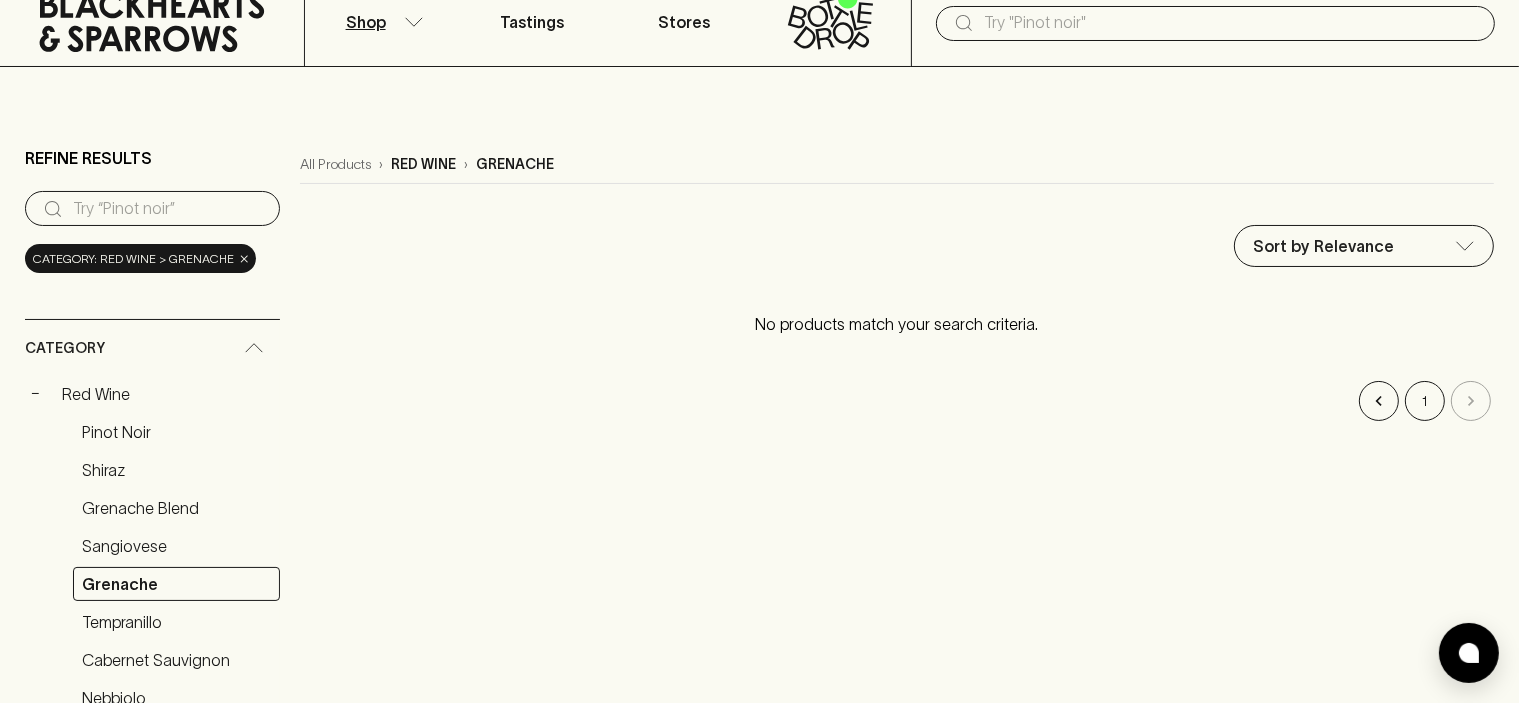 scroll, scrollTop: 0, scrollLeft: 0, axis: both 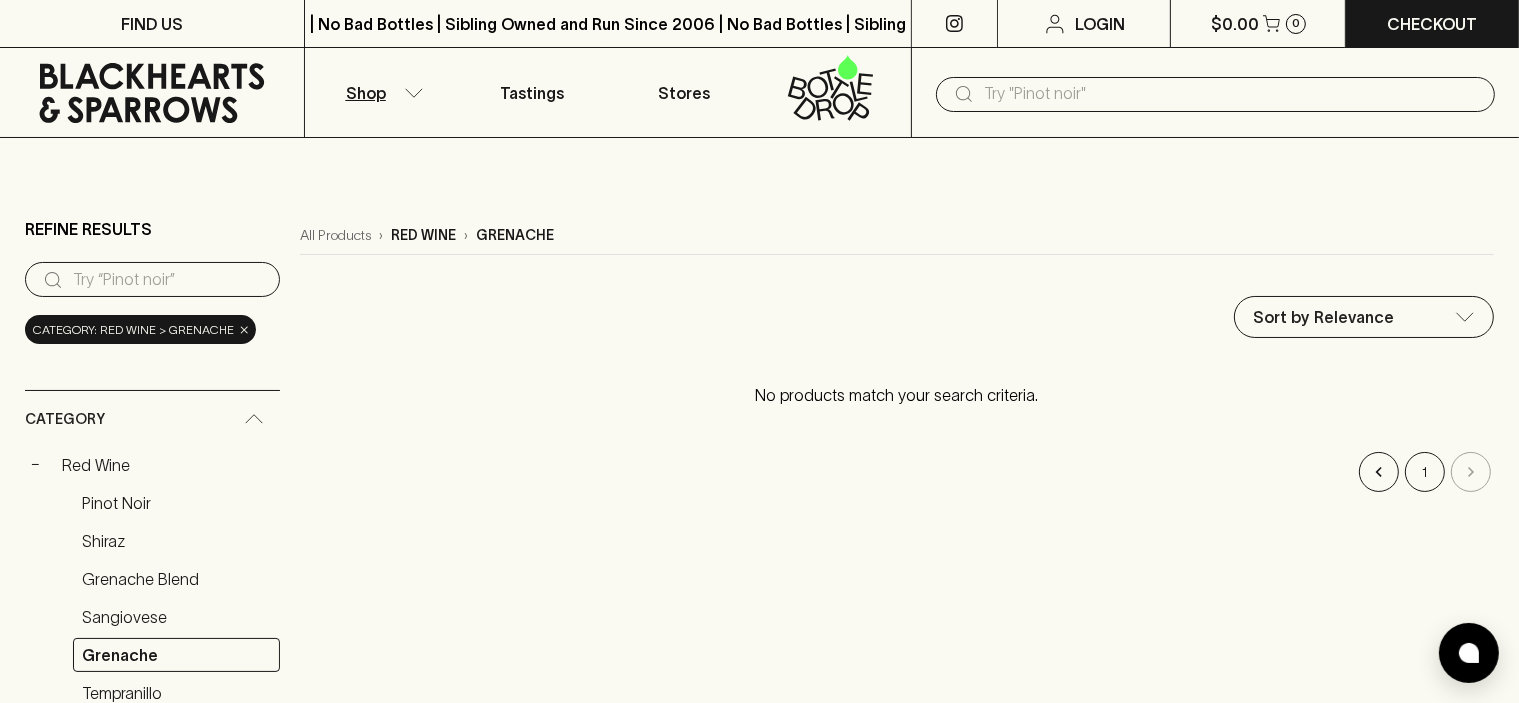 click on "Shop" at bounding box center (381, 92) 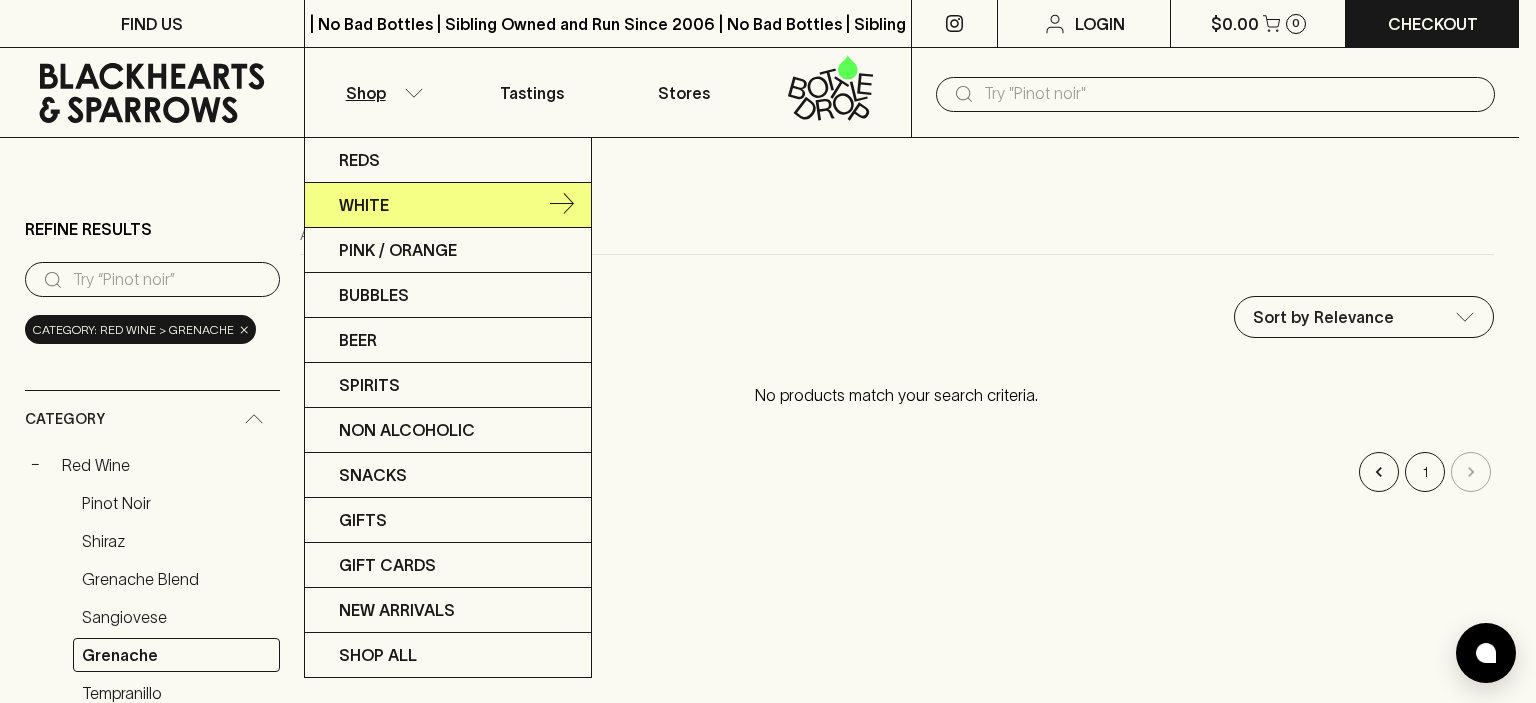 click on "White" at bounding box center (448, 205) 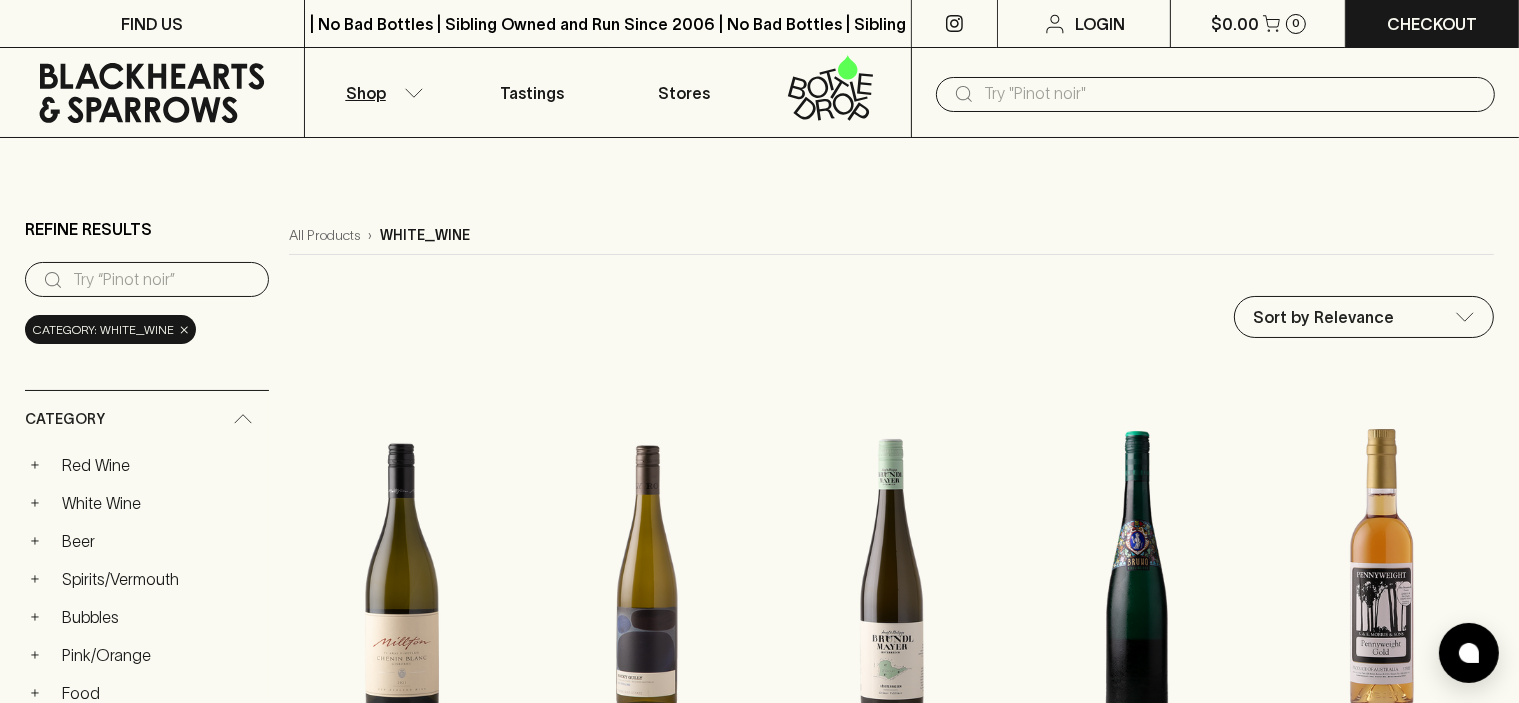 click on "Shop" at bounding box center (381, 92) 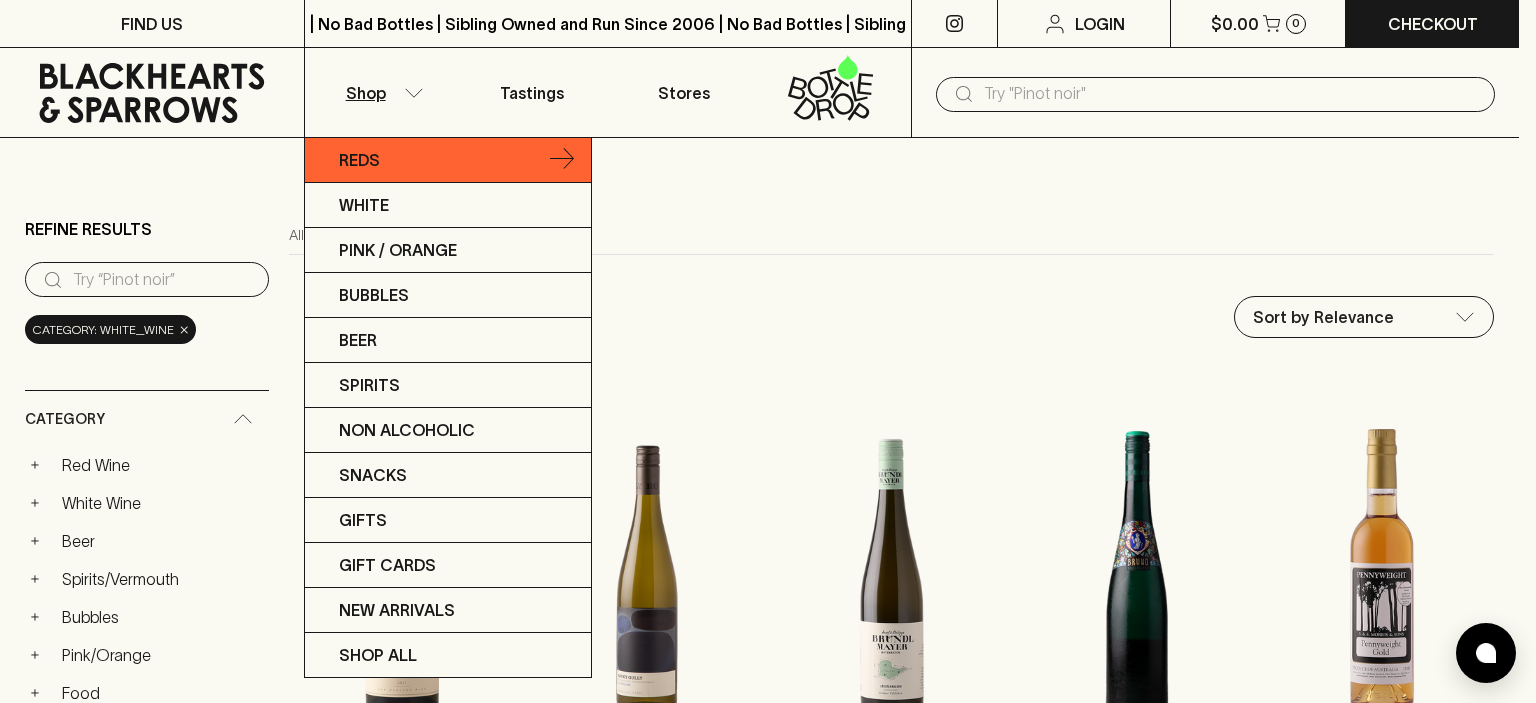 click on "Reds" at bounding box center (448, 160) 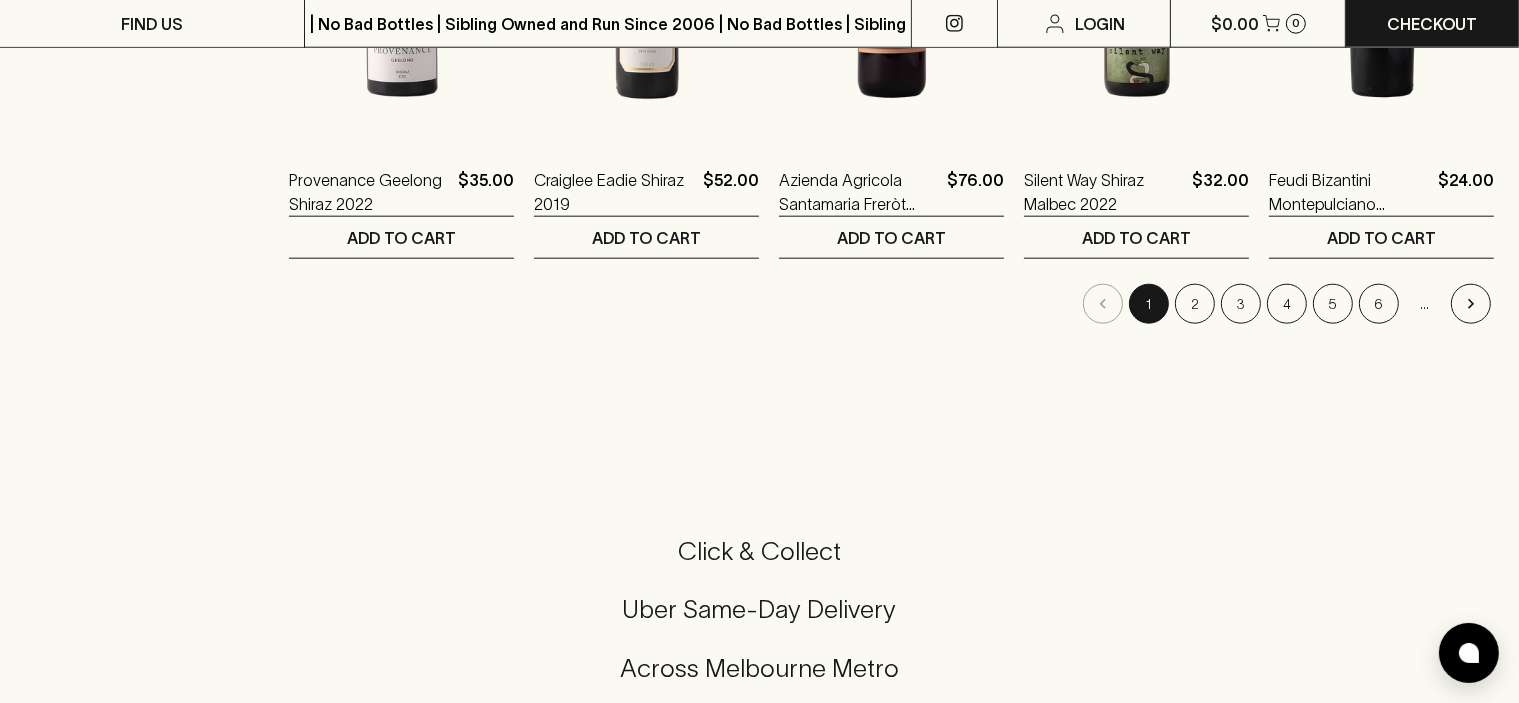 scroll, scrollTop: 2200, scrollLeft: 0, axis: vertical 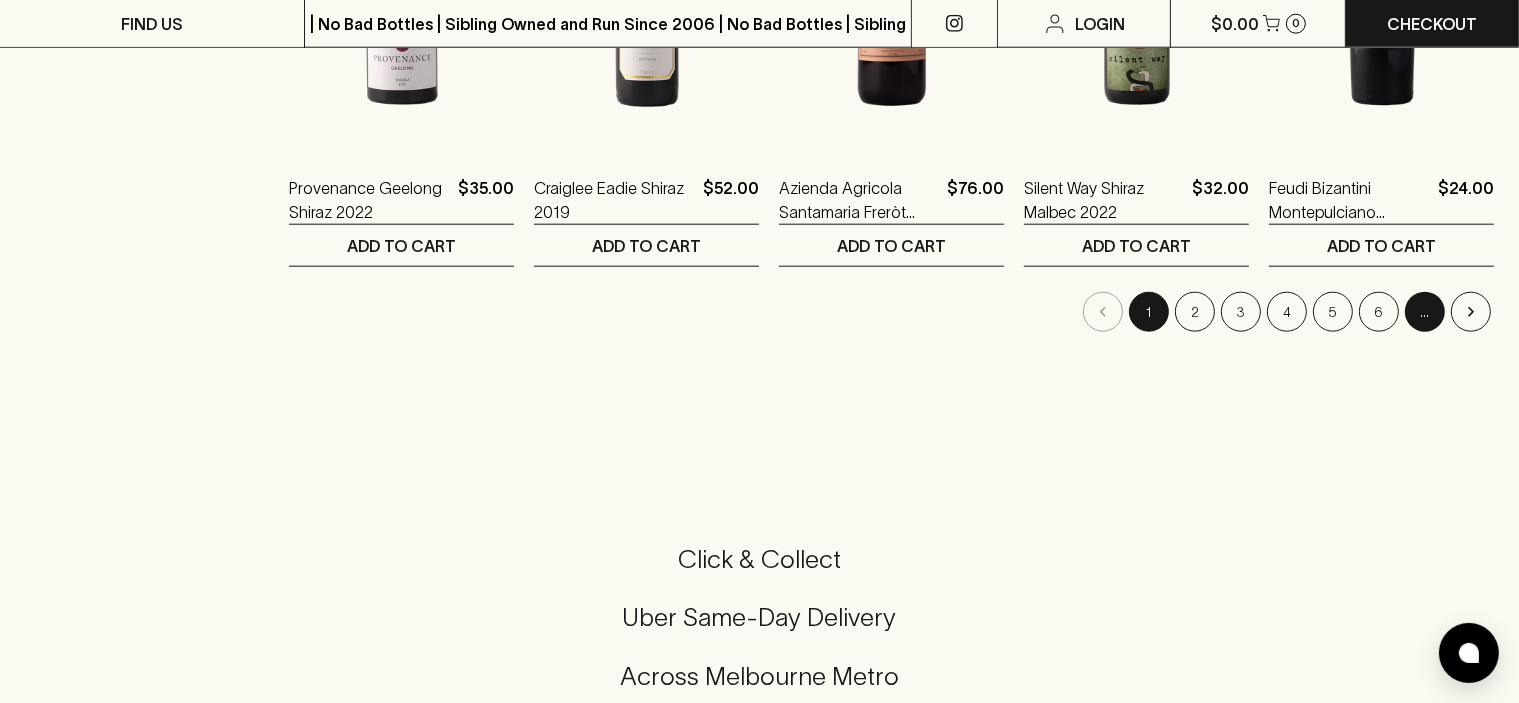 click on "…" at bounding box center (1425, 312) 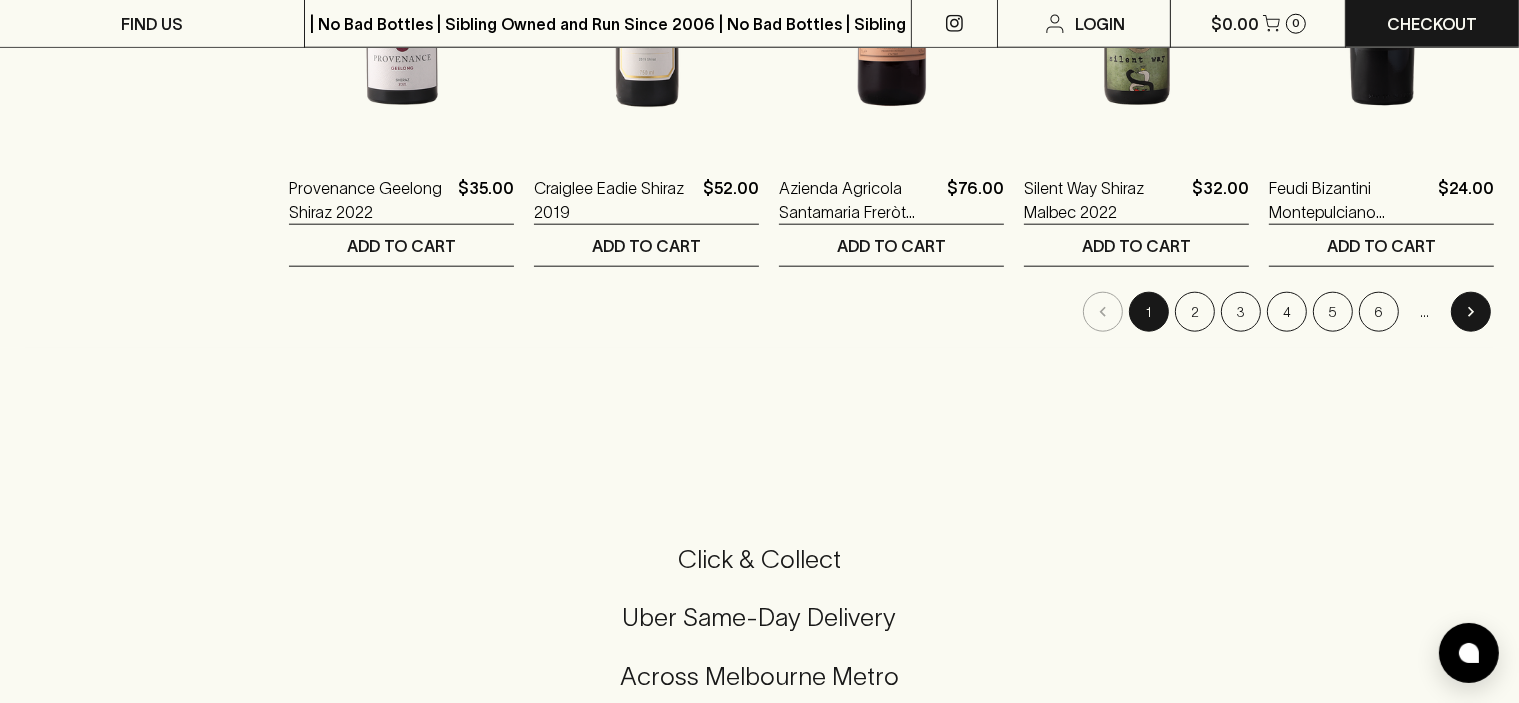 click at bounding box center (1471, 312) 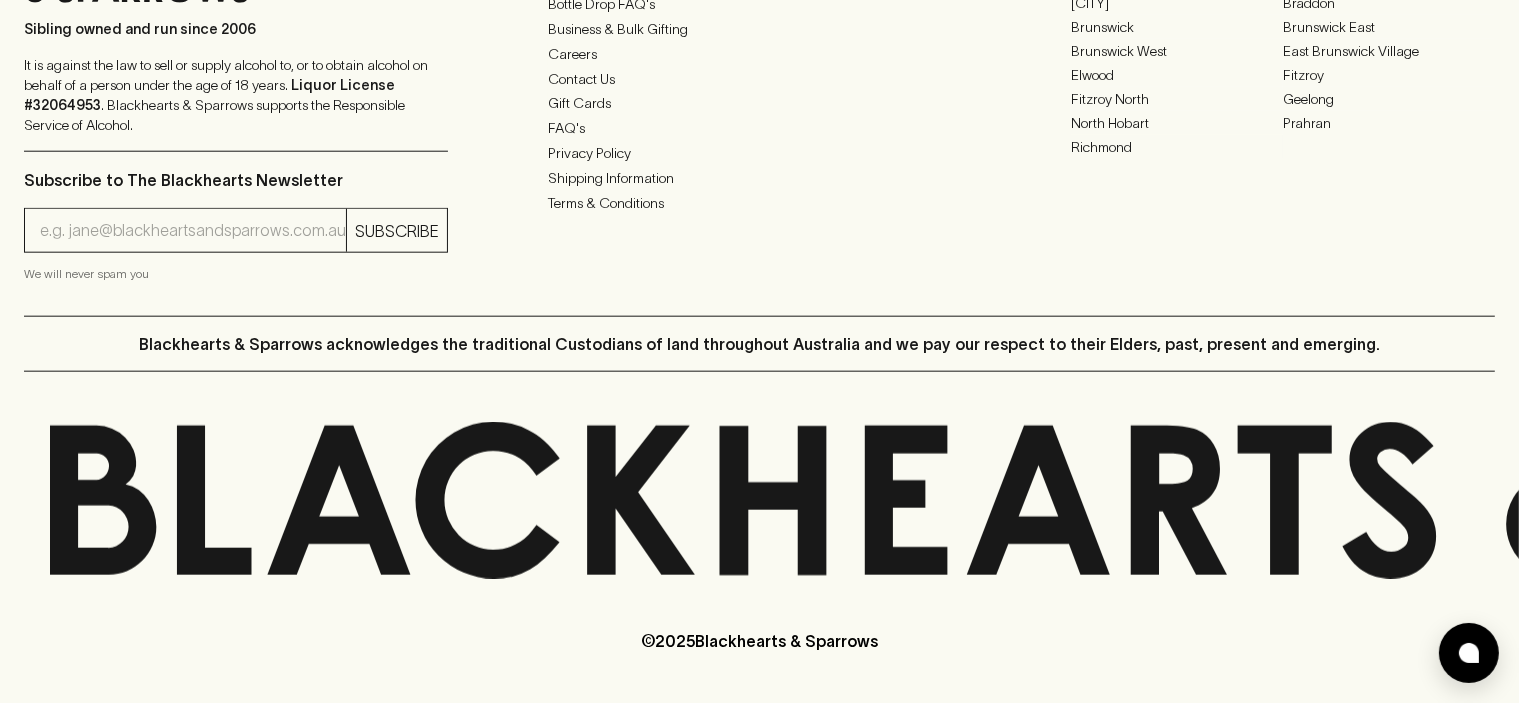 scroll, scrollTop: 0, scrollLeft: 0, axis: both 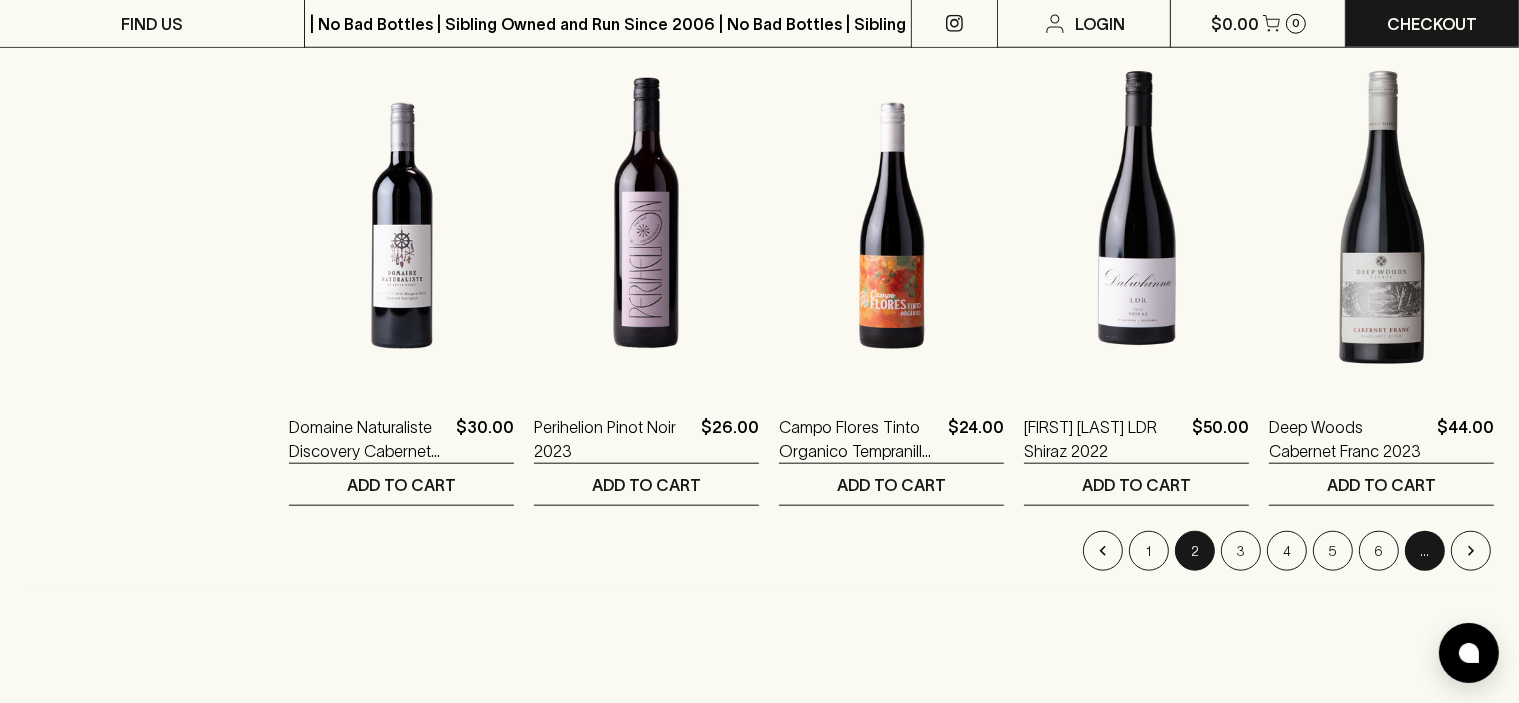 click on "…" at bounding box center (1425, 551) 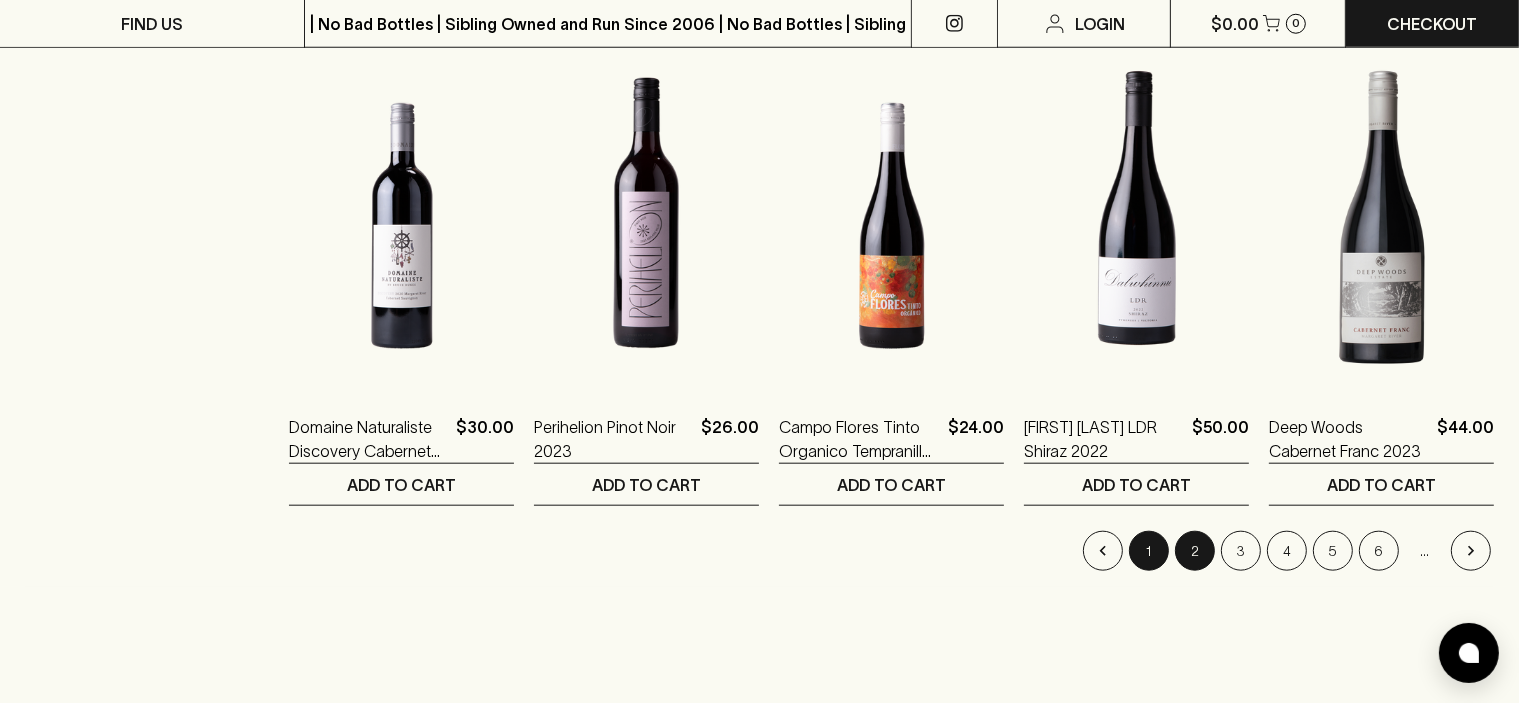 click on "1" at bounding box center [1149, 551] 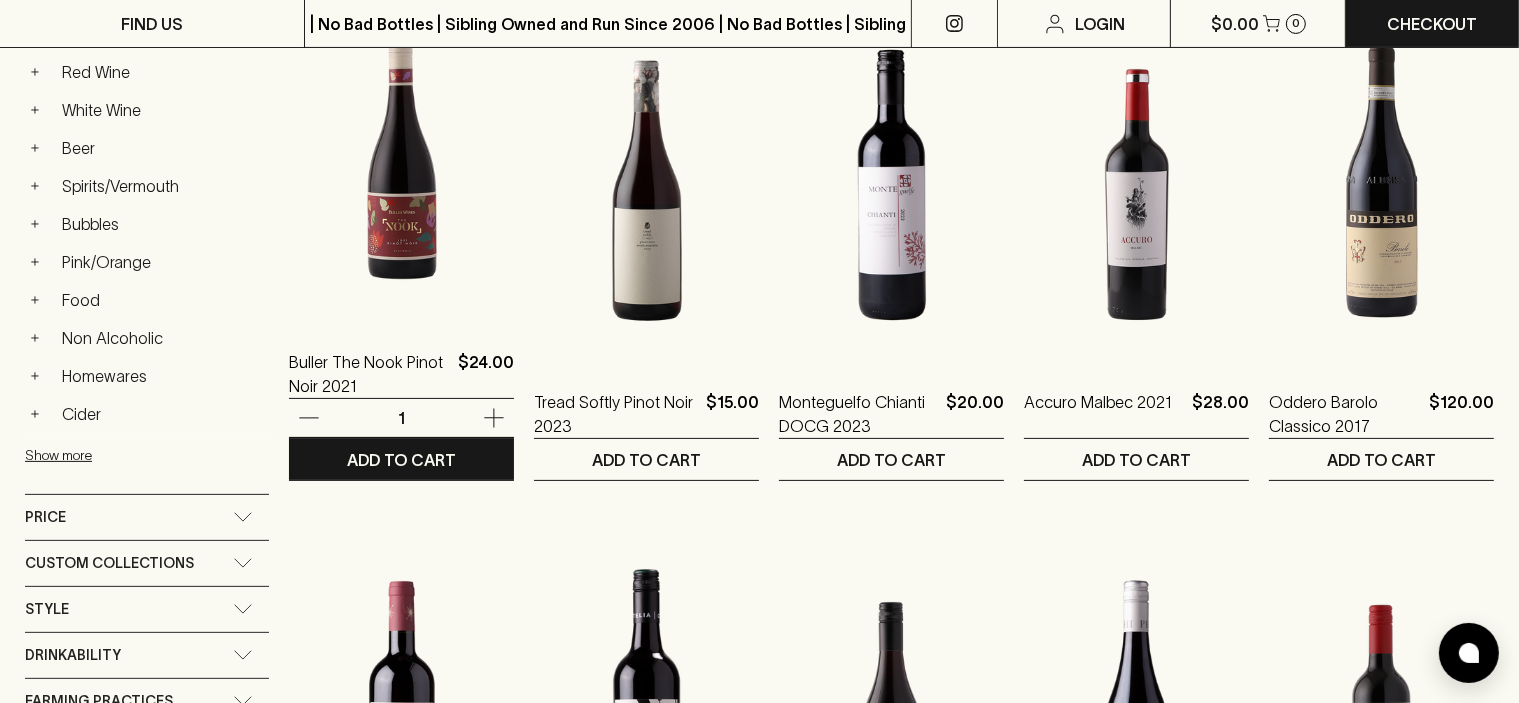 scroll, scrollTop: 400, scrollLeft: 0, axis: vertical 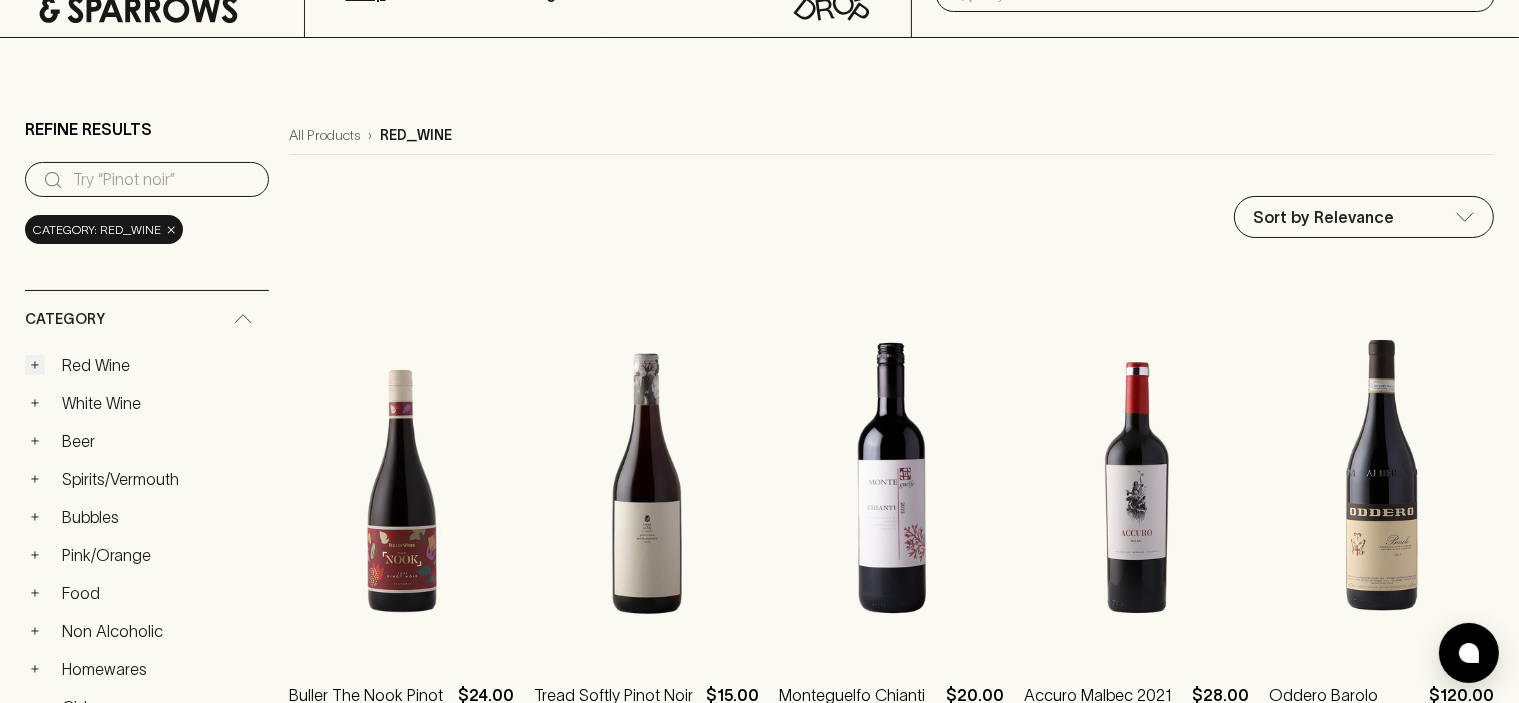 click on "+" at bounding box center [35, 365] 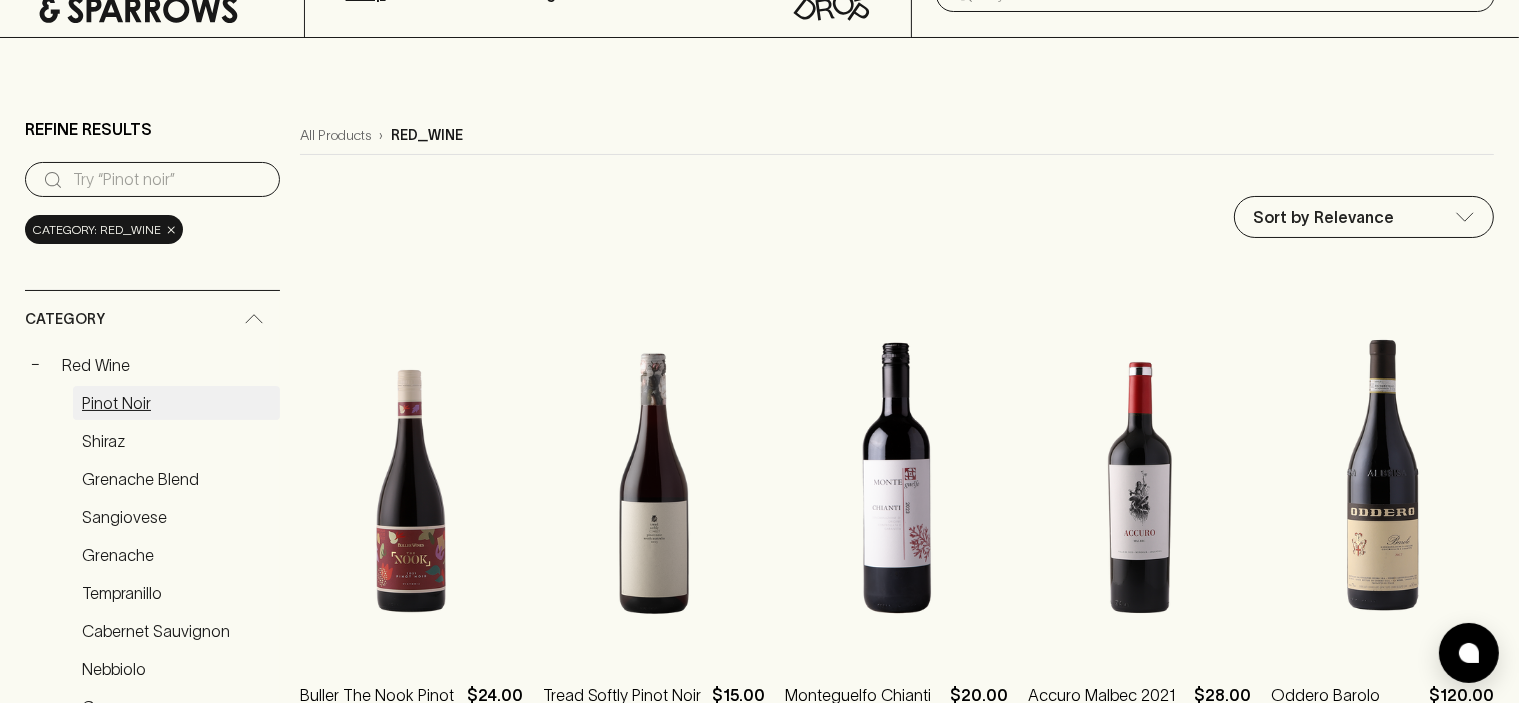 click on "Pinot Noir" at bounding box center [176, 403] 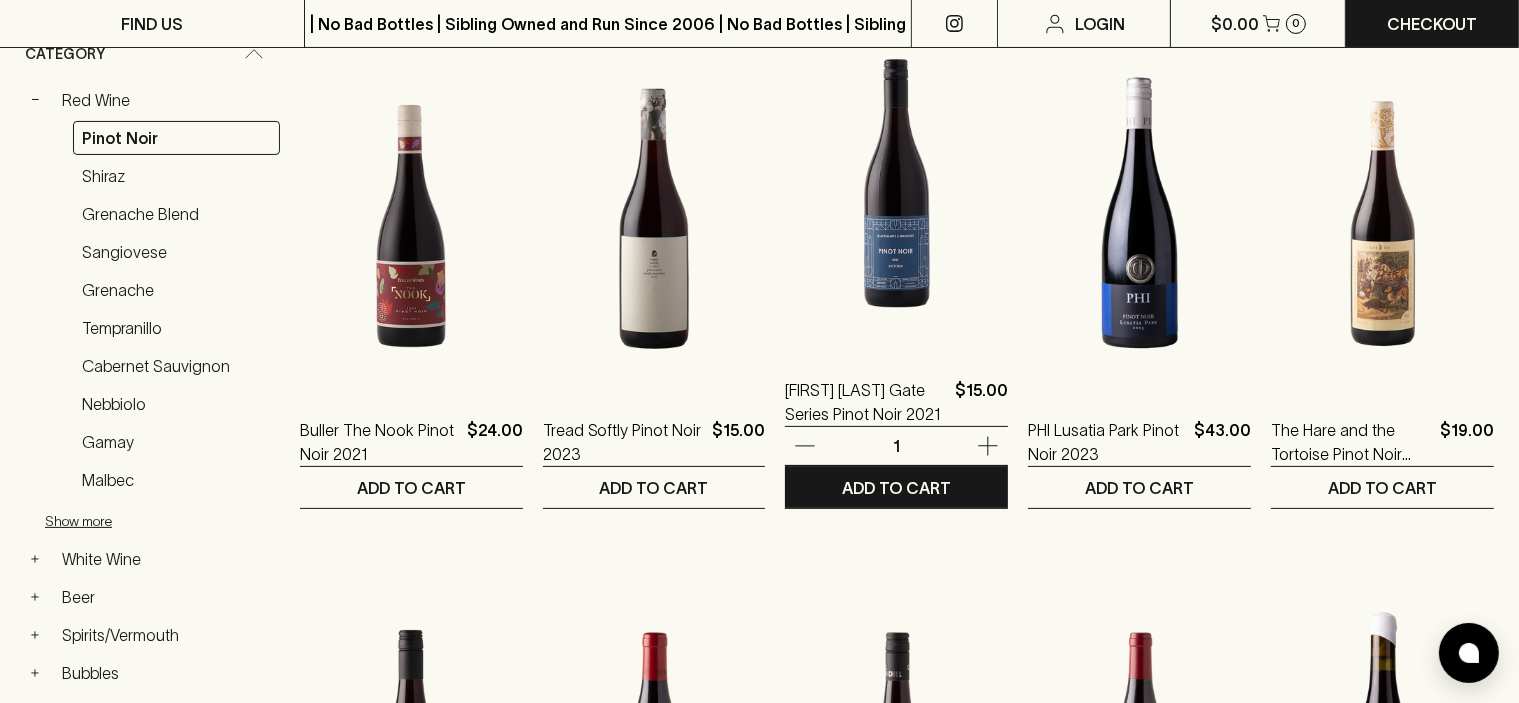scroll, scrollTop: 400, scrollLeft: 0, axis: vertical 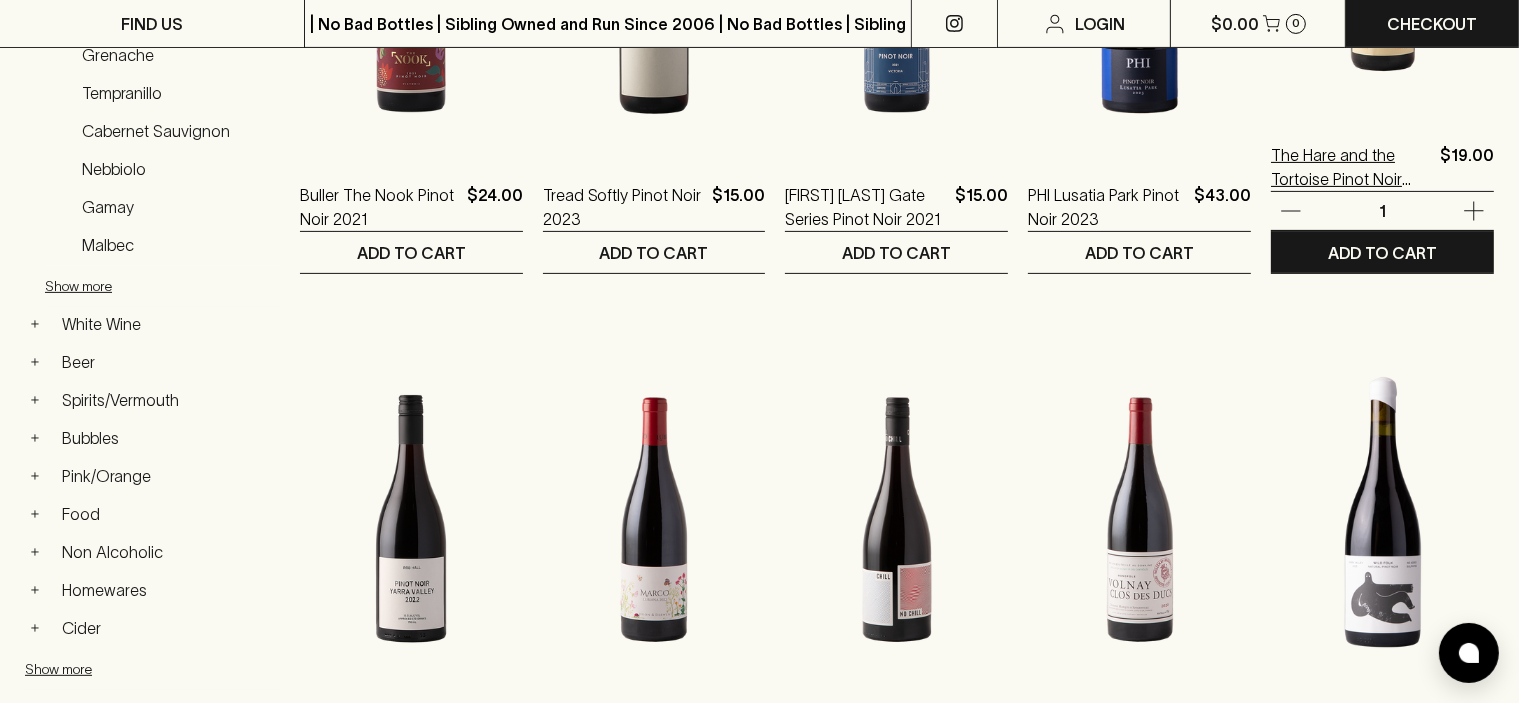 drag, startPoint x: 1402, startPoint y: 137, endPoint x: 1410, endPoint y: 151, distance: 16.124516 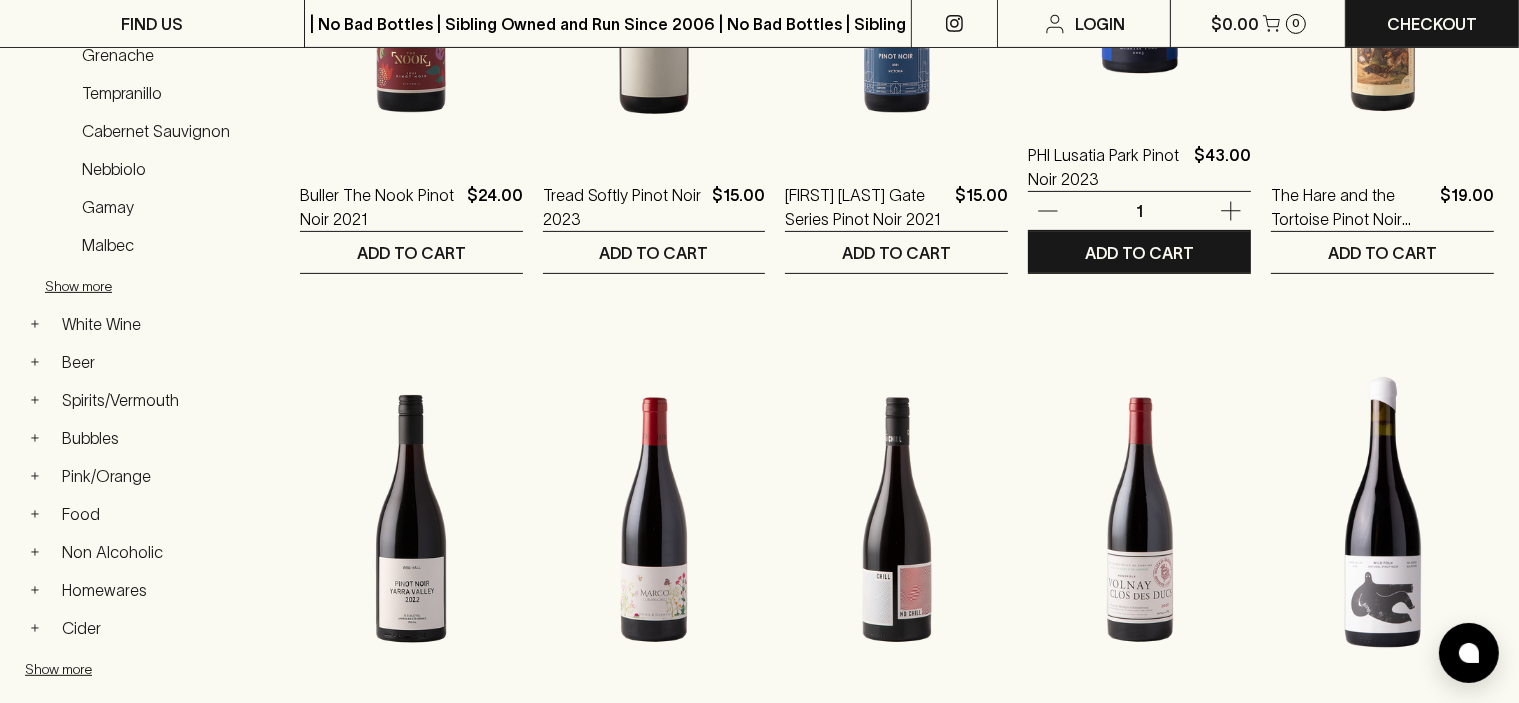 drag, startPoint x: 1107, startPoint y: 199, endPoint x: 1118, endPoint y: 138, distance: 61.983868 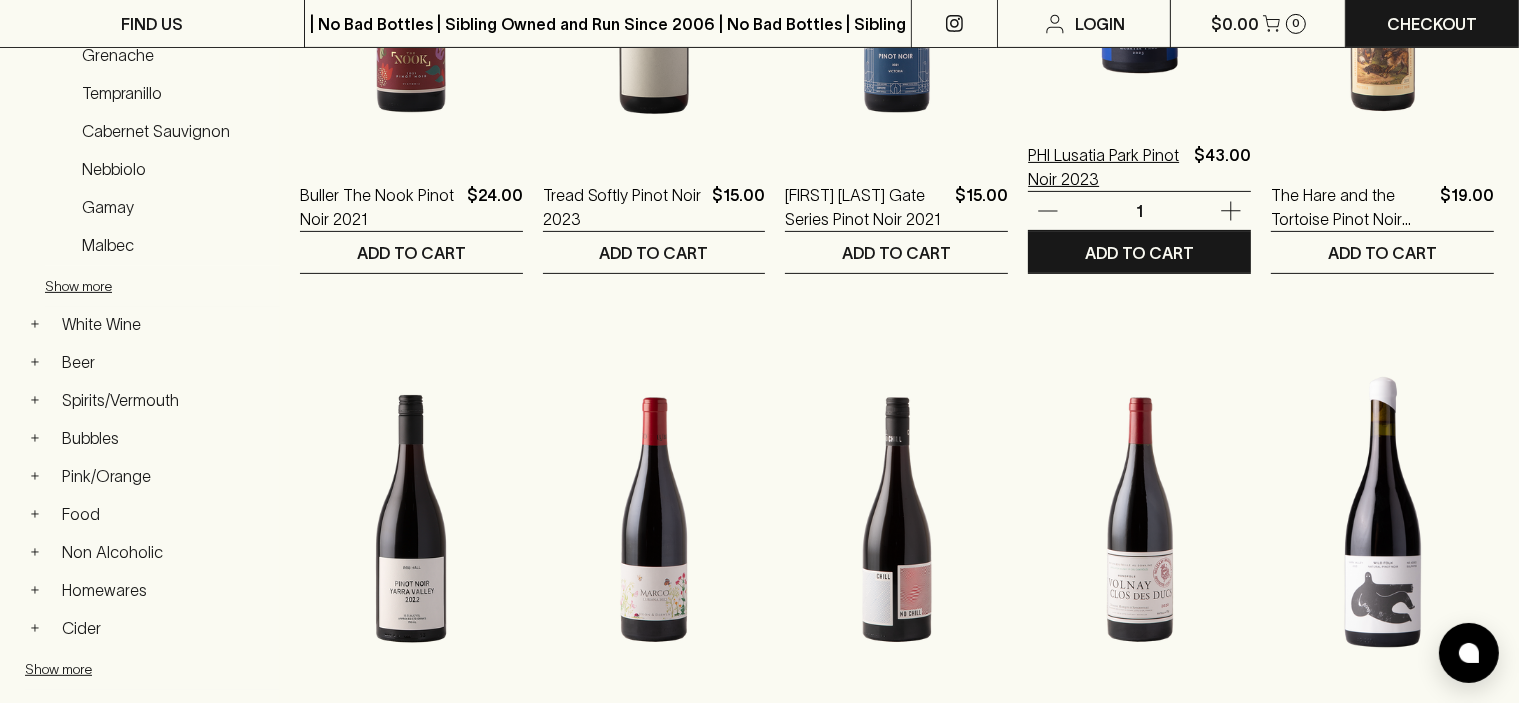 drag, startPoint x: 1118, startPoint y: 138, endPoint x: 1065, endPoint y: 163, distance: 58.60034 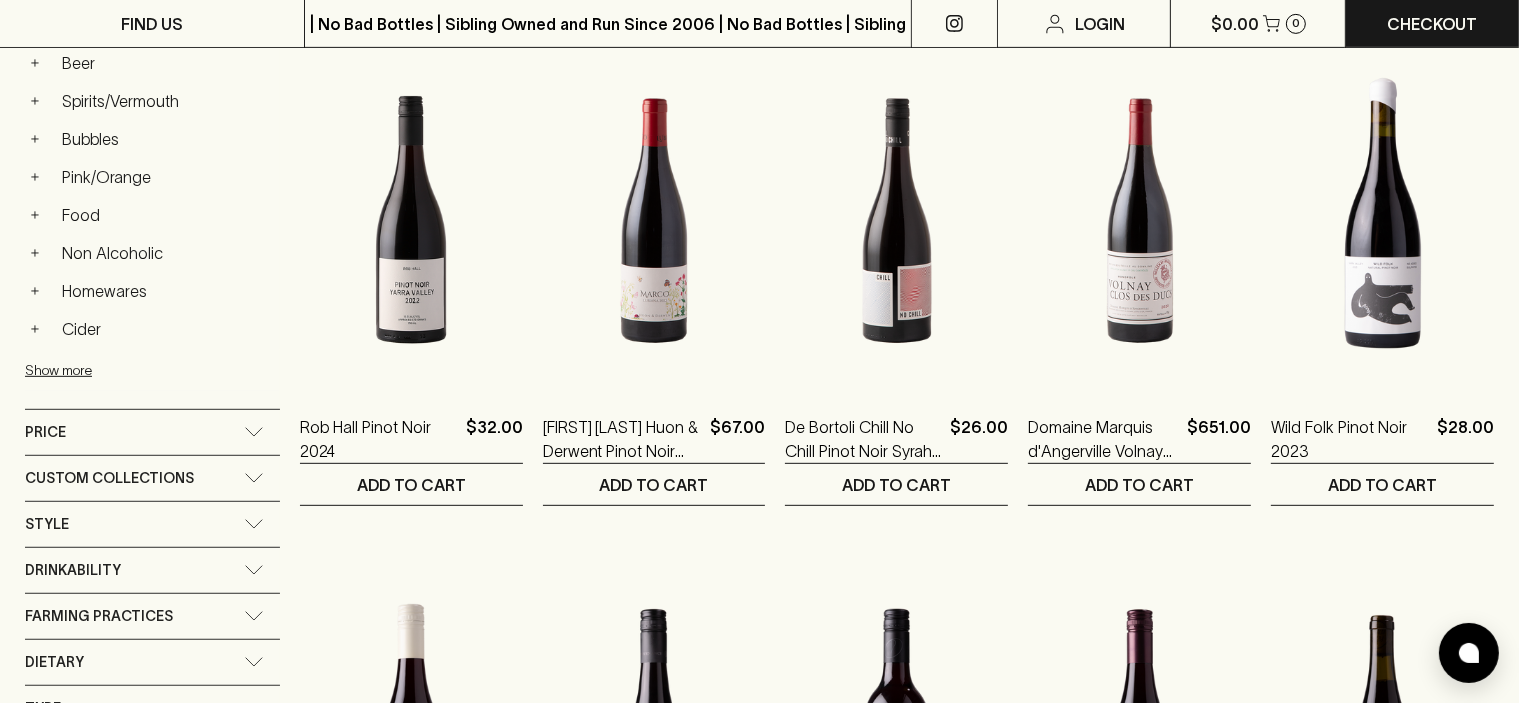 scroll, scrollTop: 900, scrollLeft: 0, axis: vertical 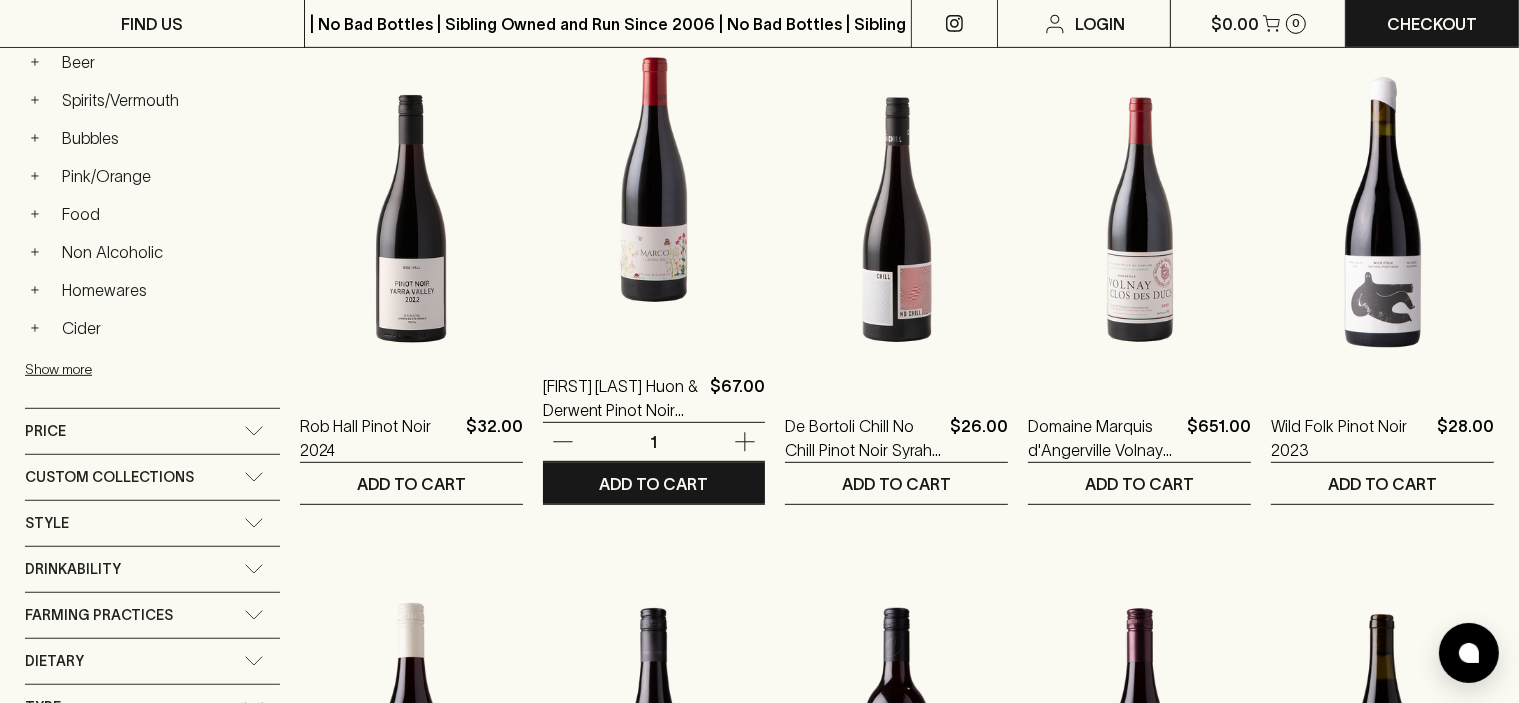 drag, startPoint x: 699, startPoint y: 345, endPoint x: 668, endPoint y: 223, distance: 125.87692 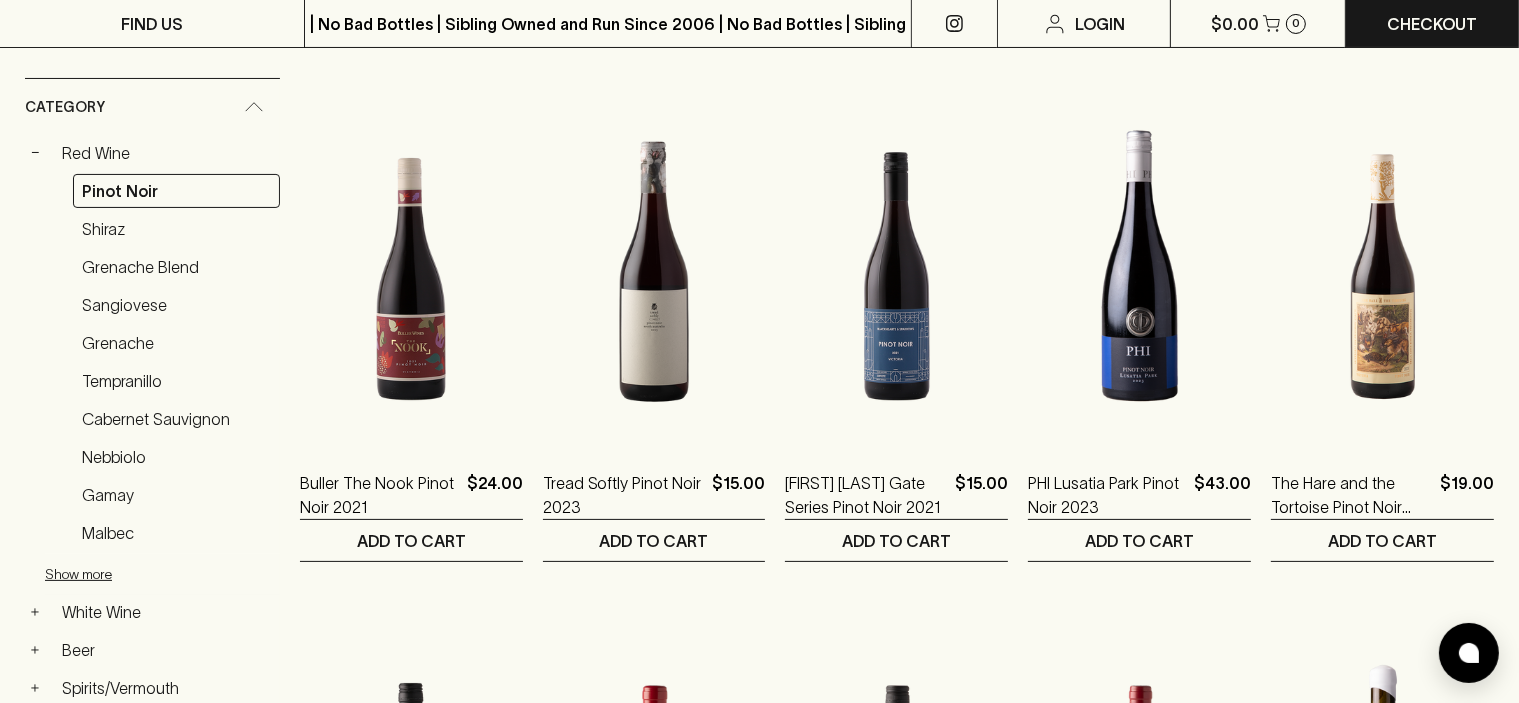 scroll, scrollTop: 0, scrollLeft: 0, axis: both 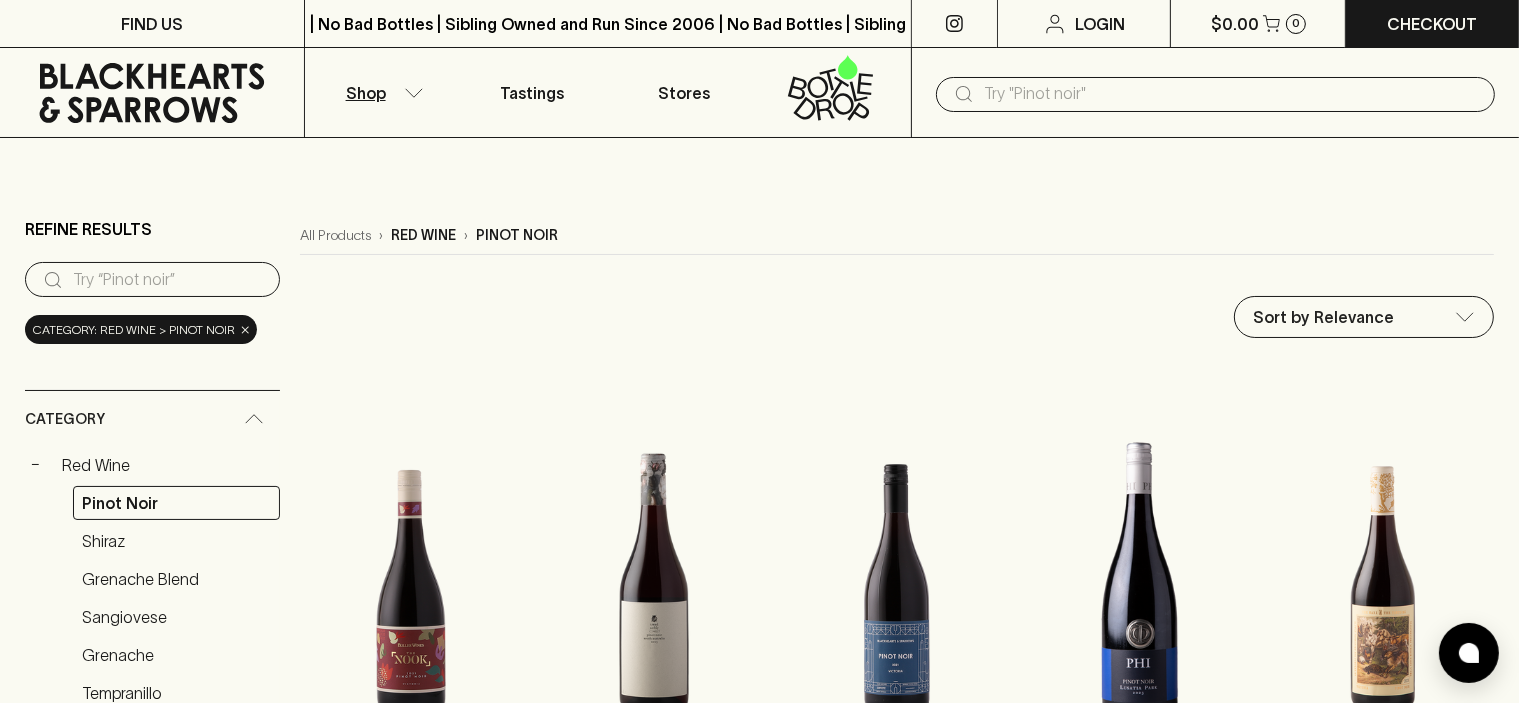 click on "Sort by Relevance default ​" at bounding box center (1364, 317) 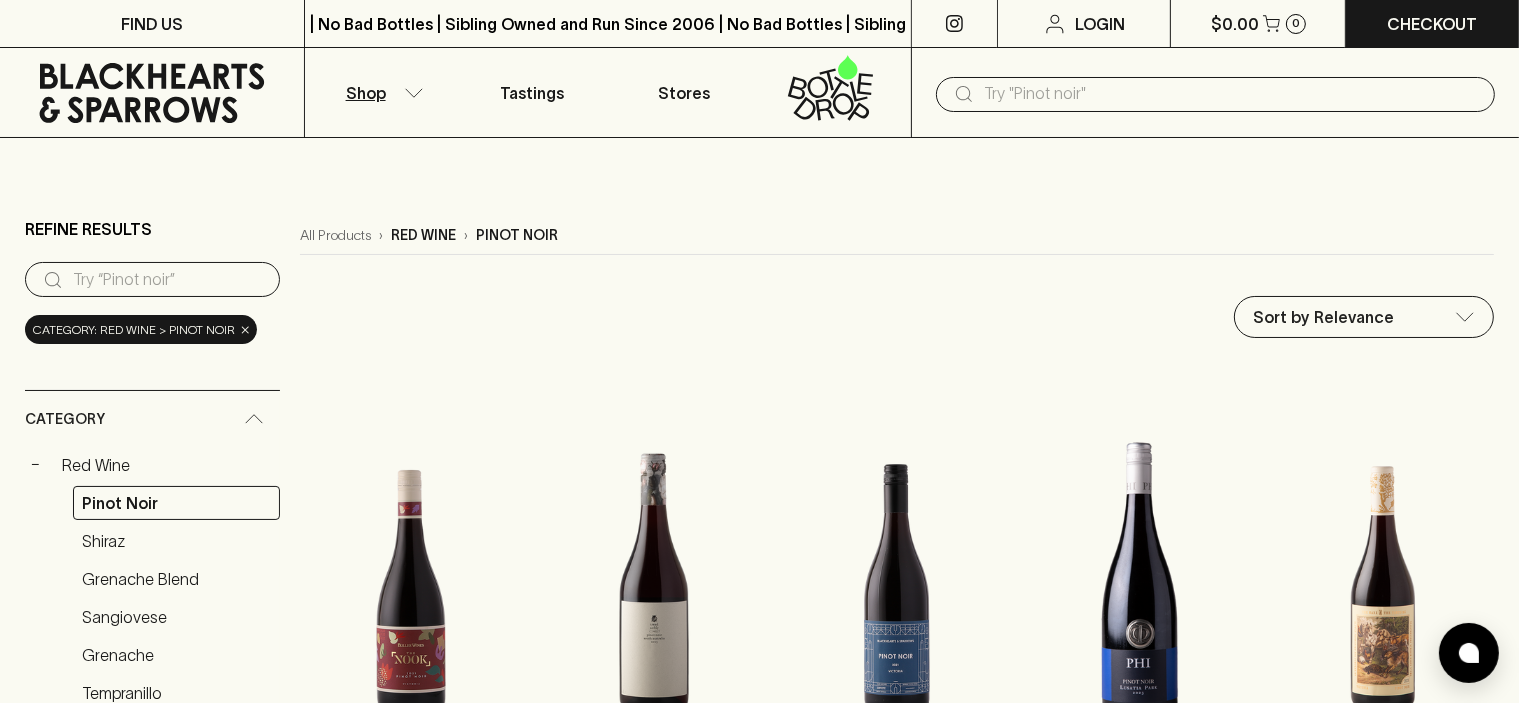 click on "FIND US | No Bad Bottles | Sibling Owned and Run Since 2006 | No Bad Bottles | Sibling Owned and Run Since 2006 | No Bad Bottles | Sibling Owned and Run Since 2006 | No Bad Bottles | Sibling Owned and Run Since 2006 | No Bad Bottles | Sibling Owned and Run Since 2006 | No Bad Bottles | Sibling Owned and Run Since 2006 | No Bad Bottles | Sibling Owned and Run Since 2006 | No Bad Bottles | Sibling Owned and Run Since 2006
⠀ | No Bad Bottles | Sibling Owned and Run Since 2006 | No Bad Bottles | Sibling Owned and Run Since 2006 | No Bad Bottles | Sibling Owned and Run Since 2006 | No Bad Bottles | Sibling Owned and Run Since 2006 | No Bad Bottles | Sibling Owned and Run Since 2006 | No Bad Bottles | Sibling Owned and Run Since 2006 | No Bad Bottles | Sibling Owned and Run Since 2006 | No Bad Bottles | Sibling Owned and Run Since 2006
⠀ Login $0.00 0 Checkout Shop Tastings Stores ​ Refine Results ​ Category: red wine > pinot noir × Category − Red Wine Pinot Noir Shiraz Gamay" at bounding box center [759, 2109] 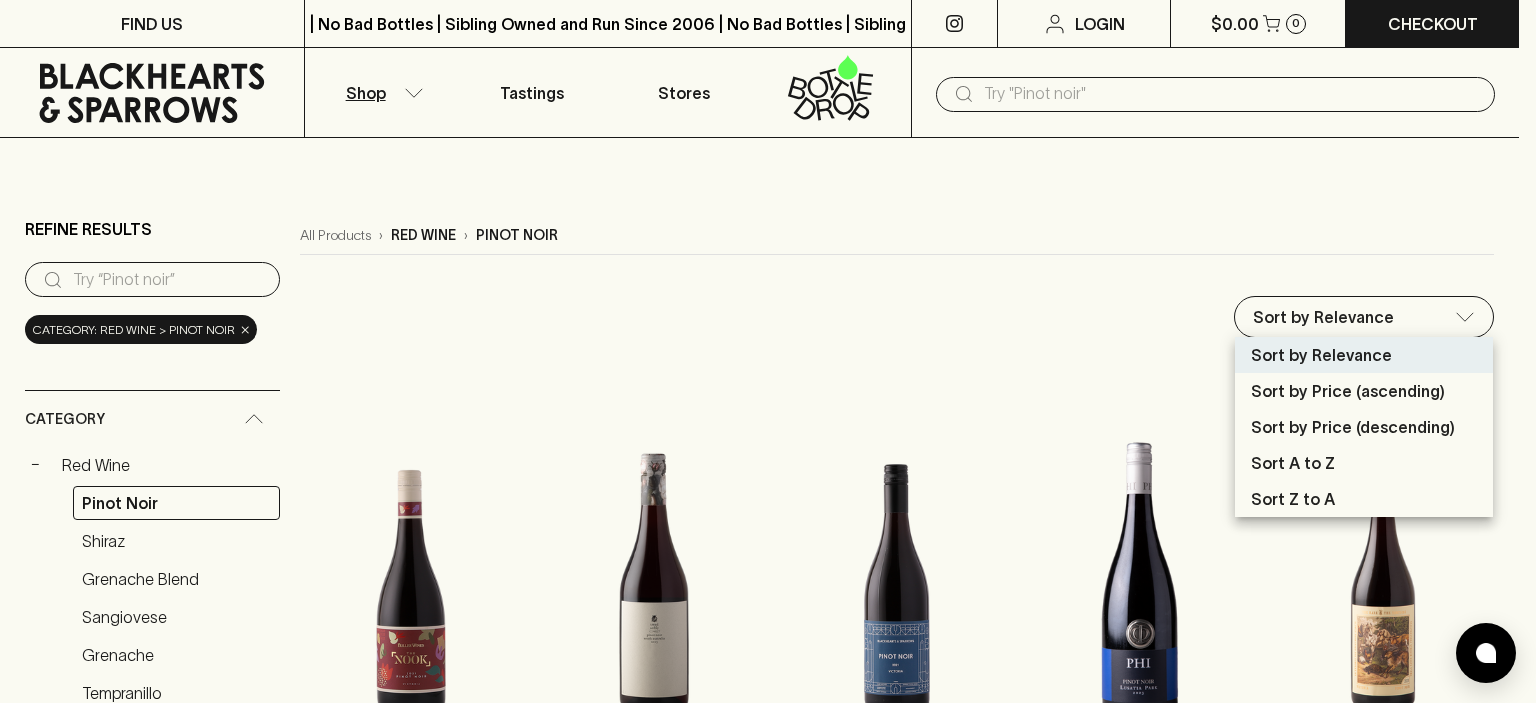 click on "Sort by Price (descending)" at bounding box center [1353, 427] 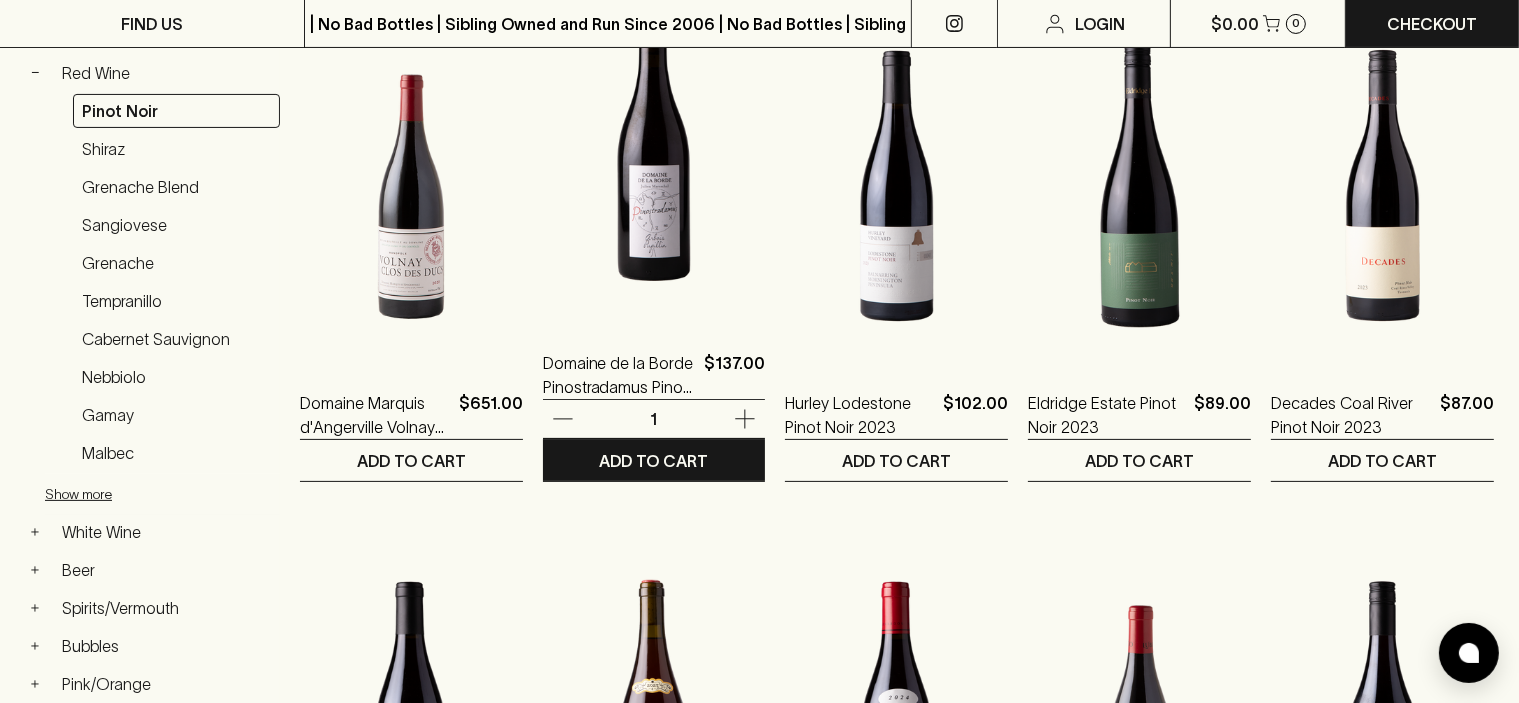 scroll, scrollTop: 400, scrollLeft: 0, axis: vertical 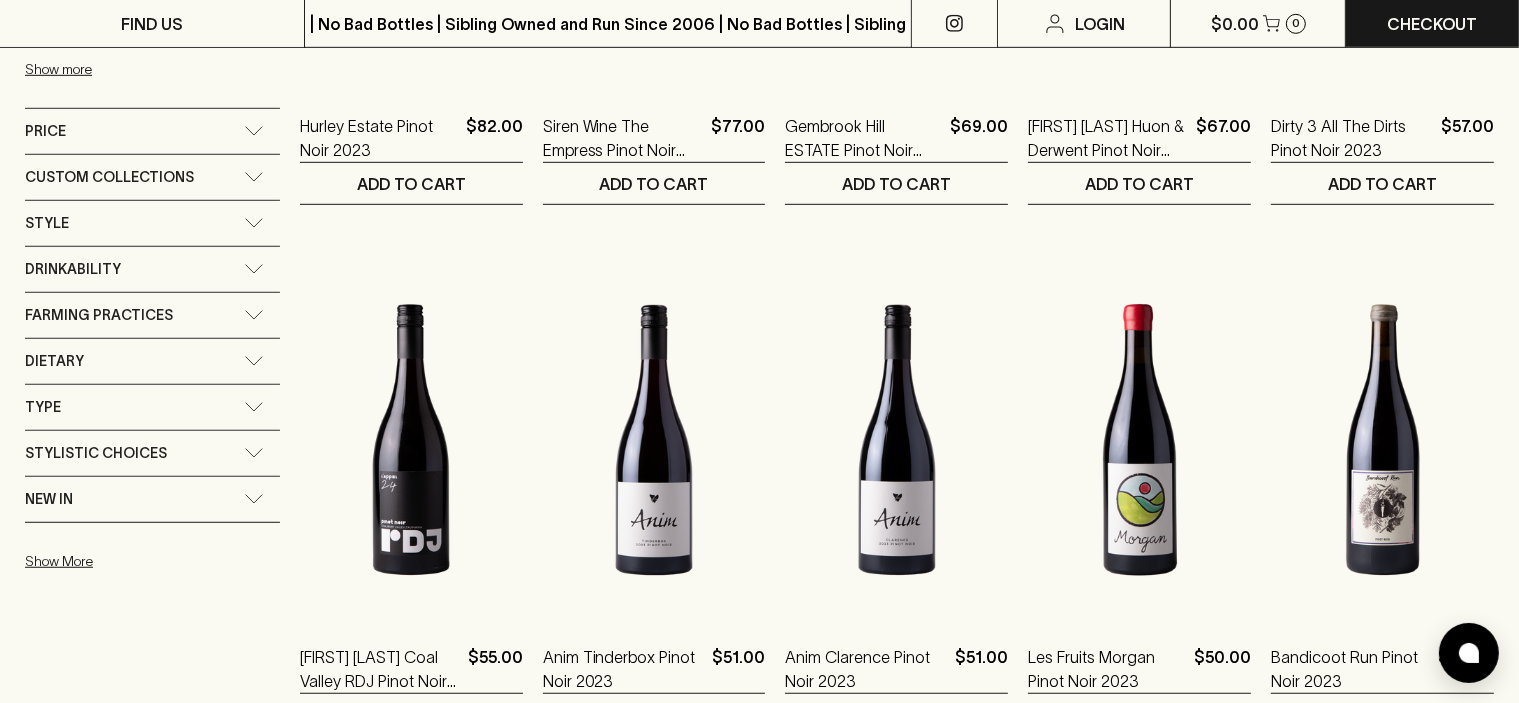 click on "Drinkability" at bounding box center (152, 269) 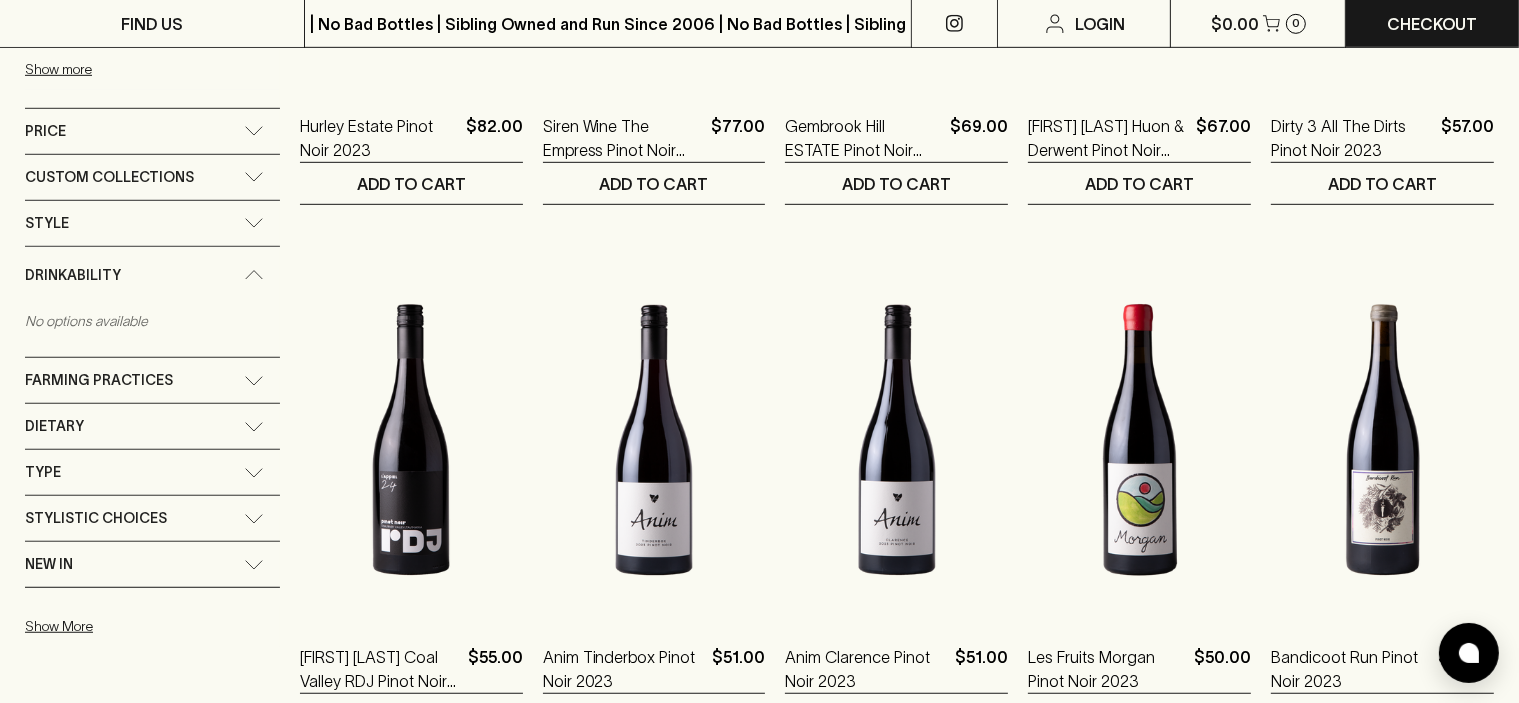 click on "Drinkability" at bounding box center [152, 275] 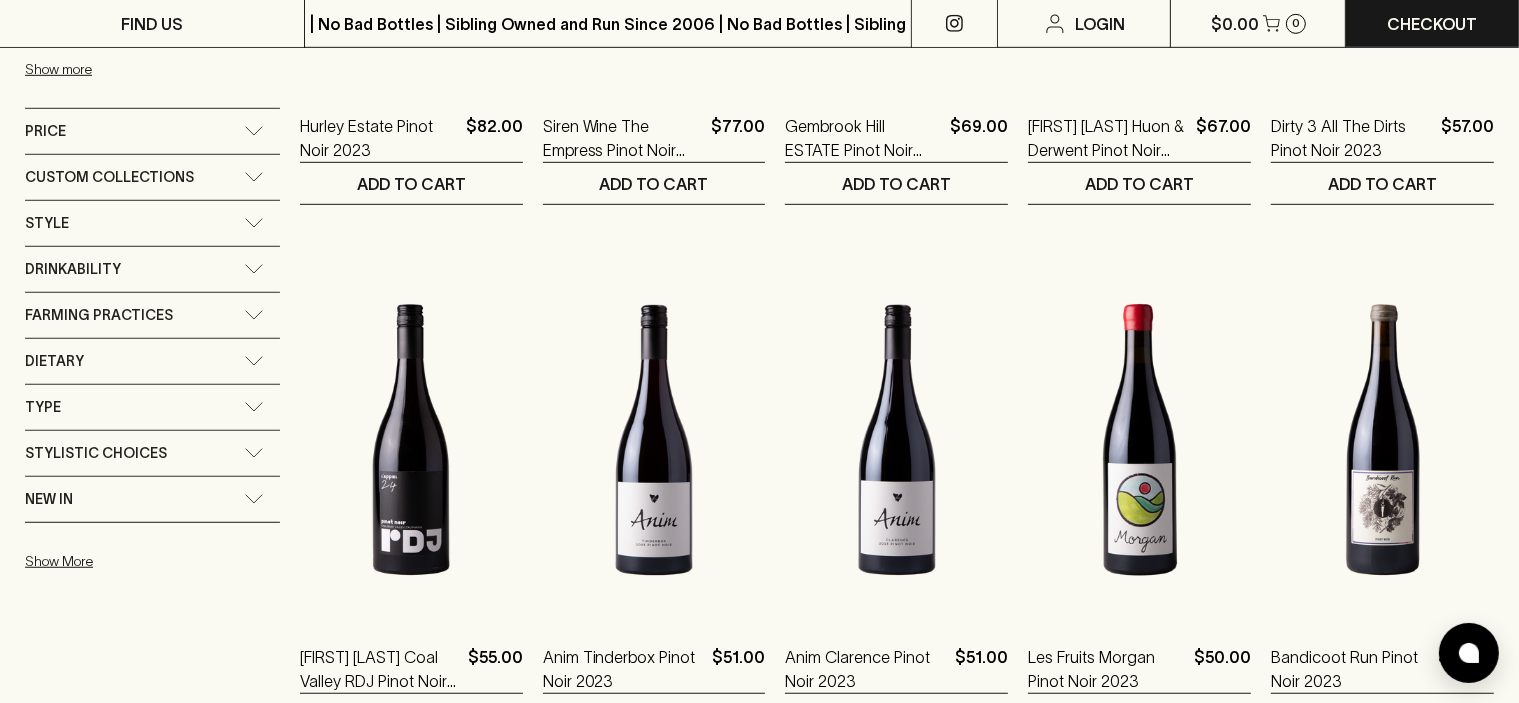 click 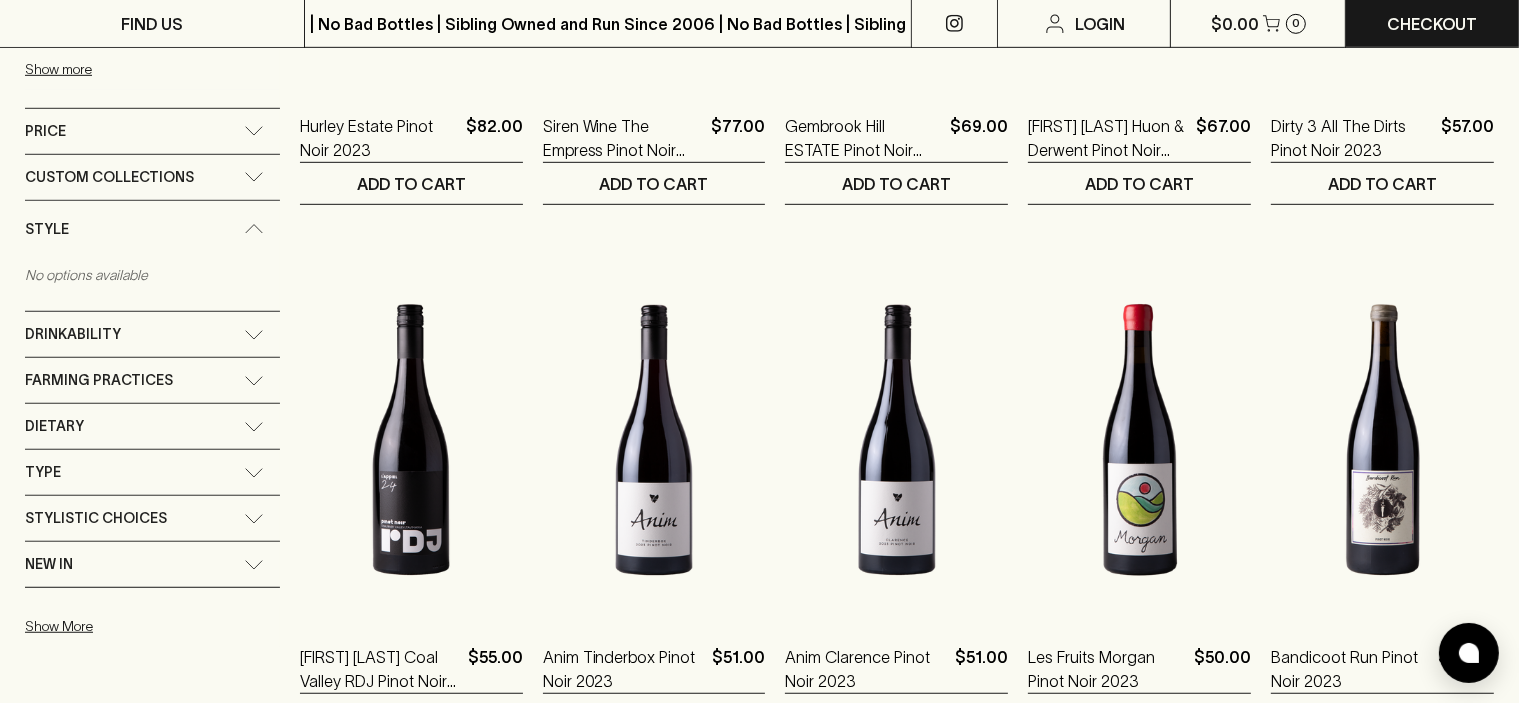 click 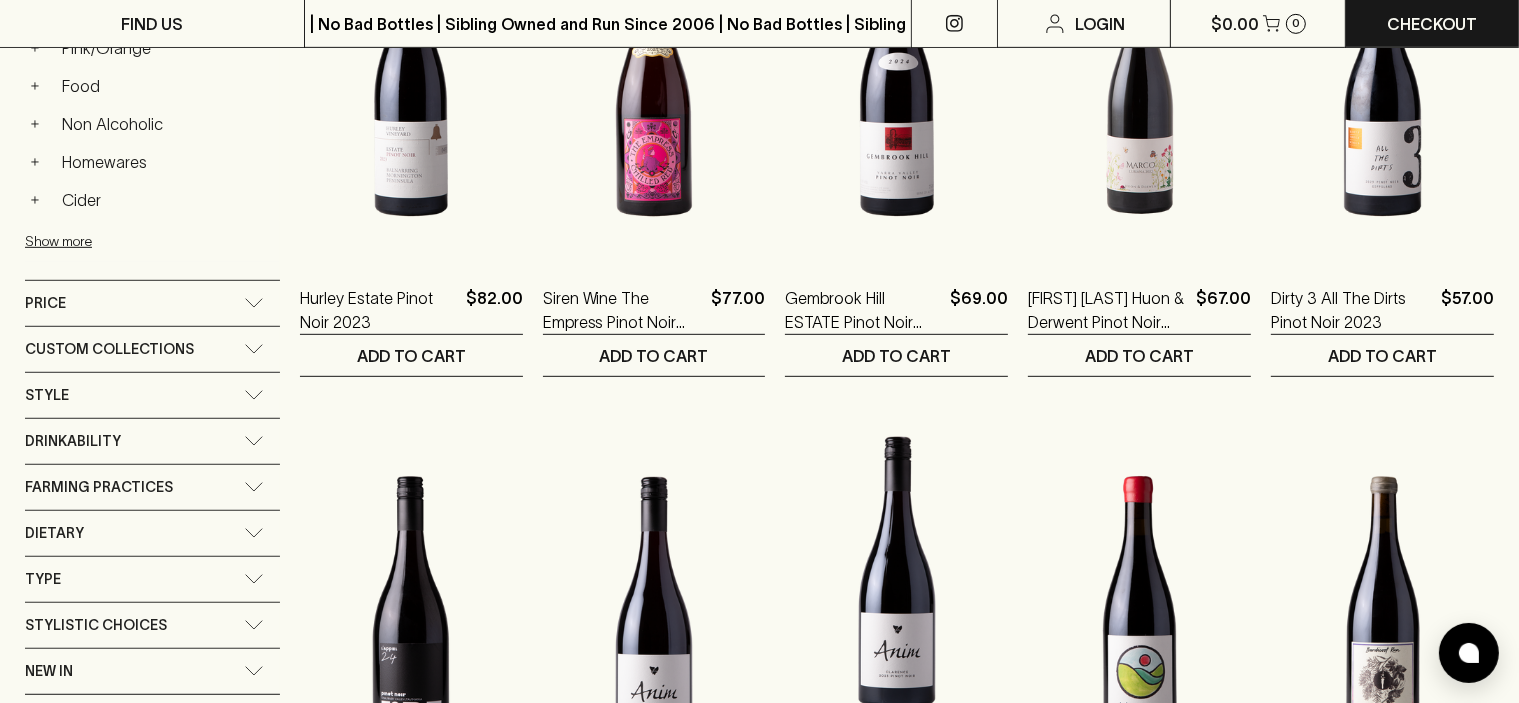 scroll, scrollTop: 800, scrollLeft: 0, axis: vertical 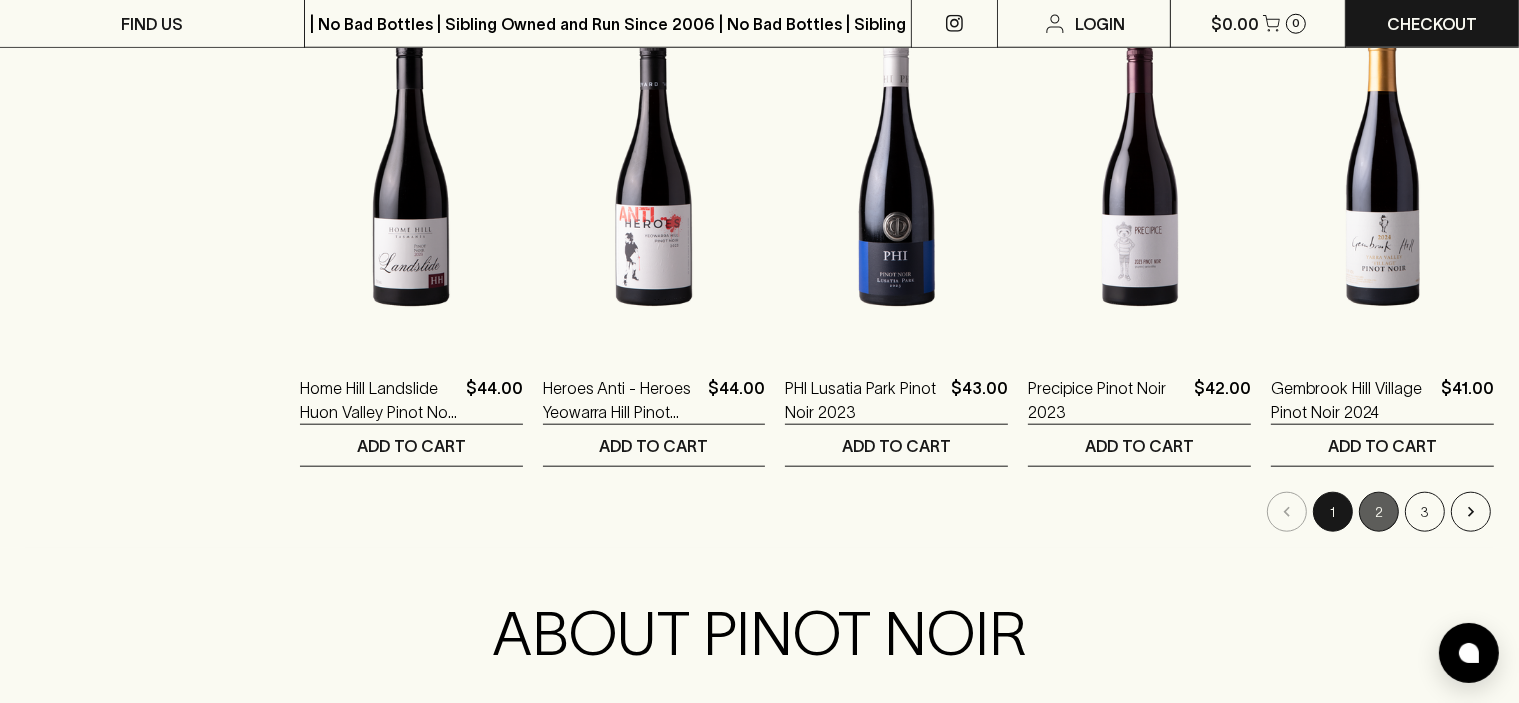 click on "2" at bounding box center (1379, 512) 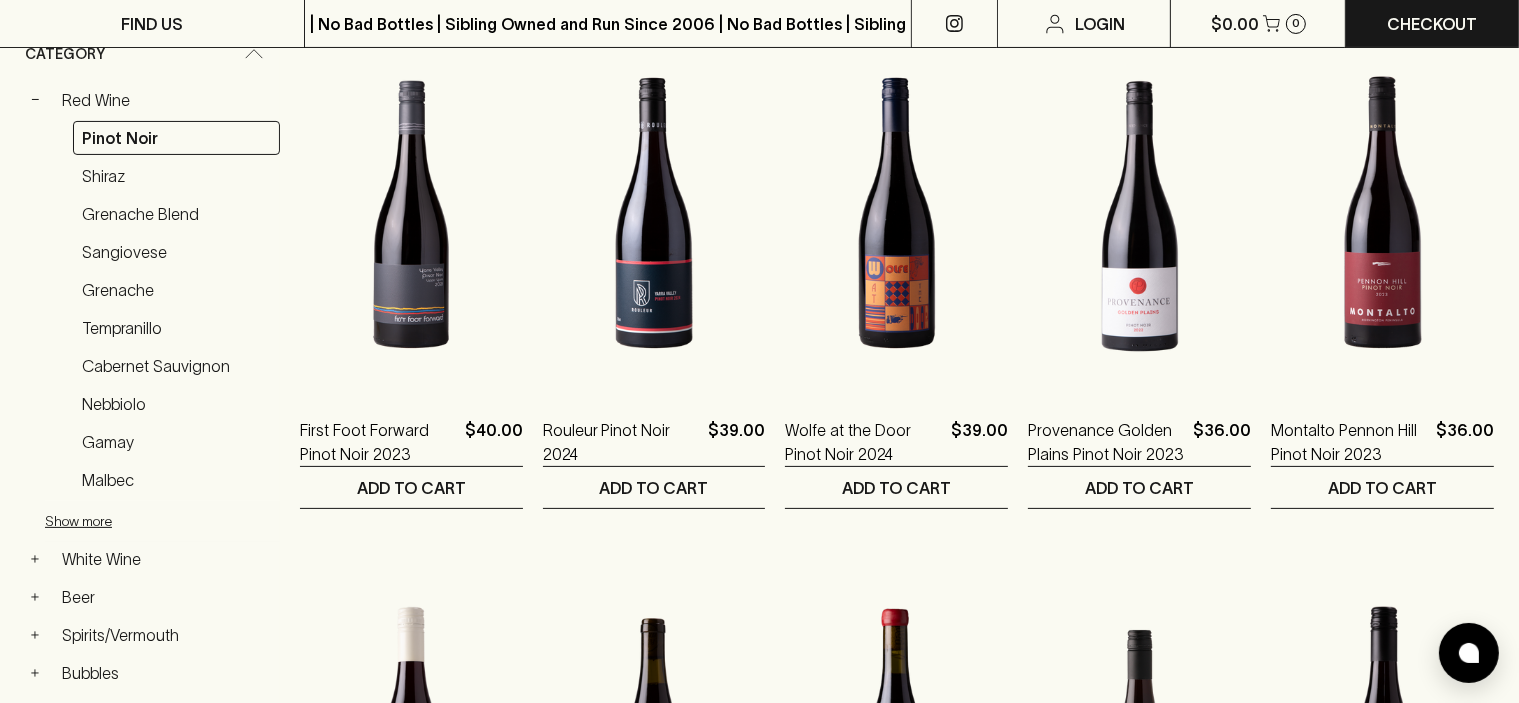 scroll, scrollTop: 400, scrollLeft: 0, axis: vertical 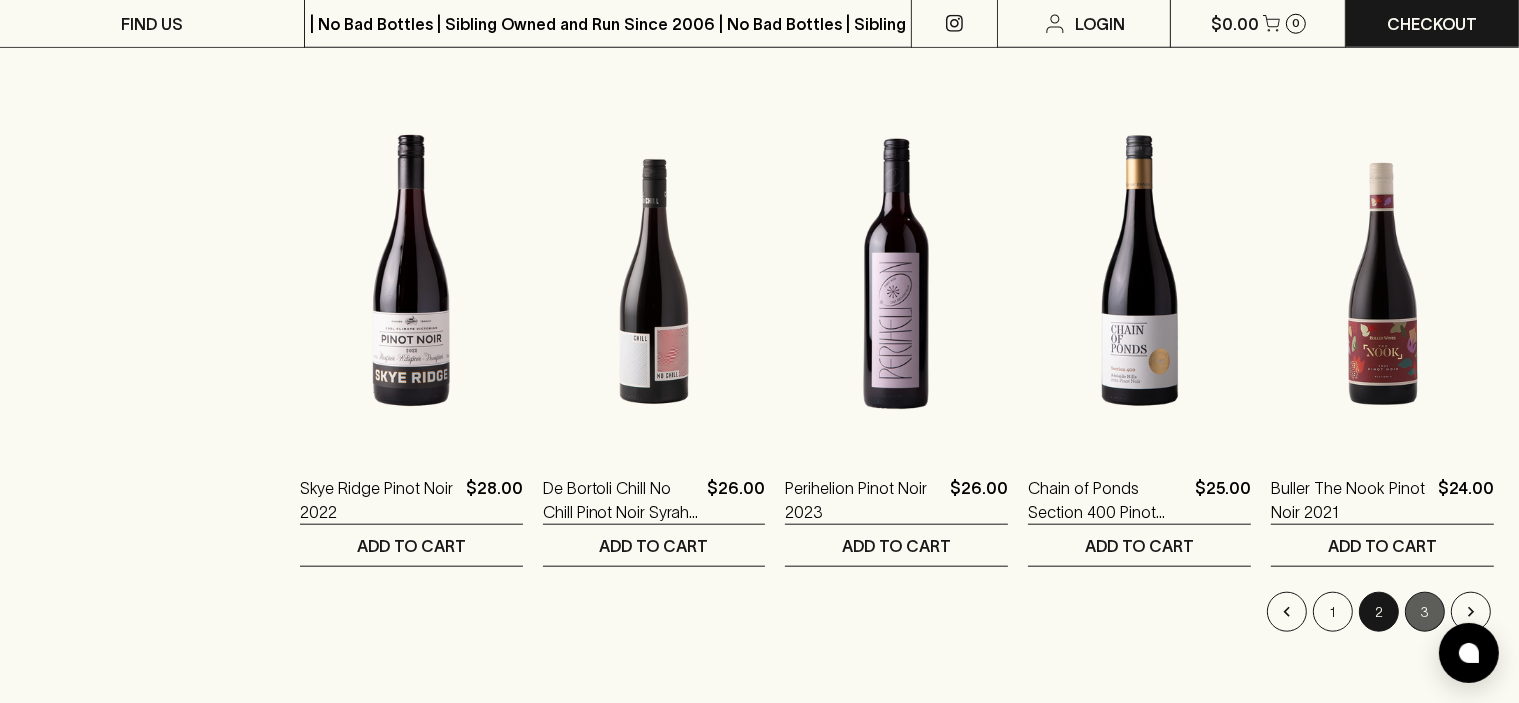 click on "3" at bounding box center [1425, 612] 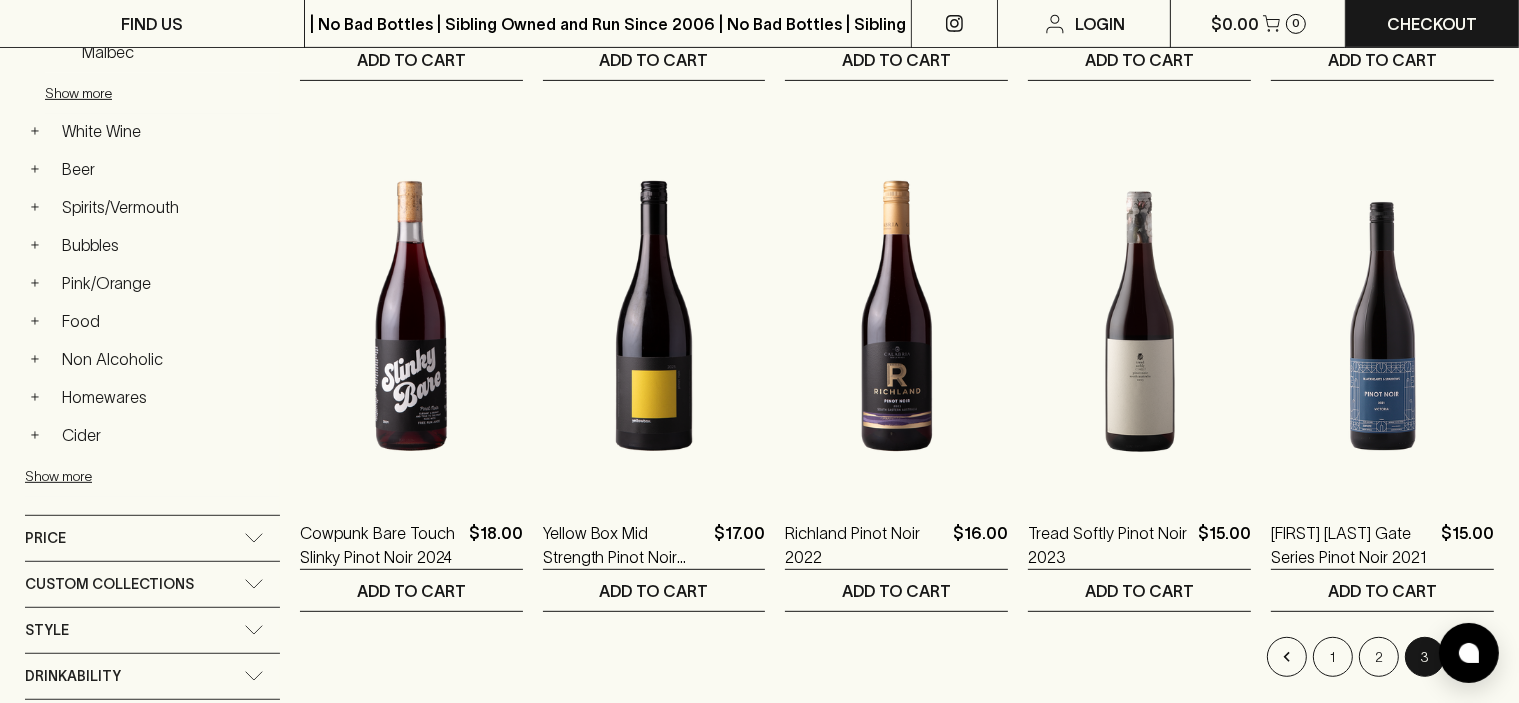 scroll, scrollTop: 800, scrollLeft: 0, axis: vertical 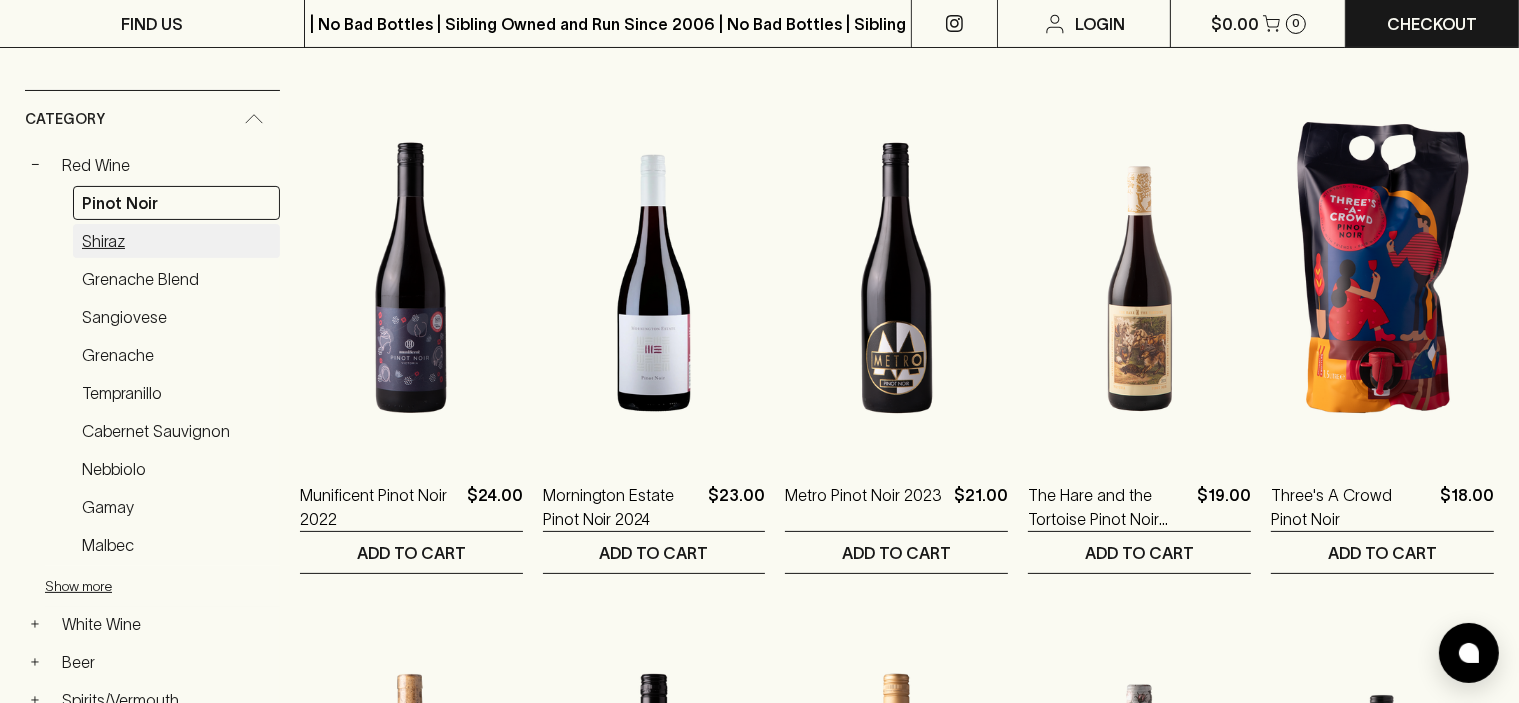 click on "Shiraz" at bounding box center [176, 241] 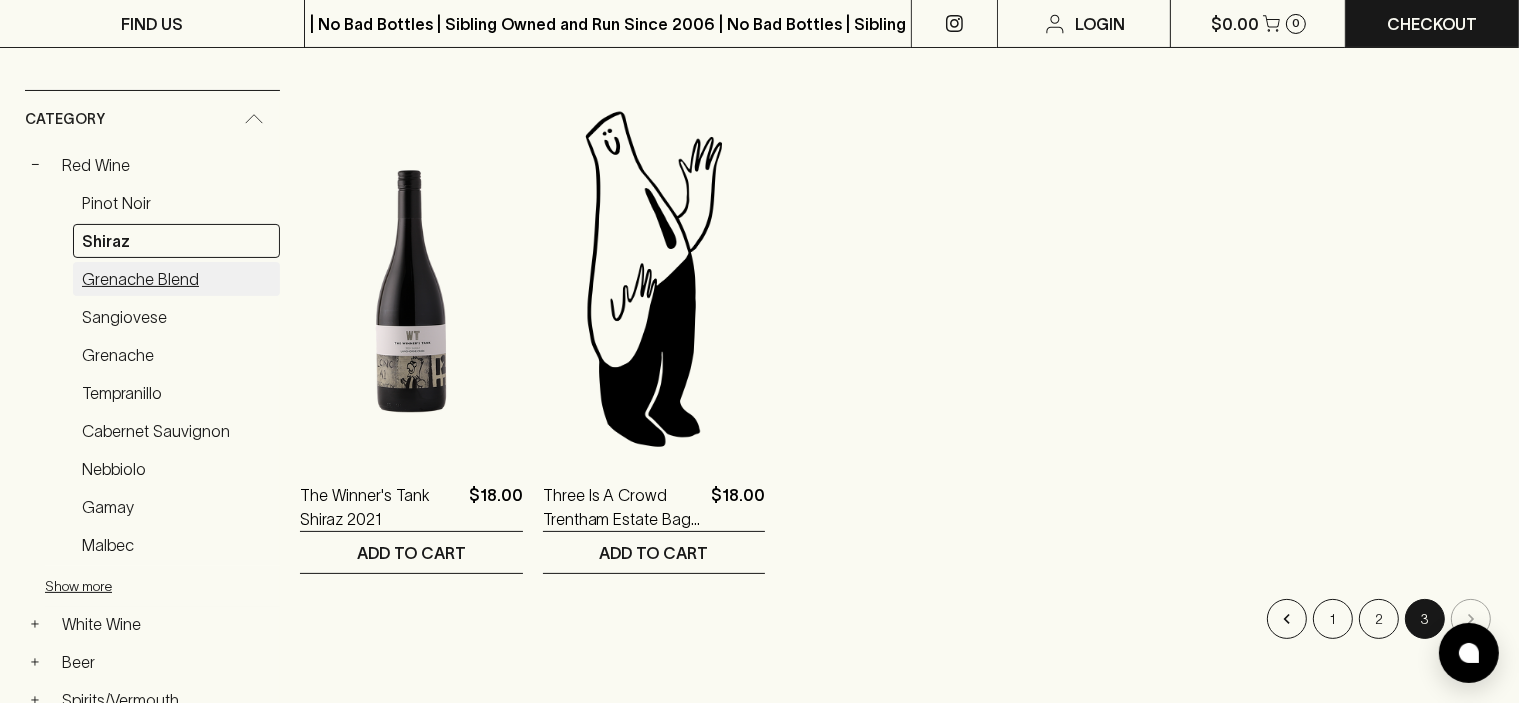 click on "Grenache Blend" at bounding box center [176, 279] 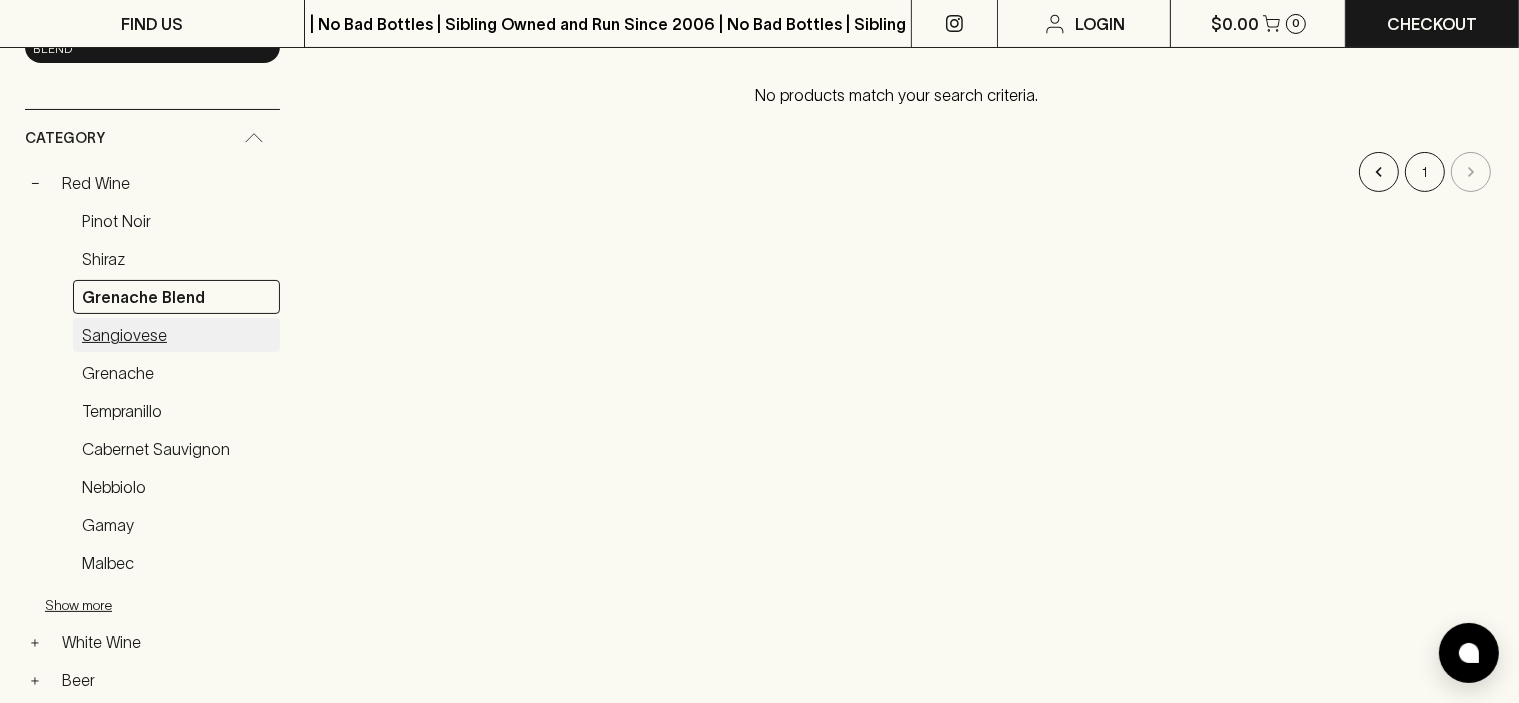 click on "Sangiovese" at bounding box center [176, 335] 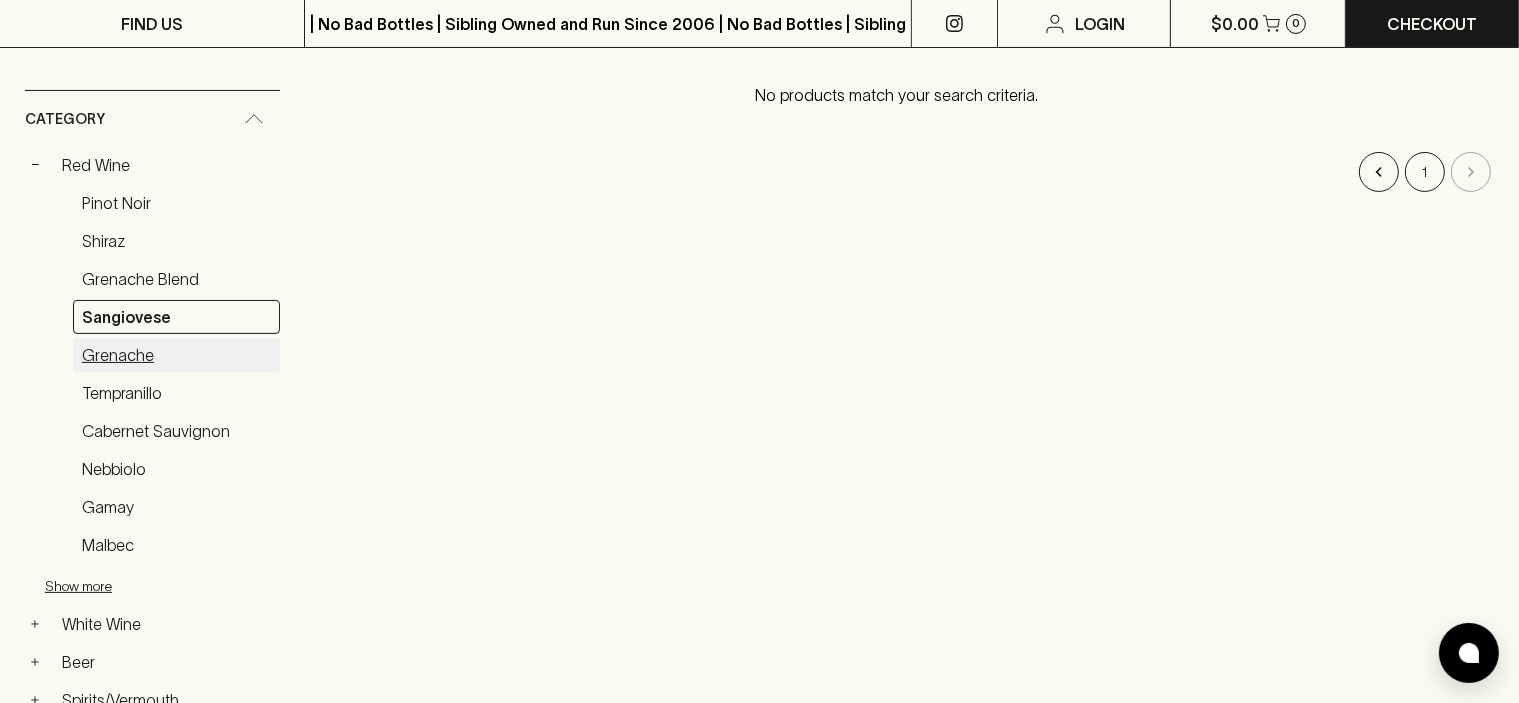 click on "Grenache" at bounding box center [176, 355] 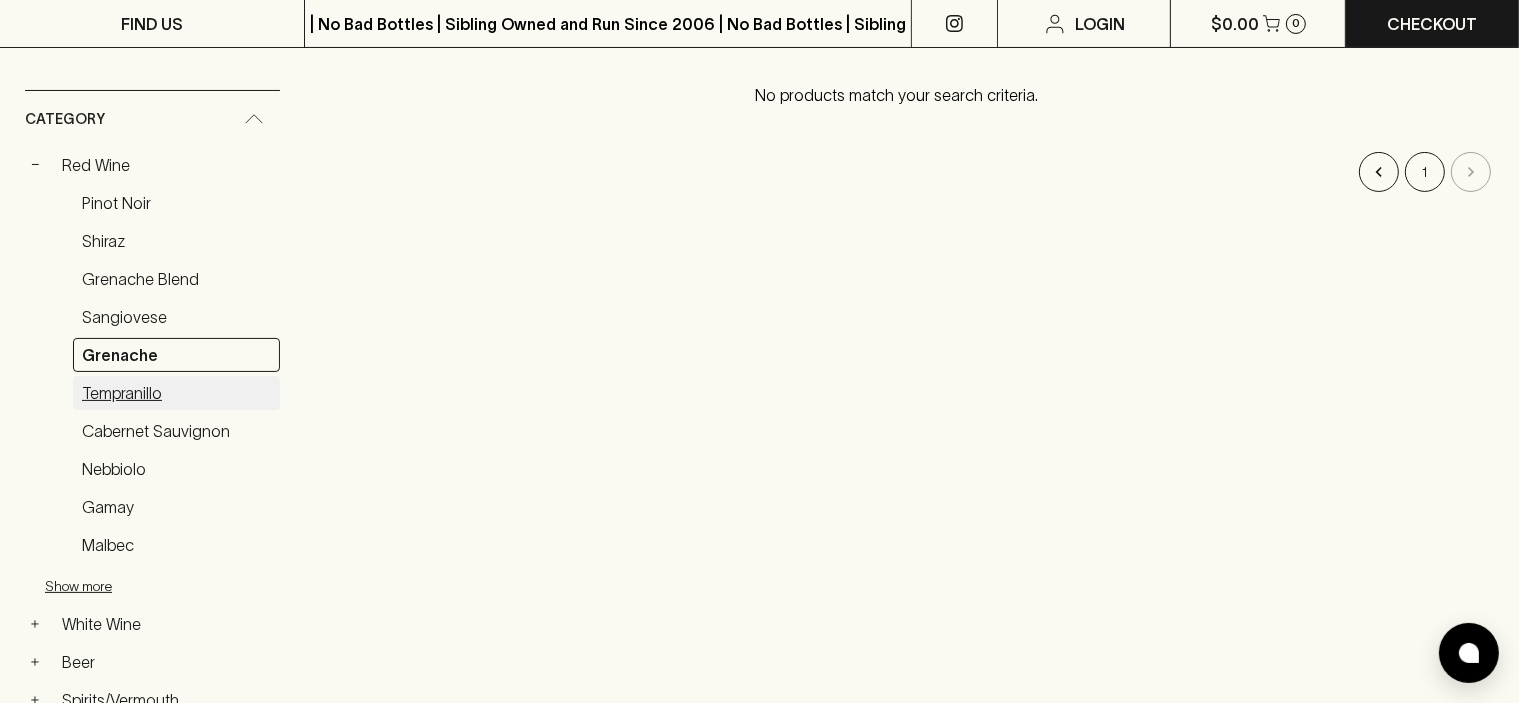 click on "Tempranillo" at bounding box center (176, 393) 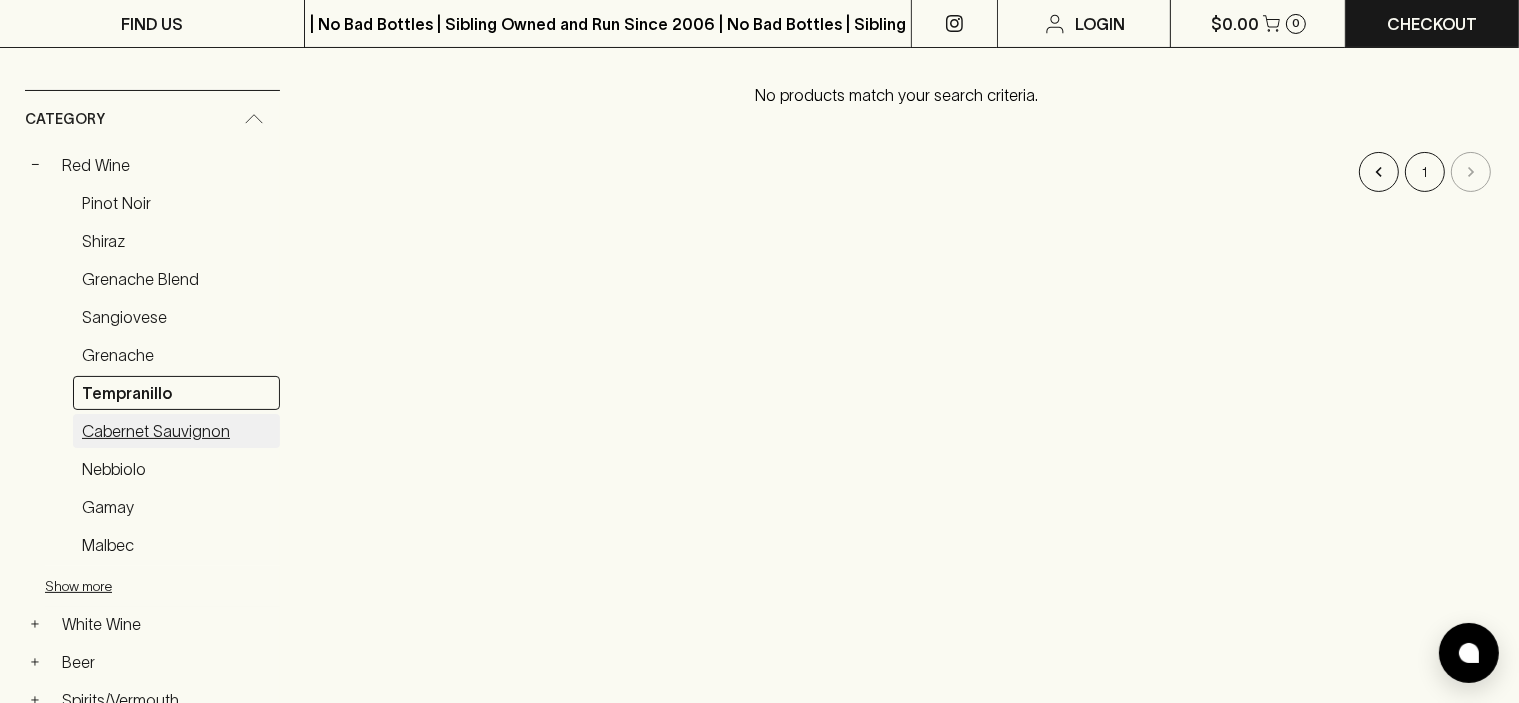 click on "Cabernet Sauvignon" at bounding box center (176, 431) 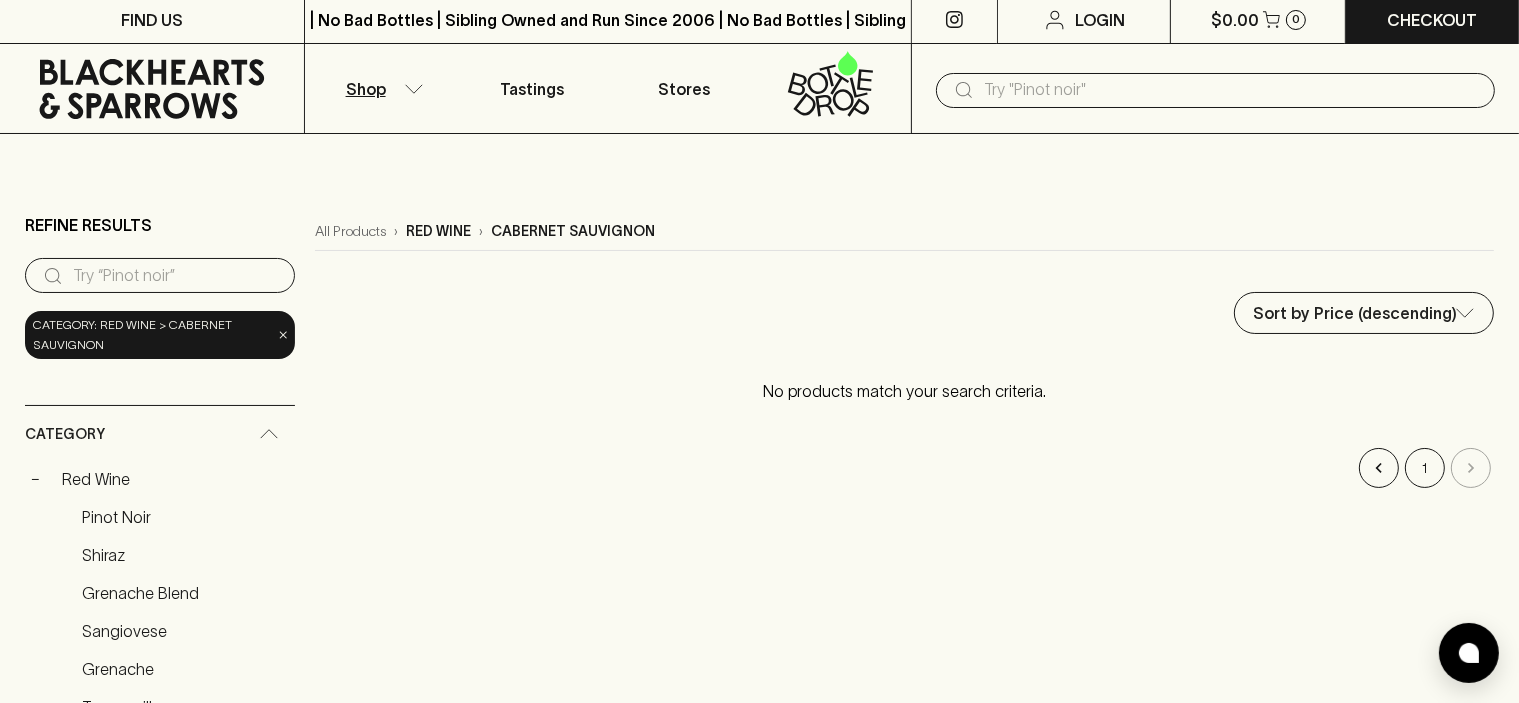 scroll, scrollTop: 0, scrollLeft: 0, axis: both 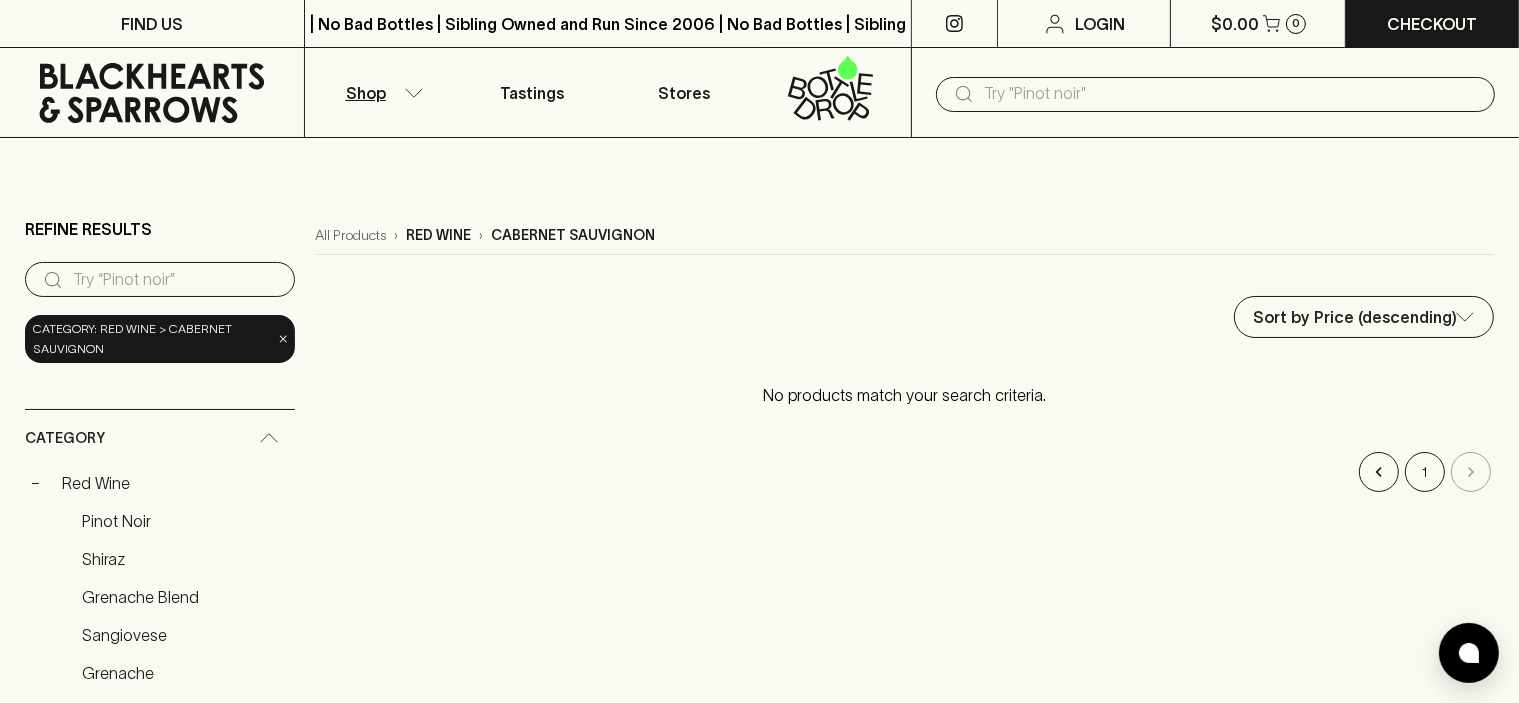 click on "Shop" at bounding box center (381, 92) 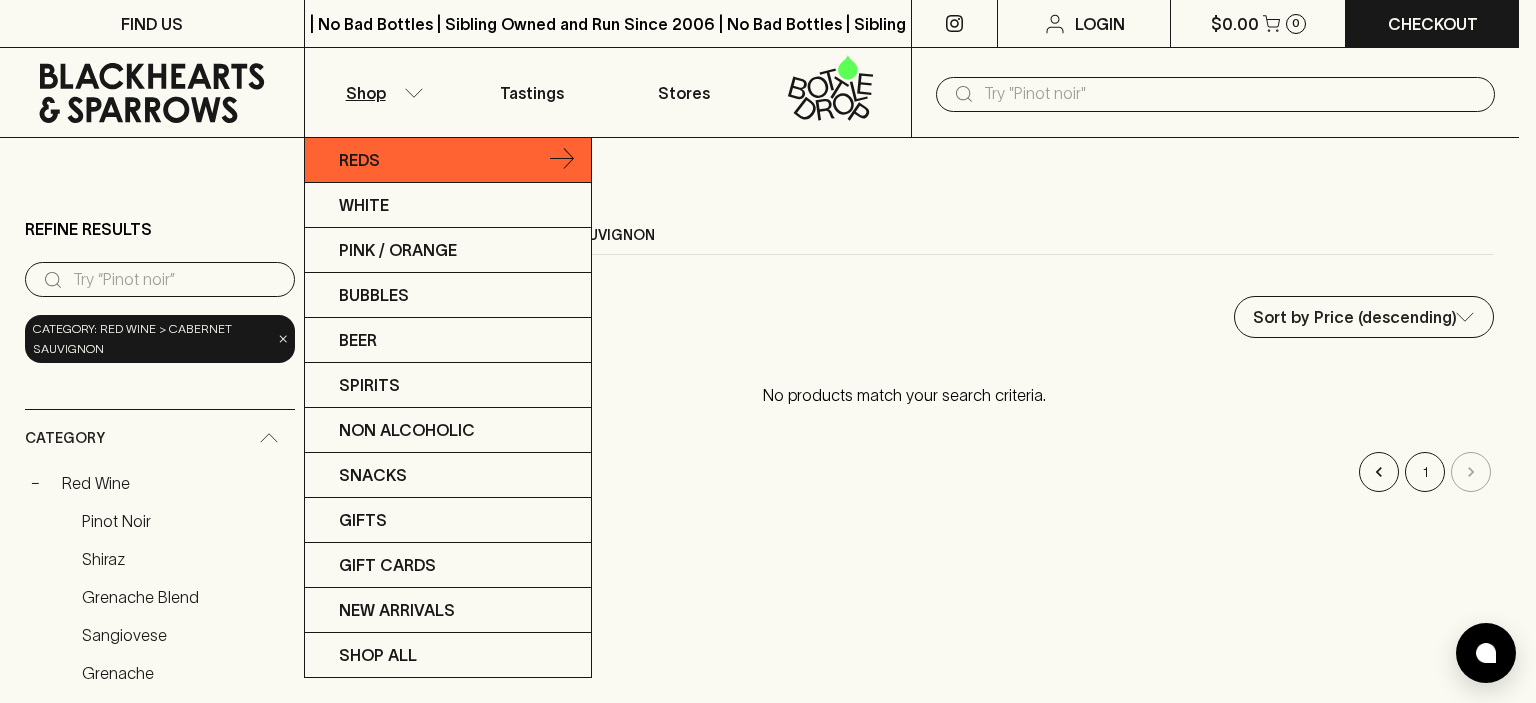 click on "Reds" at bounding box center (448, 160) 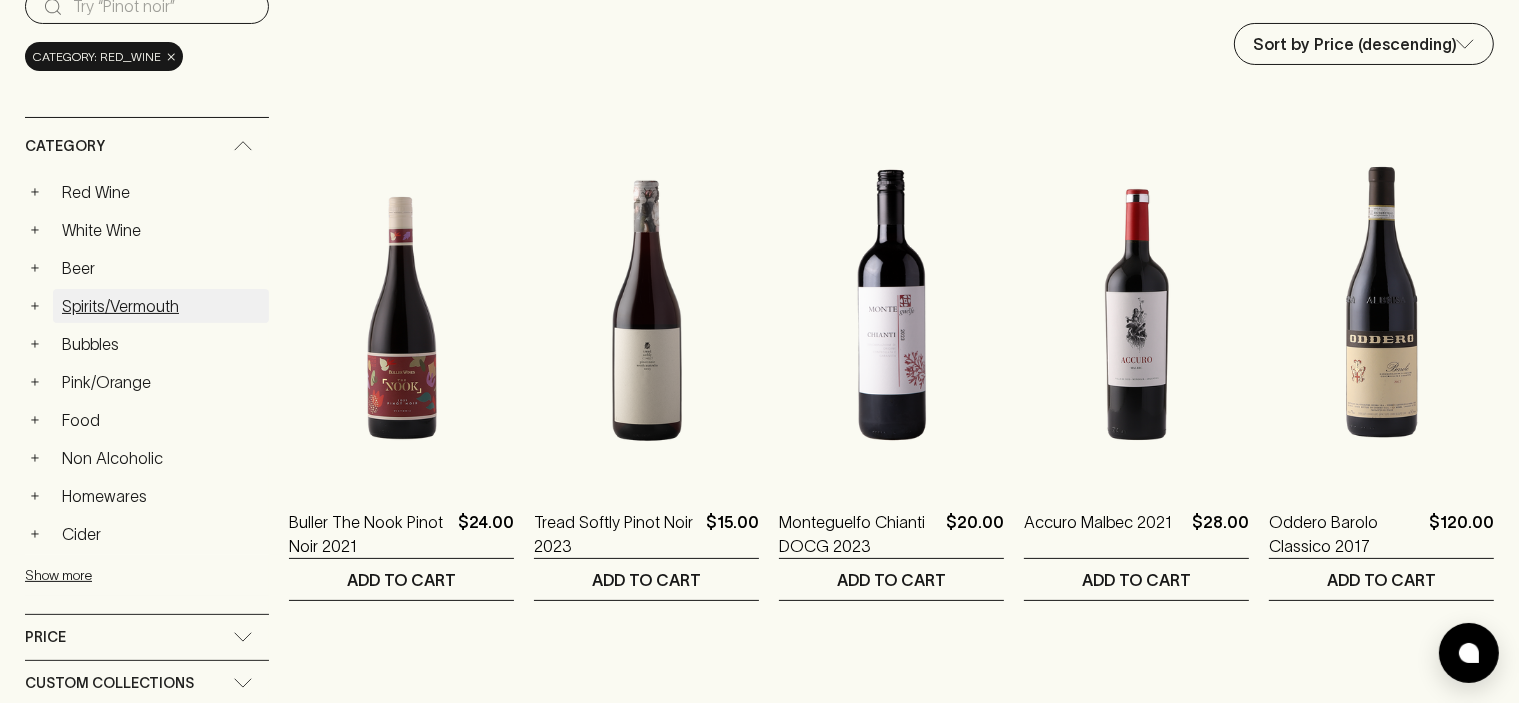 scroll, scrollTop: 300, scrollLeft: 0, axis: vertical 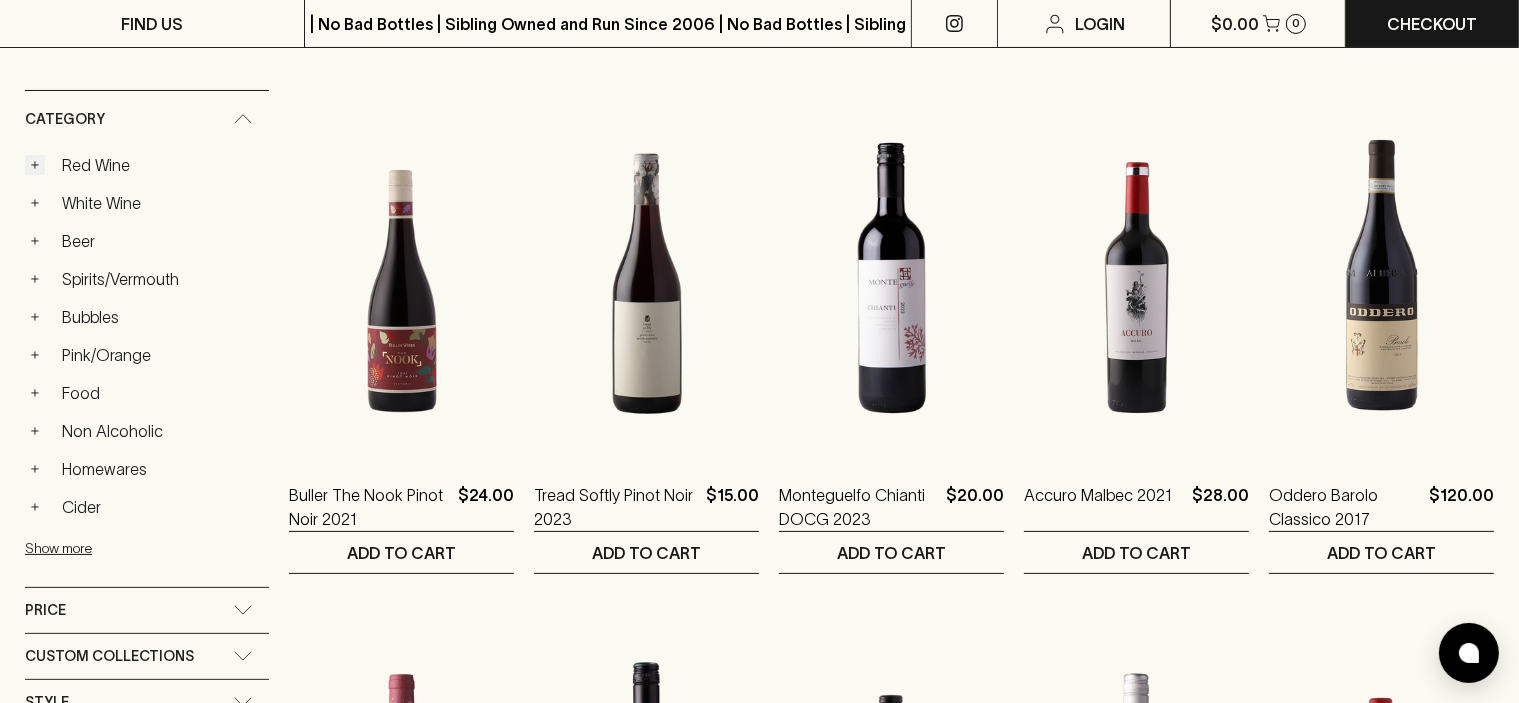 click on "+" at bounding box center (35, 165) 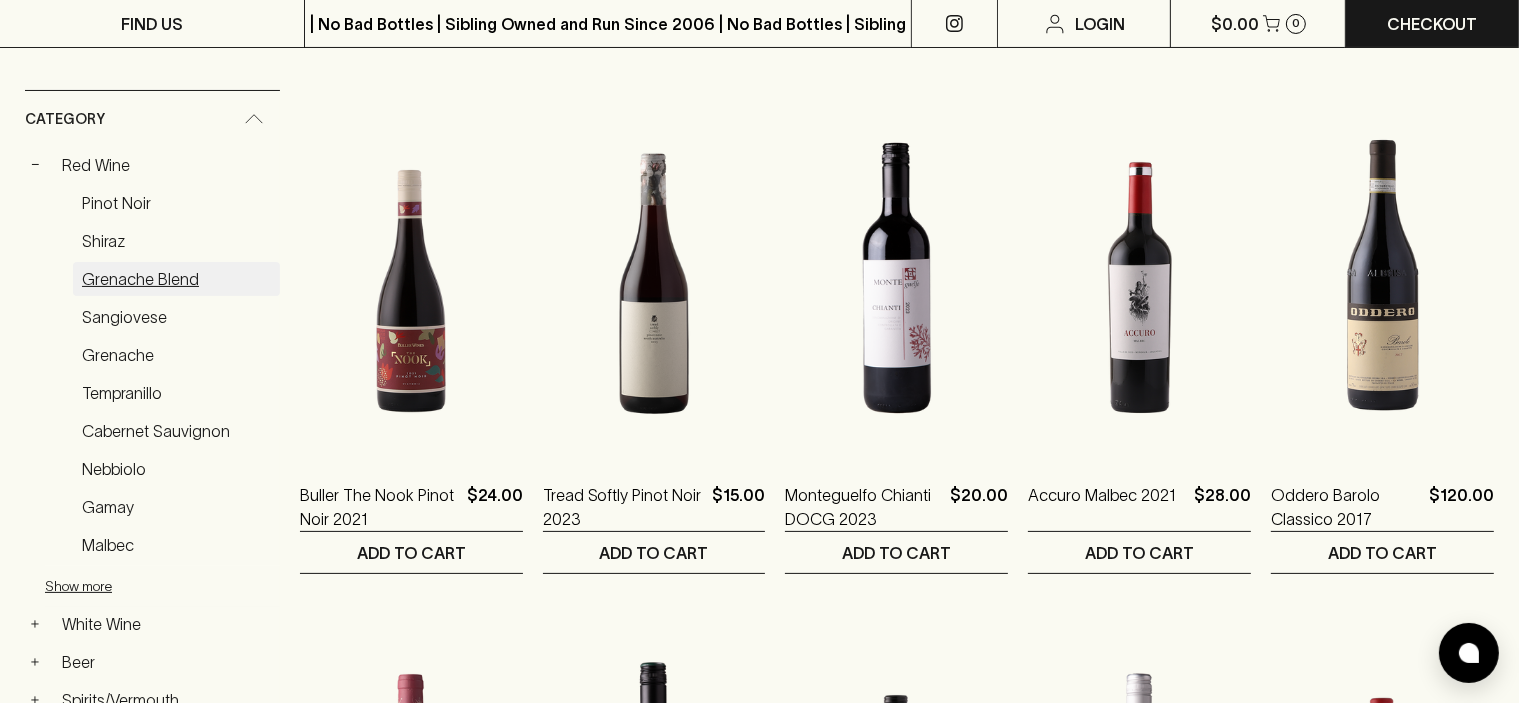 click on "Grenache Blend" at bounding box center (176, 279) 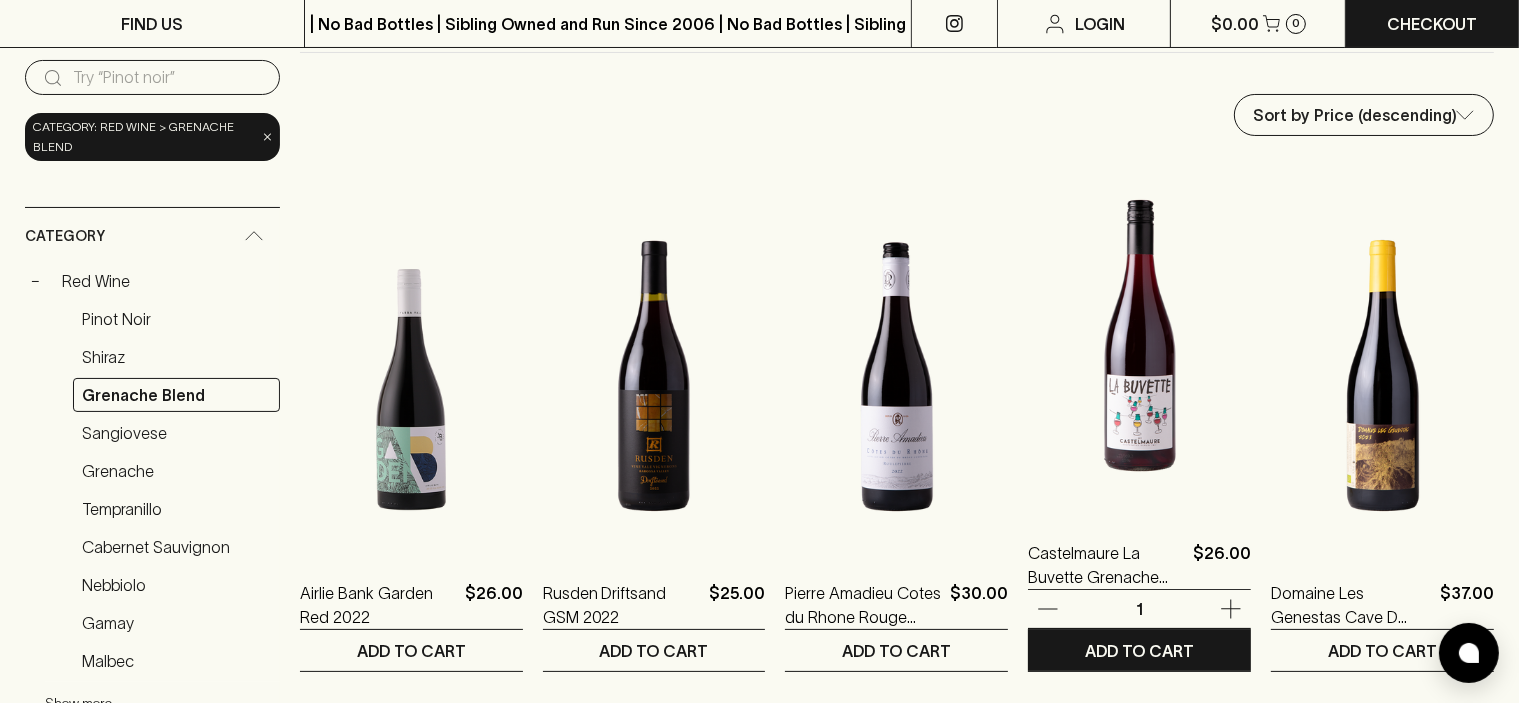 scroll, scrollTop: 200, scrollLeft: 0, axis: vertical 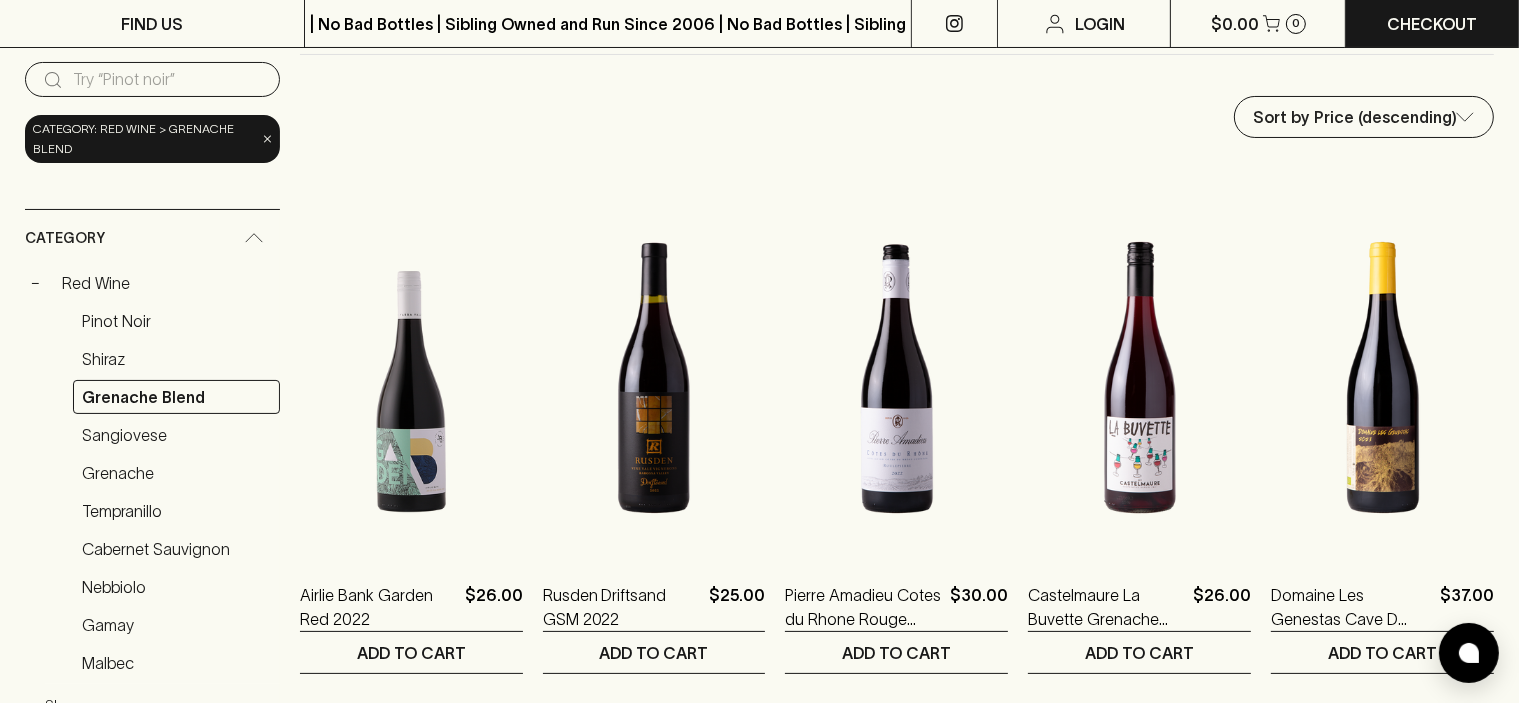 click on "FIND US | No Bad Bottles | Sibling Owned and Run Since 2006 | No Bad Bottles | Sibling Owned and Run Since 2006 | No Bad Bottles | Sibling Owned and Run Since 2006 | No Bad Bottles | Sibling Owned and Run Since 2006 | No Bad Bottles | Sibling Owned and Run Since 2006 | No Bad Bottles | Sibling Owned and Run Since 2006 | No Bad Bottles | Sibling Owned and Run Since 2006 | No Bad Bottles | Sibling Owned and Run Since 2006
⠀ | No Bad Bottles | Sibling Owned and Run Since 2006 | No Bad Bottles | Sibling Owned and Run Since 2006 | No Bad Bottles | Sibling Owned and Run Since 2006 | No Bad Bottles | Sibling Owned and Run Since 2006 | No Bad Bottles | Sibling Owned and Run Since 2006 | No Bad Bottles | Sibling Owned and Run Since 2006 | No Bad Bottles | Sibling Owned and Run Since 2006 | No Bad Bottles | Sibling Owned and Run Since 2006
⠀ Login $0.00 0 Checkout Shop Tastings Stores ​ Refine Results ​ Category: red wine > grenache blend × Category − Red Wine Pinot Noir Shiraz +" at bounding box center (759, 1564) 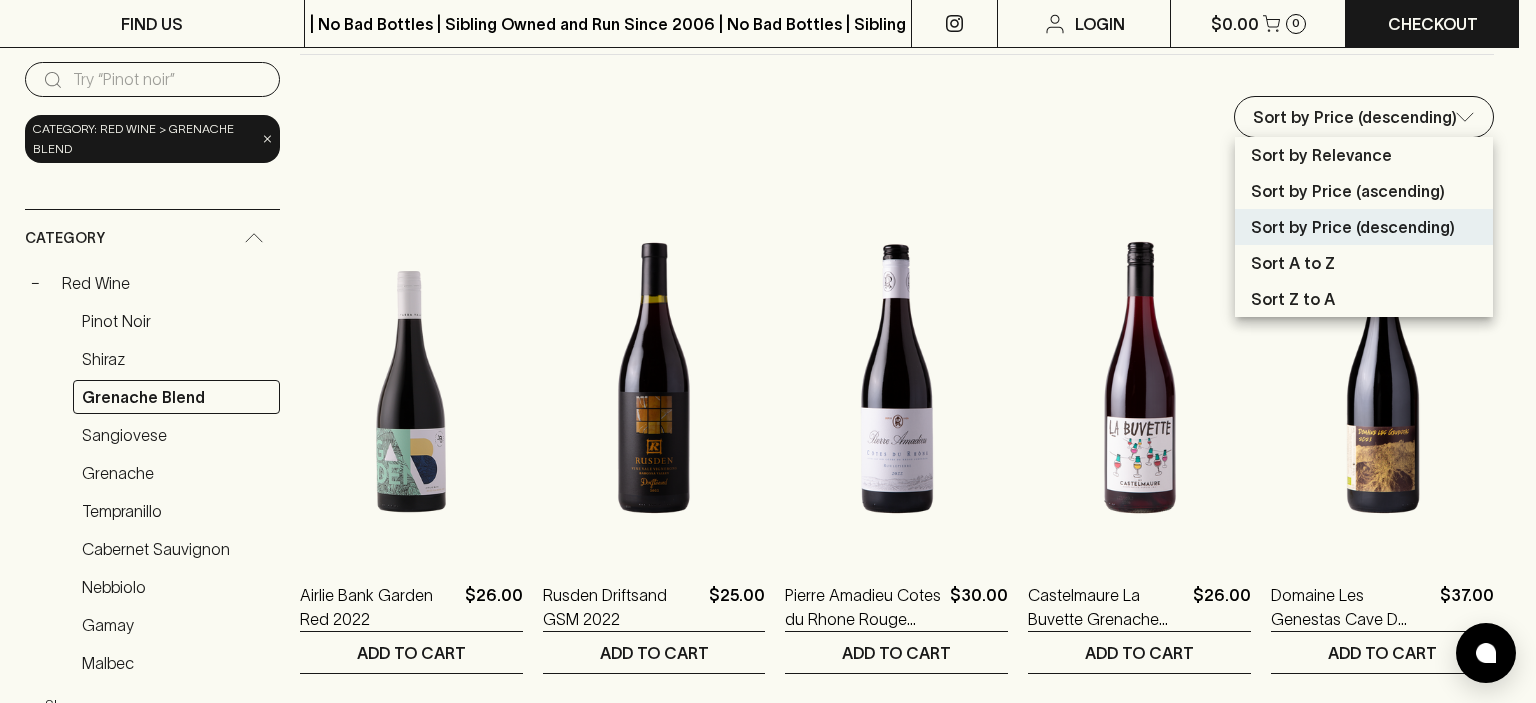 click at bounding box center [768, 351] 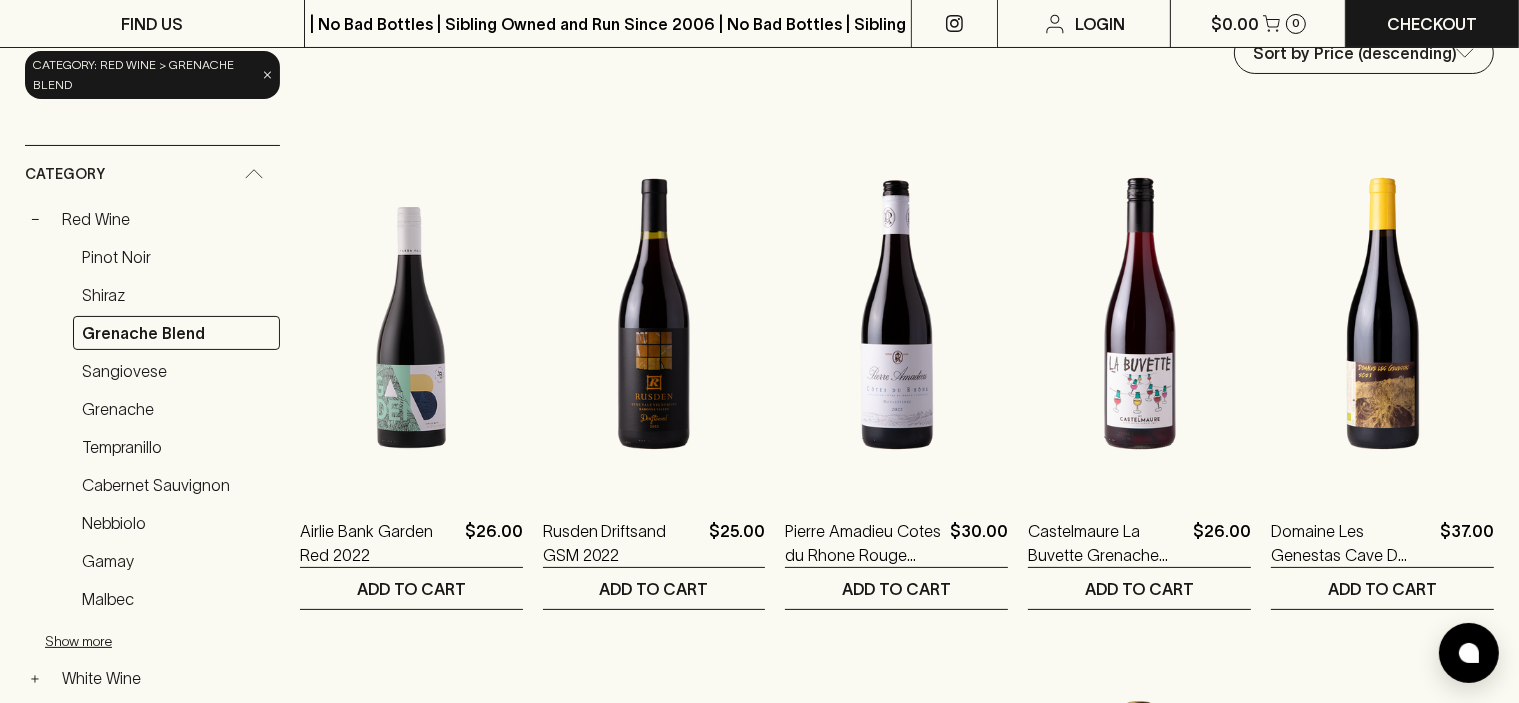 scroll, scrollTop: 100, scrollLeft: 0, axis: vertical 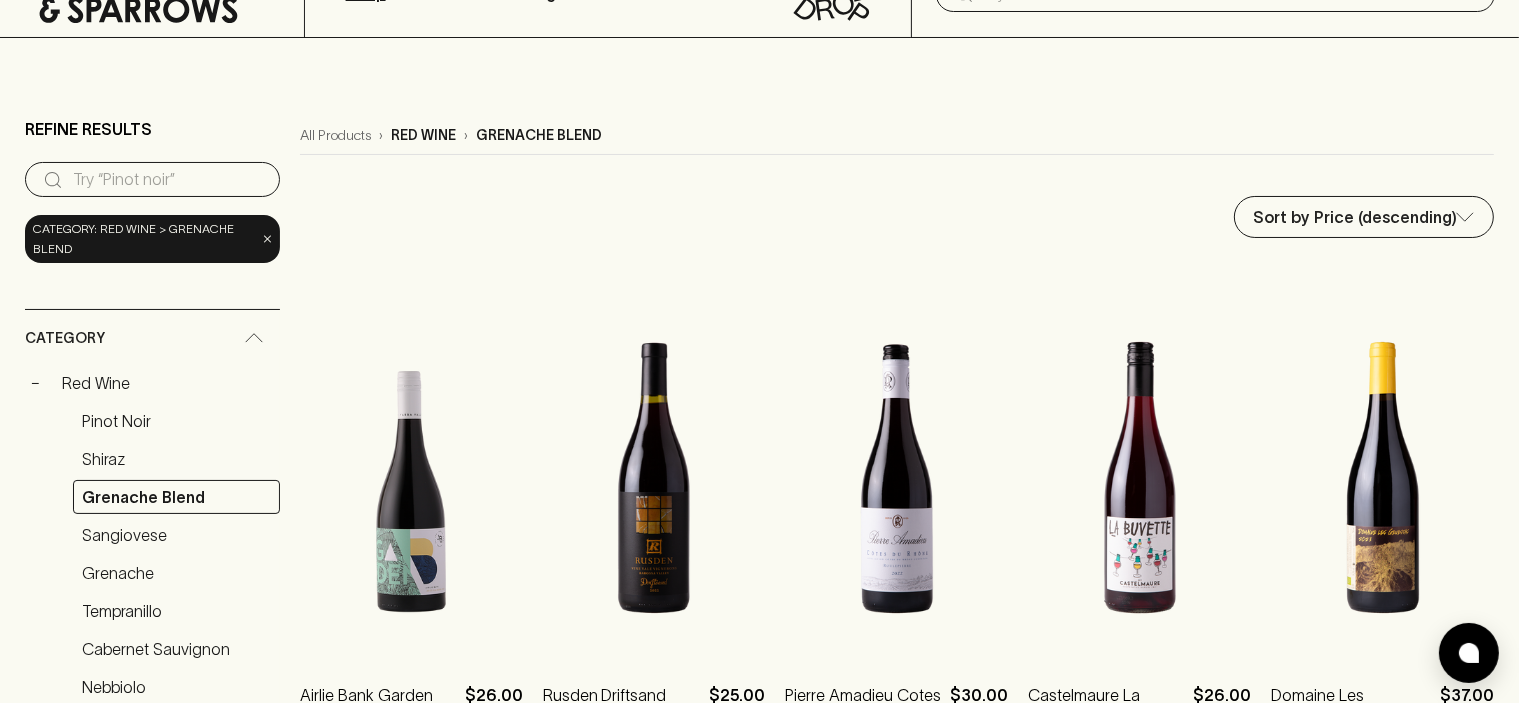 click on "FIND US | No Bad Bottles | Sibling Owned and Run Since 2006 | No Bad Bottles | Sibling Owned and Run Since 2006 | No Bad Bottles | Sibling Owned and Run Since 2006 | No Bad Bottles | Sibling Owned and Run Since 2006 | No Bad Bottles | Sibling Owned and Run Since 2006 | No Bad Bottles | Sibling Owned and Run Since 2006 | No Bad Bottles | Sibling Owned and Run Since 2006 | No Bad Bottles | Sibling Owned and Run Since 2006
⠀ | No Bad Bottles | Sibling Owned and Run Since 2006 | No Bad Bottles | Sibling Owned and Run Since 2006 | No Bad Bottles | Sibling Owned and Run Since 2006 | No Bad Bottles | Sibling Owned and Run Since 2006 | No Bad Bottles | Sibling Owned and Run Since 2006 | No Bad Bottles | Sibling Owned and Run Since 2006 | No Bad Bottles | Sibling Owned and Run Since 2006 | No Bad Bottles | Sibling Owned and Run Since 2006
⠀ Login $0.00 0 Checkout Shop Tastings Stores ​ Refine Results ​ Category: red wine > grenache blend × Category − Red Wine Pinot Noir Shiraz +" at bounding box center [759, 1664] 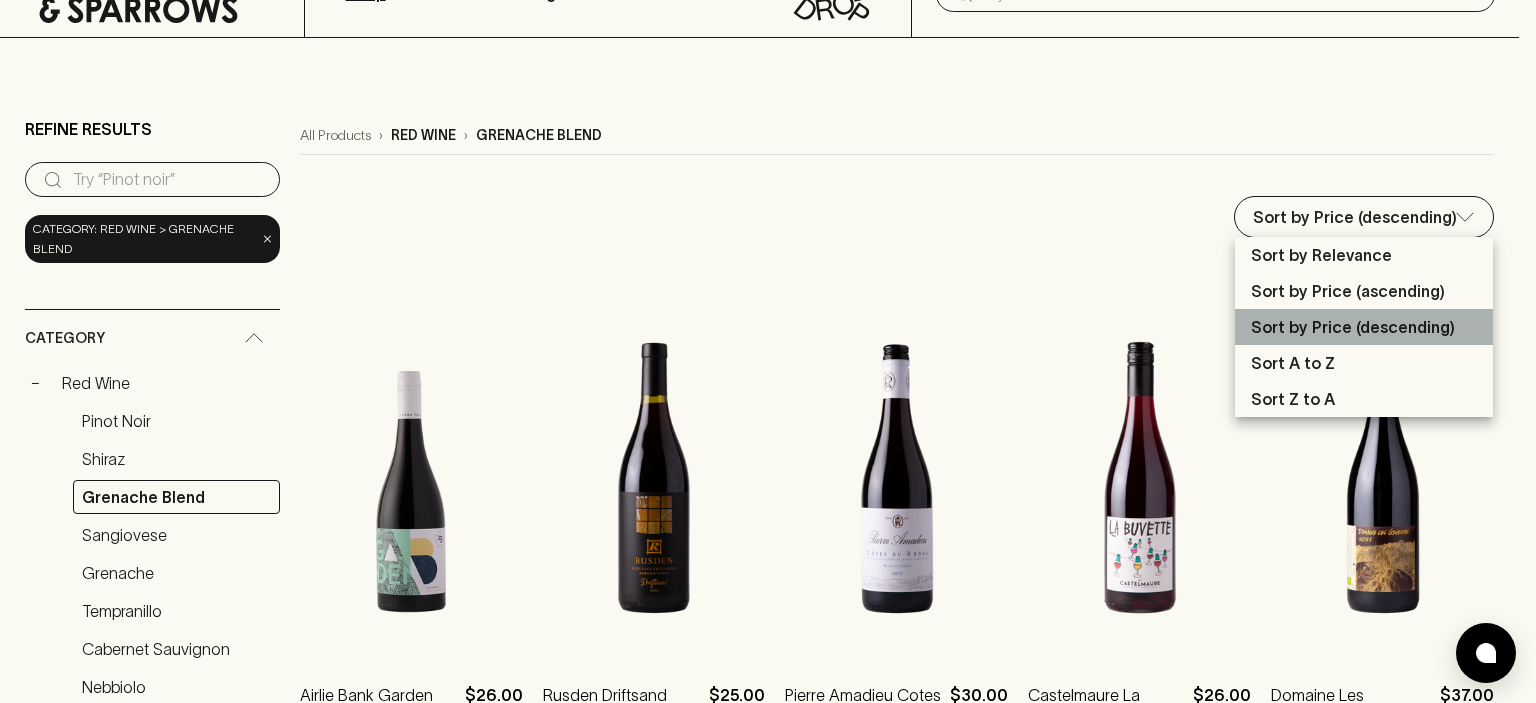 click on "Sort by Price (descending)" at bounding box center [1353, 327] 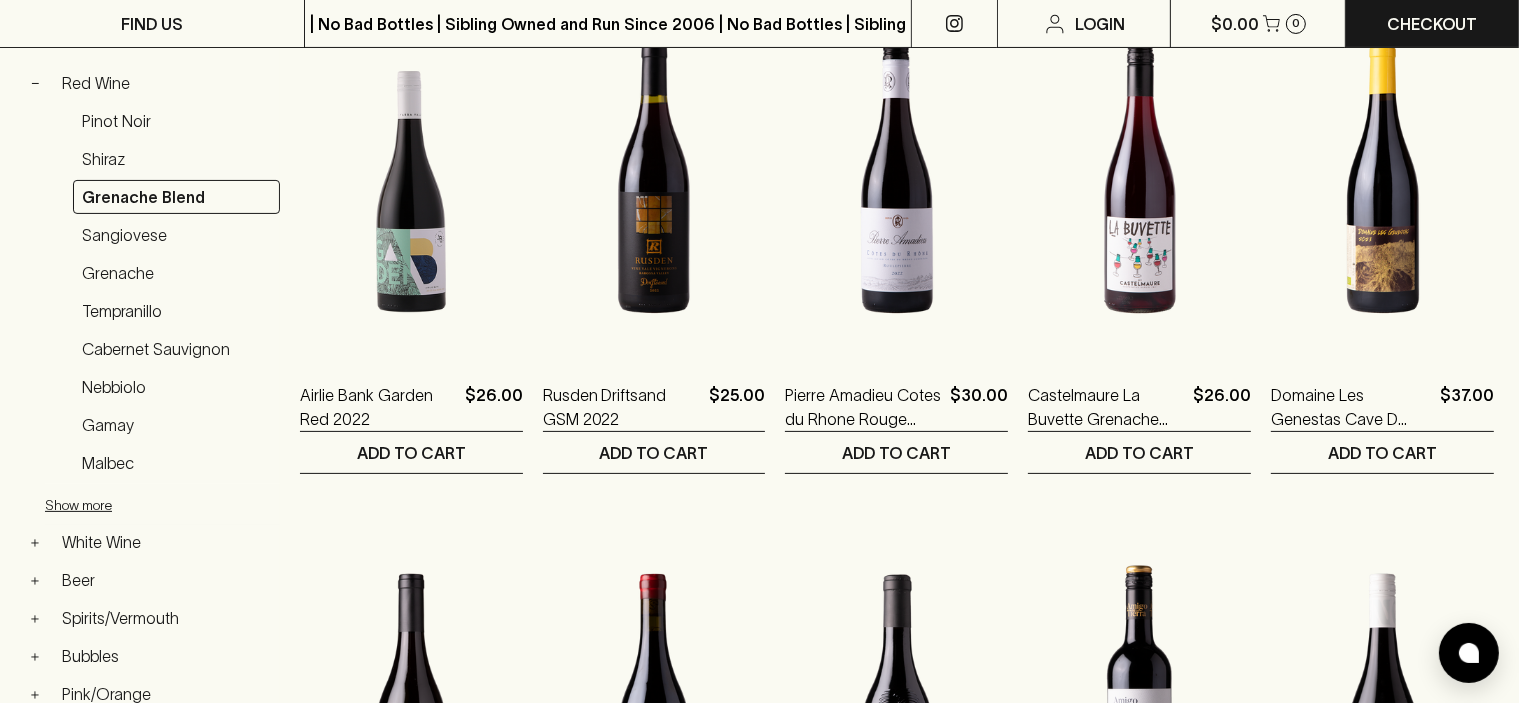 scroll, scrollTop: 500, scrollLeft: 0, axis: vertical 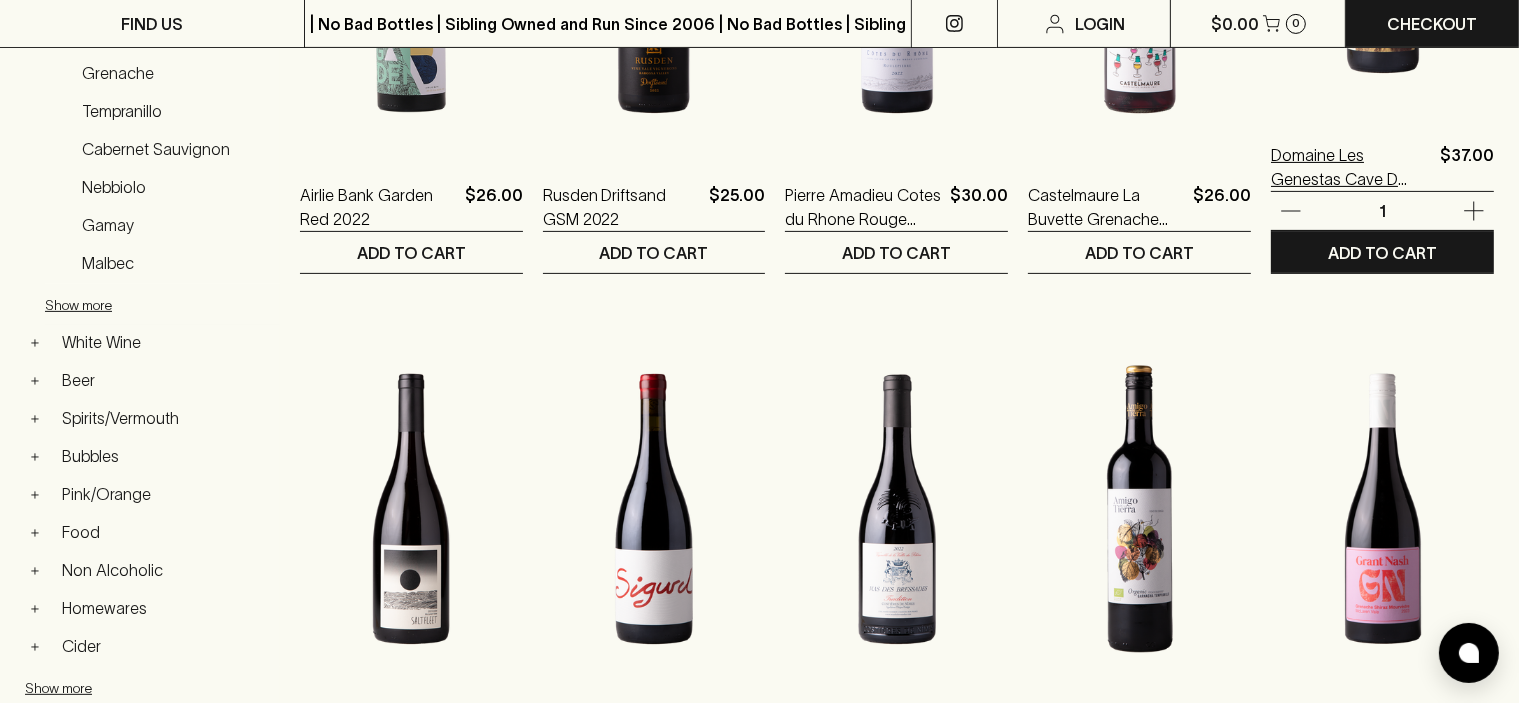drag, startPoint x: 1342, startPoint y: 194, endPoint x: 1342, endPoint y: 172, distance: 22 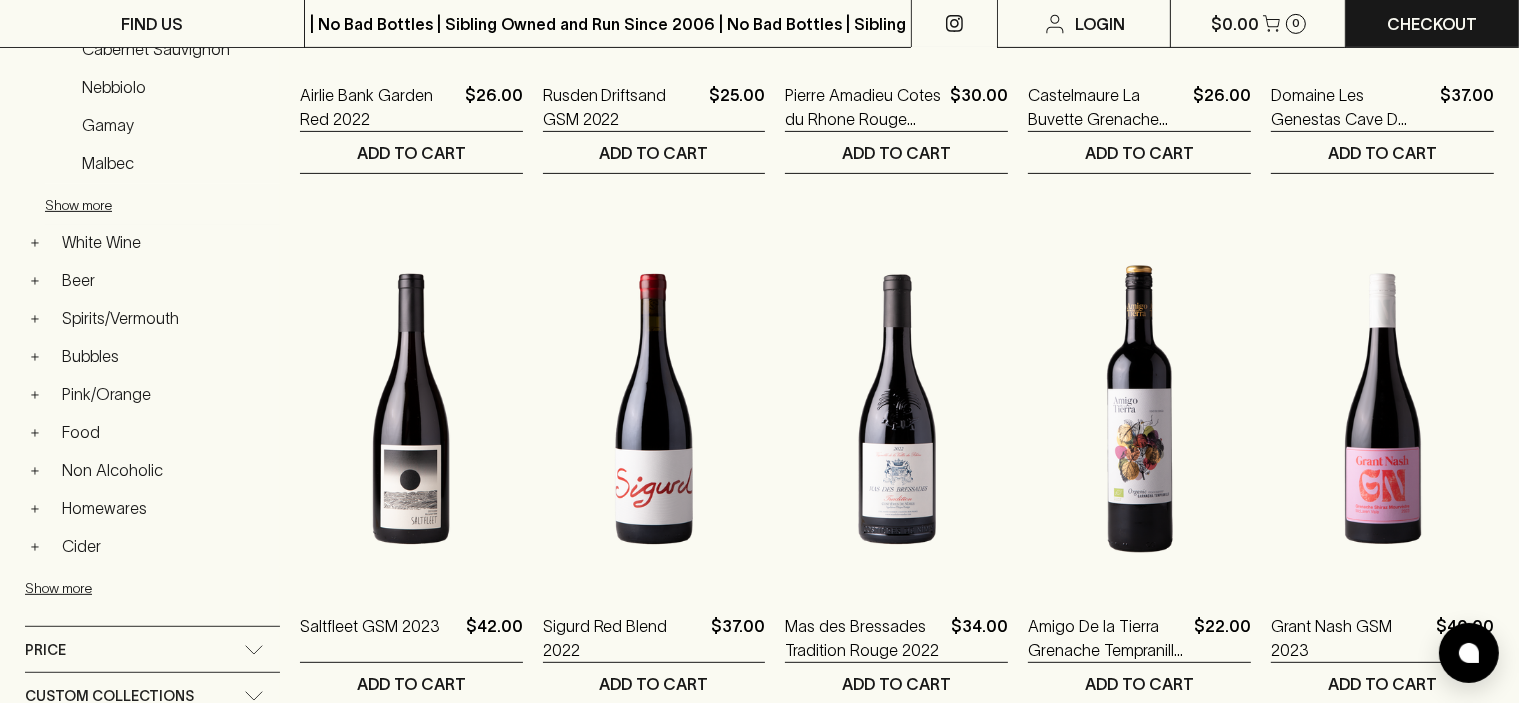 scroll, scrollTop: 900, scrollLeft: 0, axis: vertical 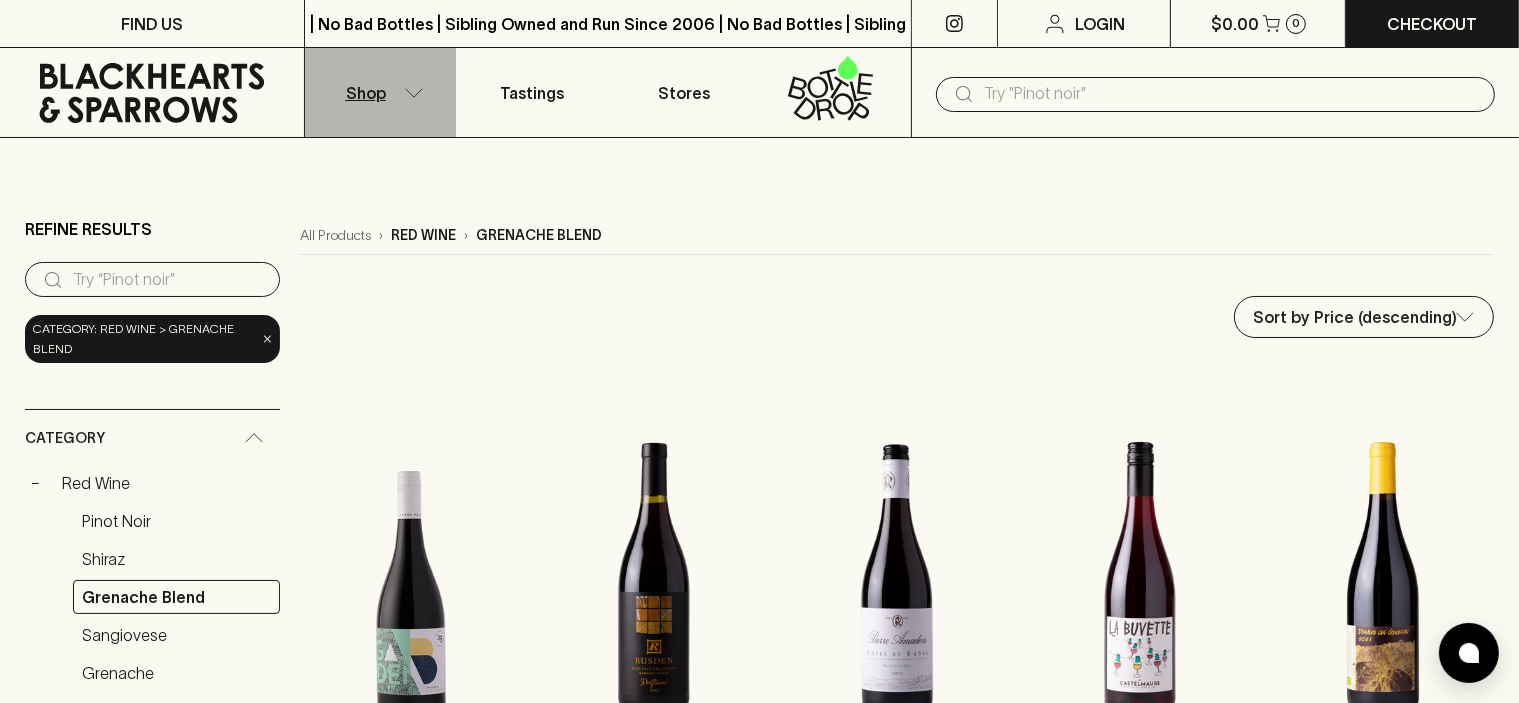click on "Shop" at bounding box center [366, 93] 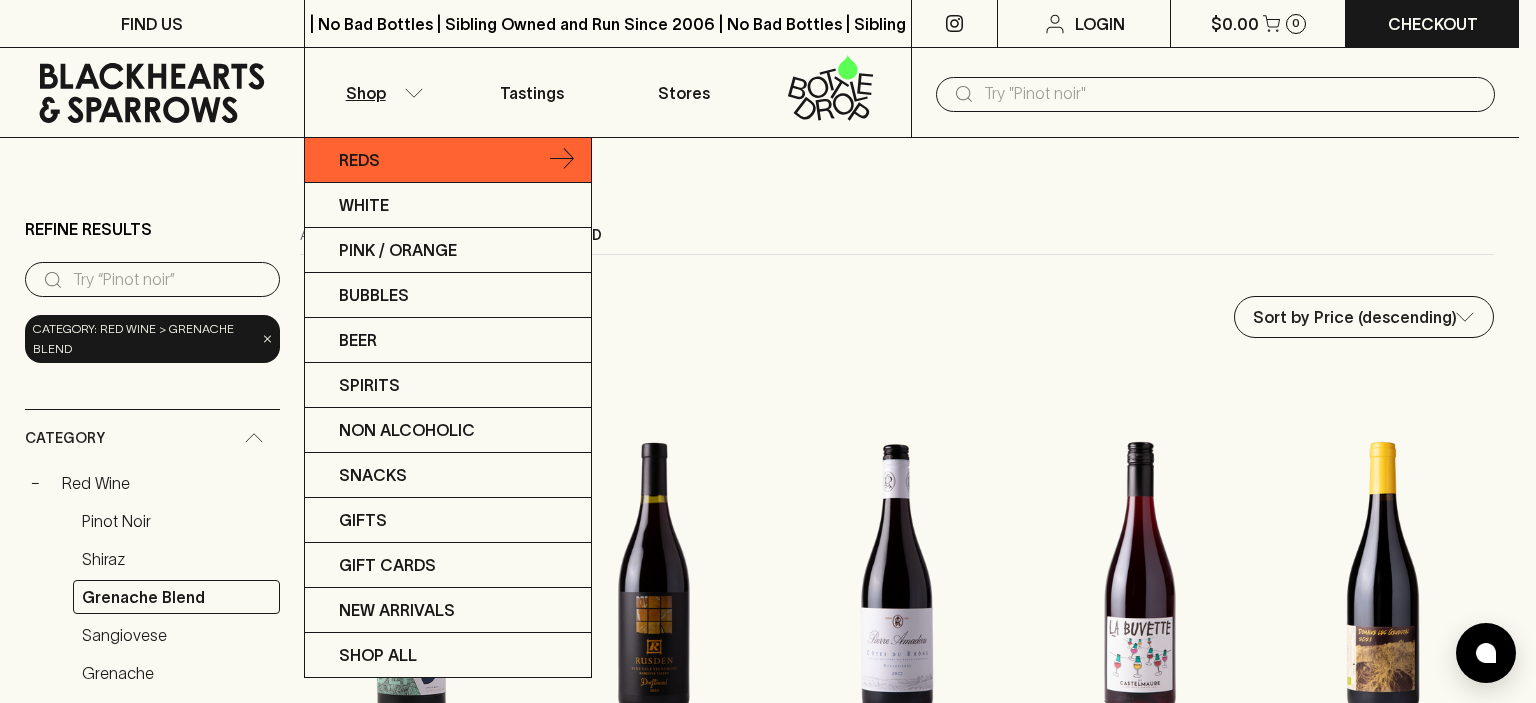 click on "Reds" at bounding box center [448, 160] 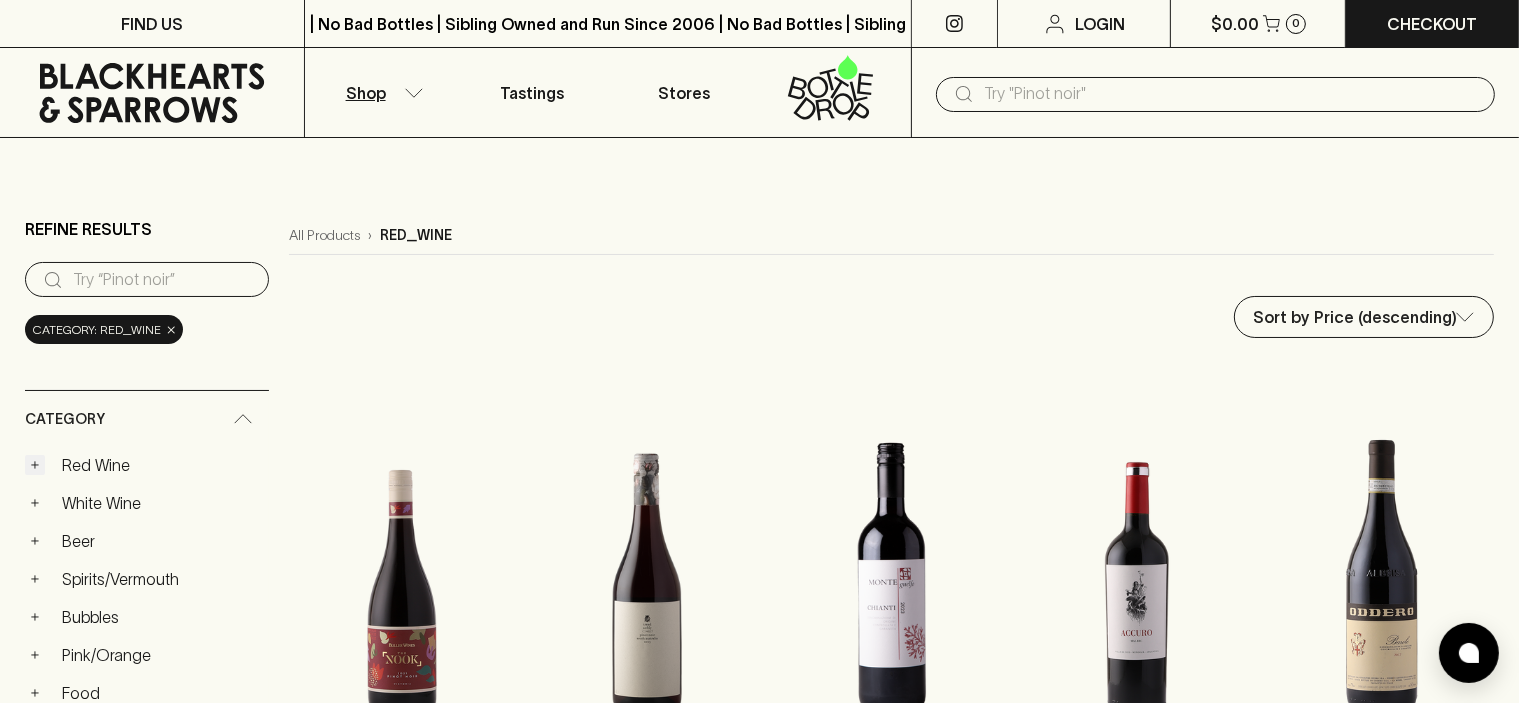 click on "+" at bounding box center (35, 465) 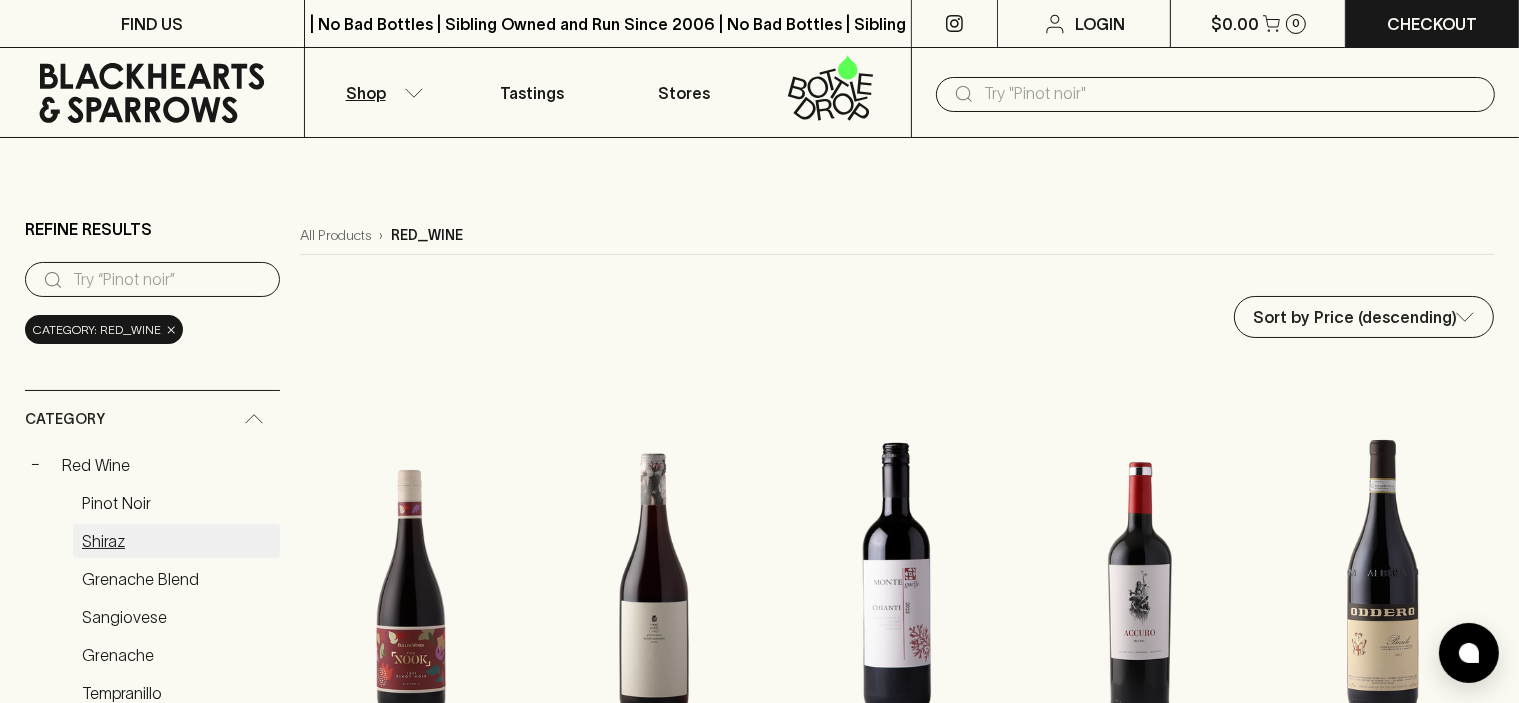 click on "Shiraz" at bounding box center [176, 541] 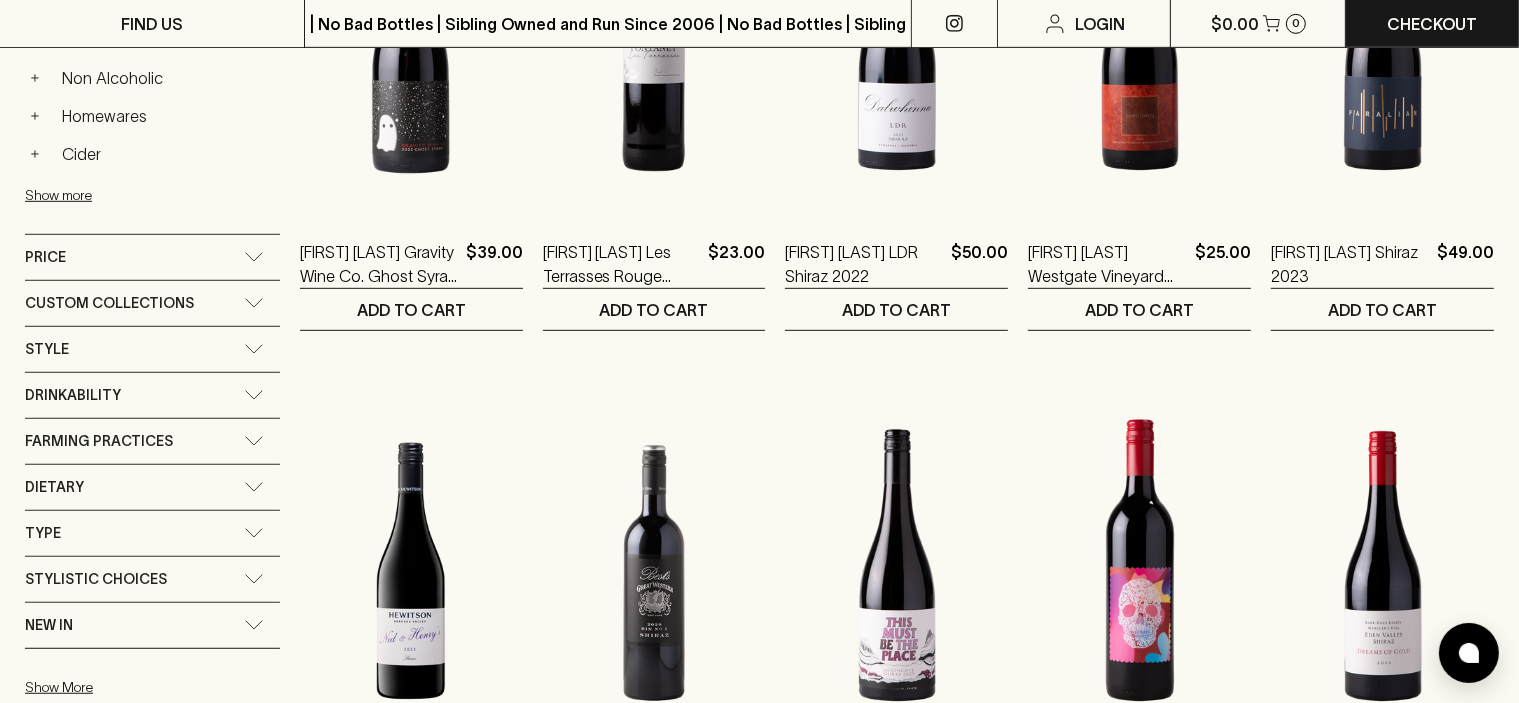scroll, scrollTop: 900, scrollLeft: 0, axis: vertical 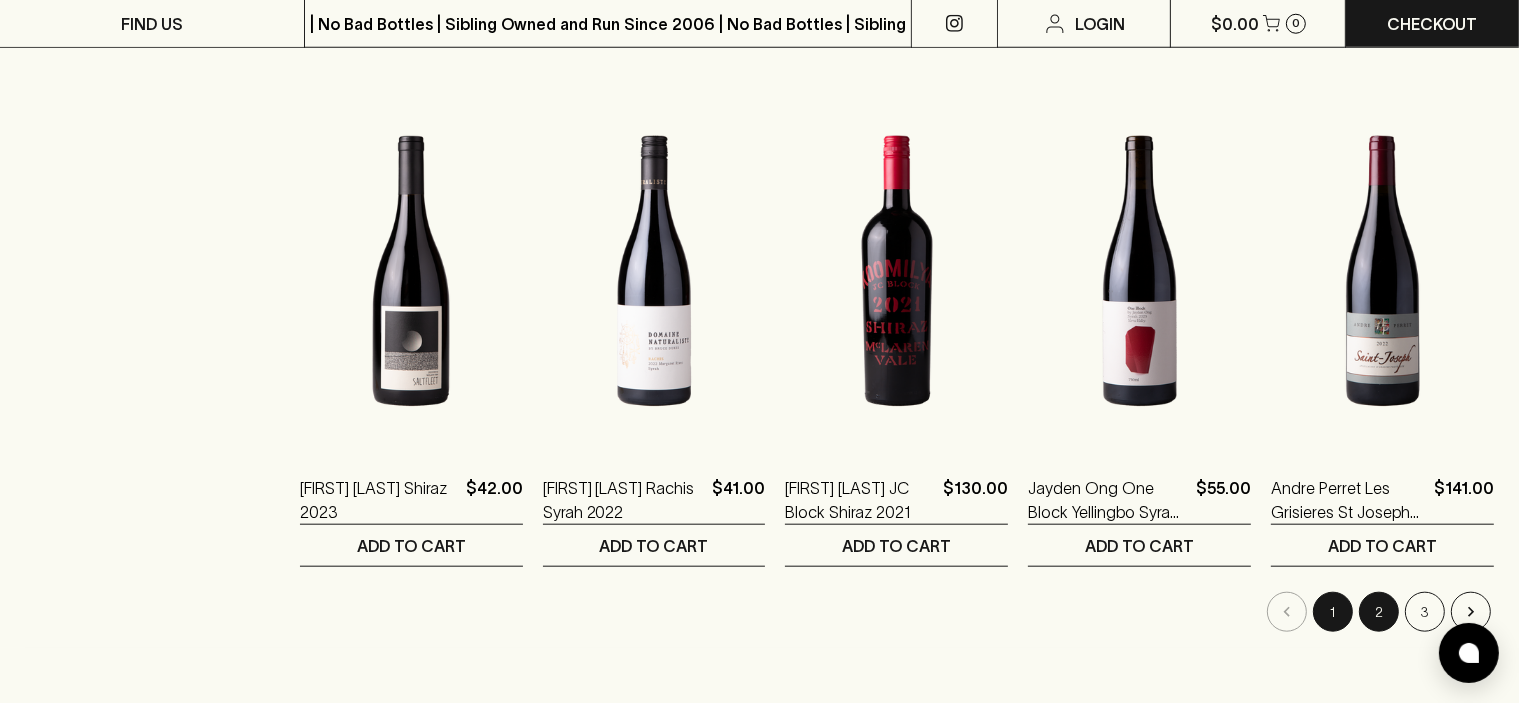 click on "2" at bounding box center [1379, 612] 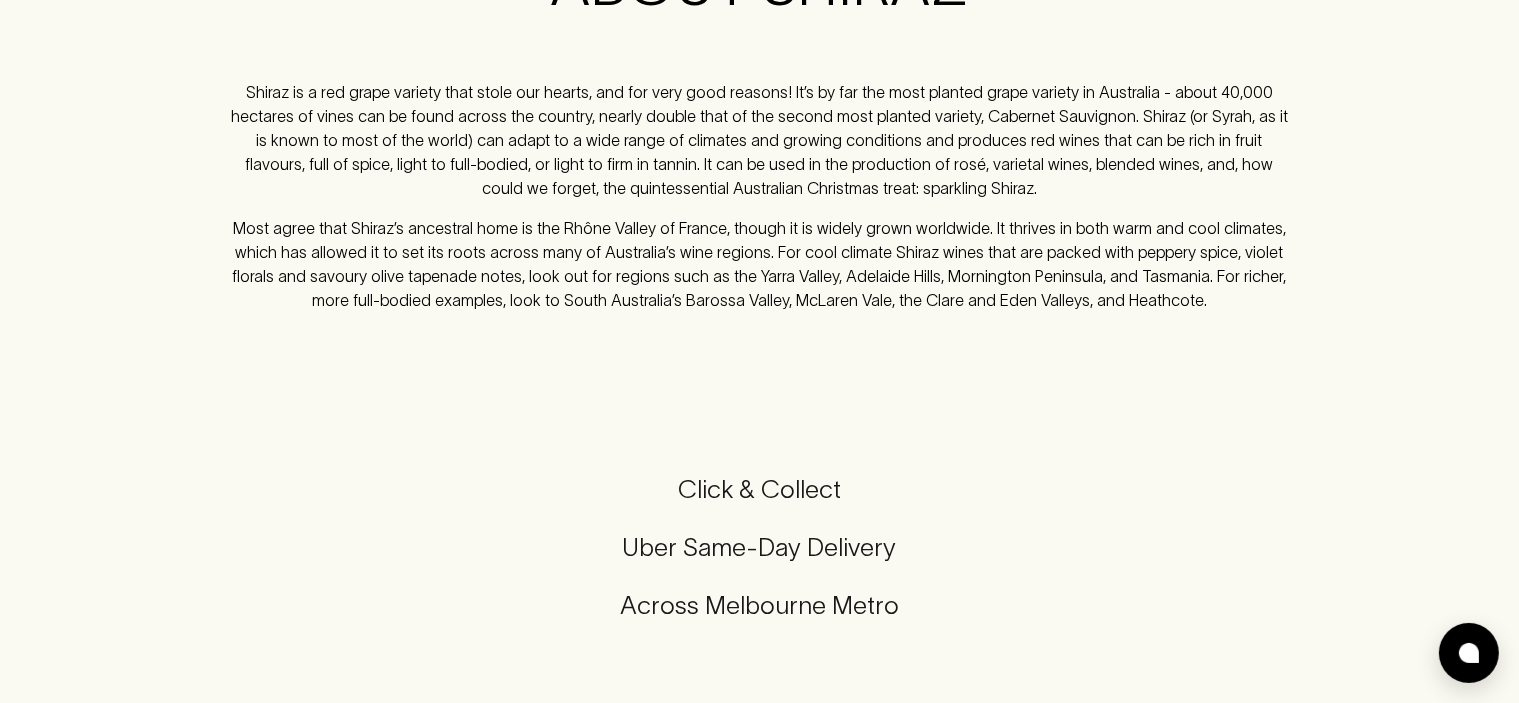 scroll, scrollTop: 0, scrollLeft: 0, axis: both 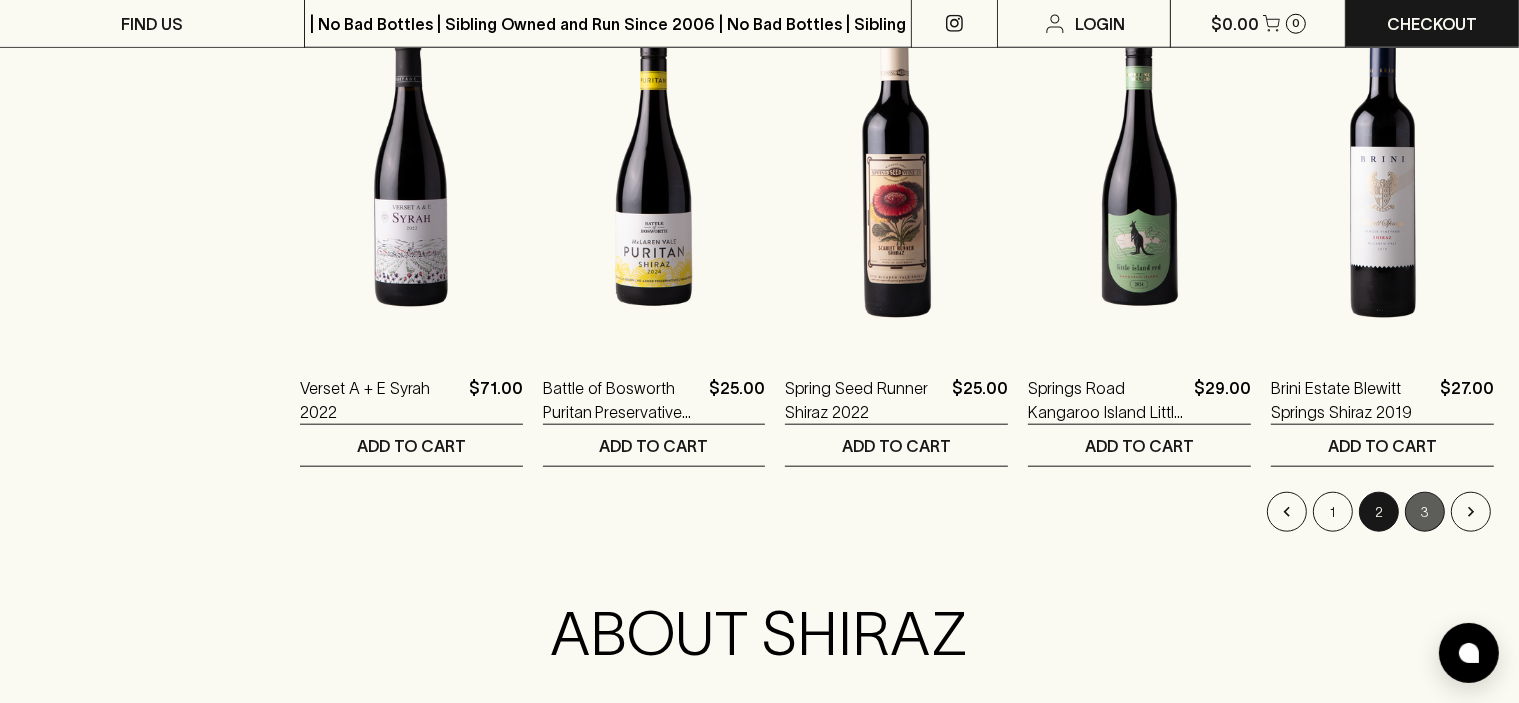 click on "3" at bounding box center (1425, 512) 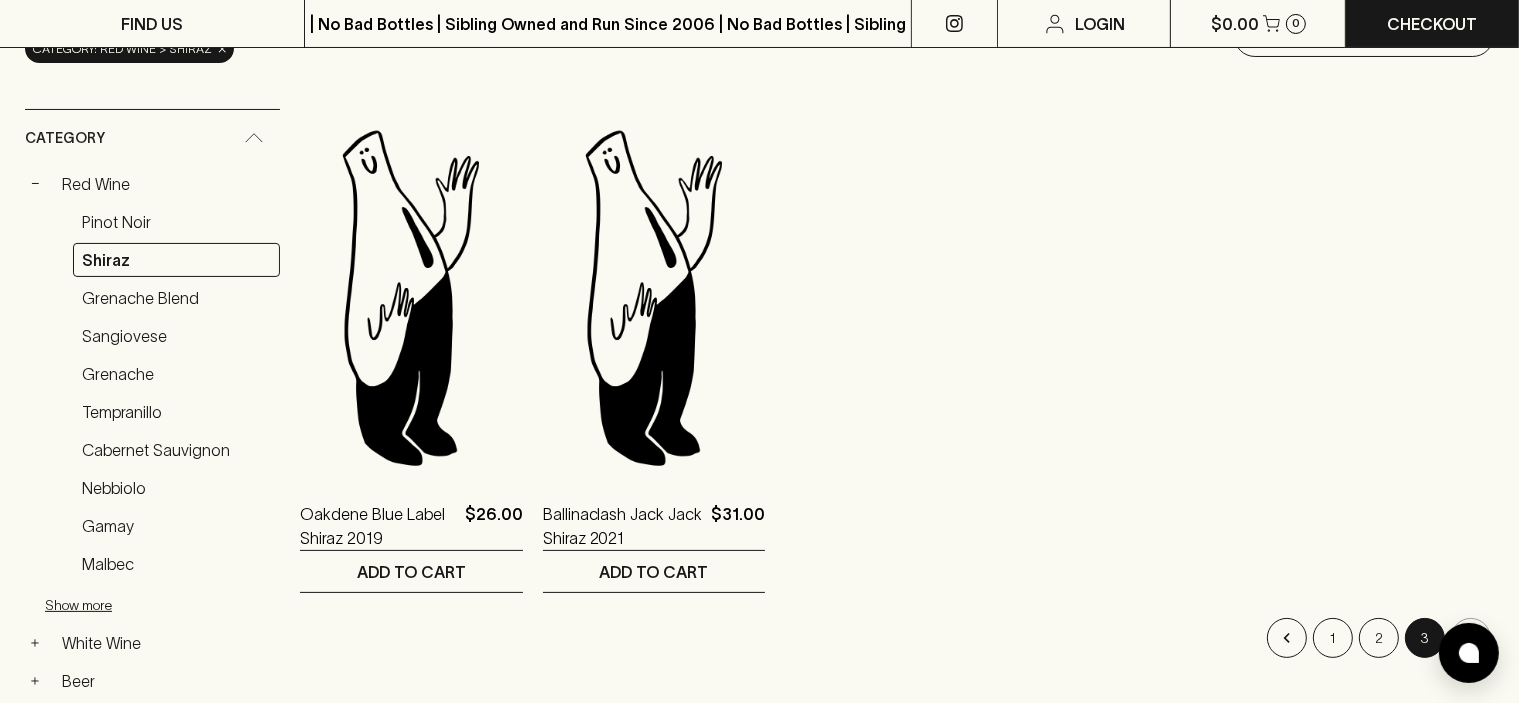 scroll, scrollTop: 0, scrollLeft: 0, axis: both 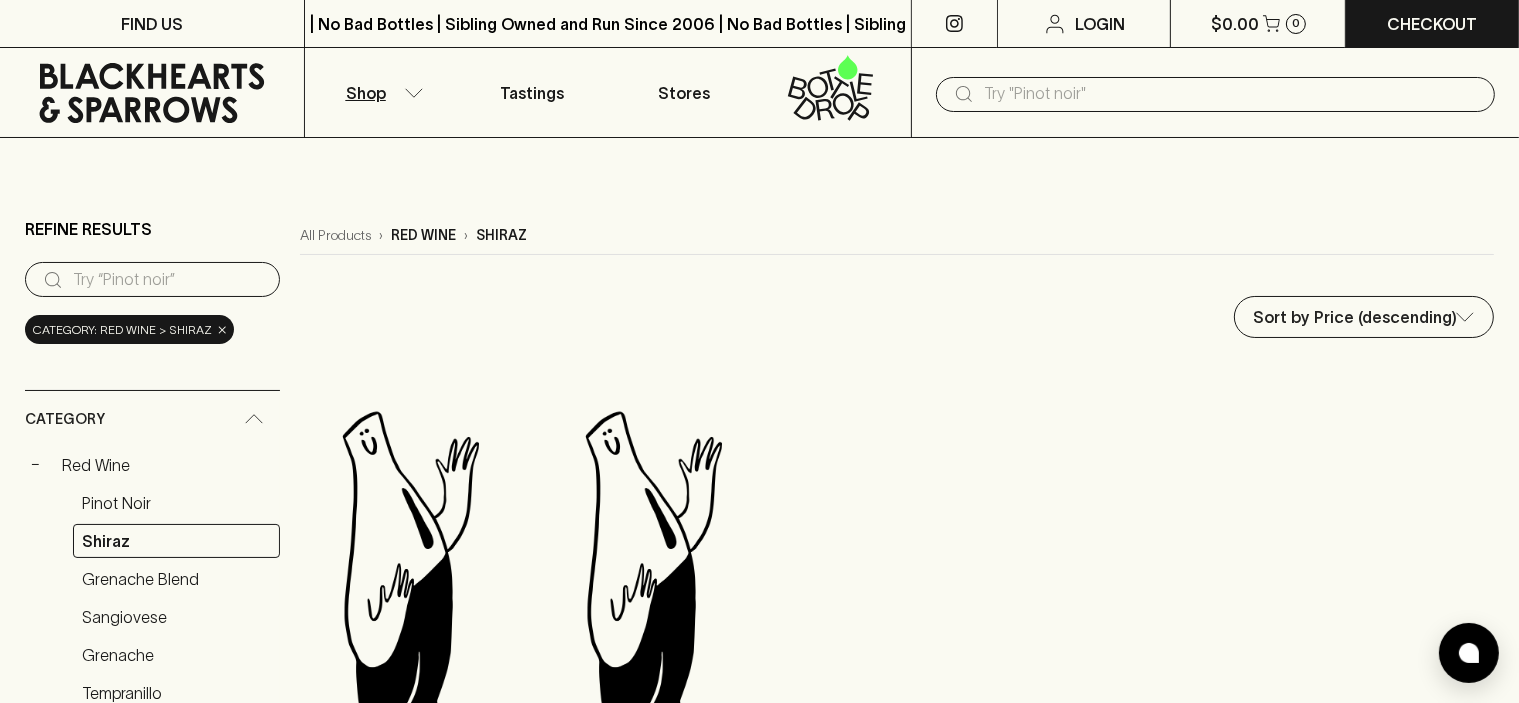 click 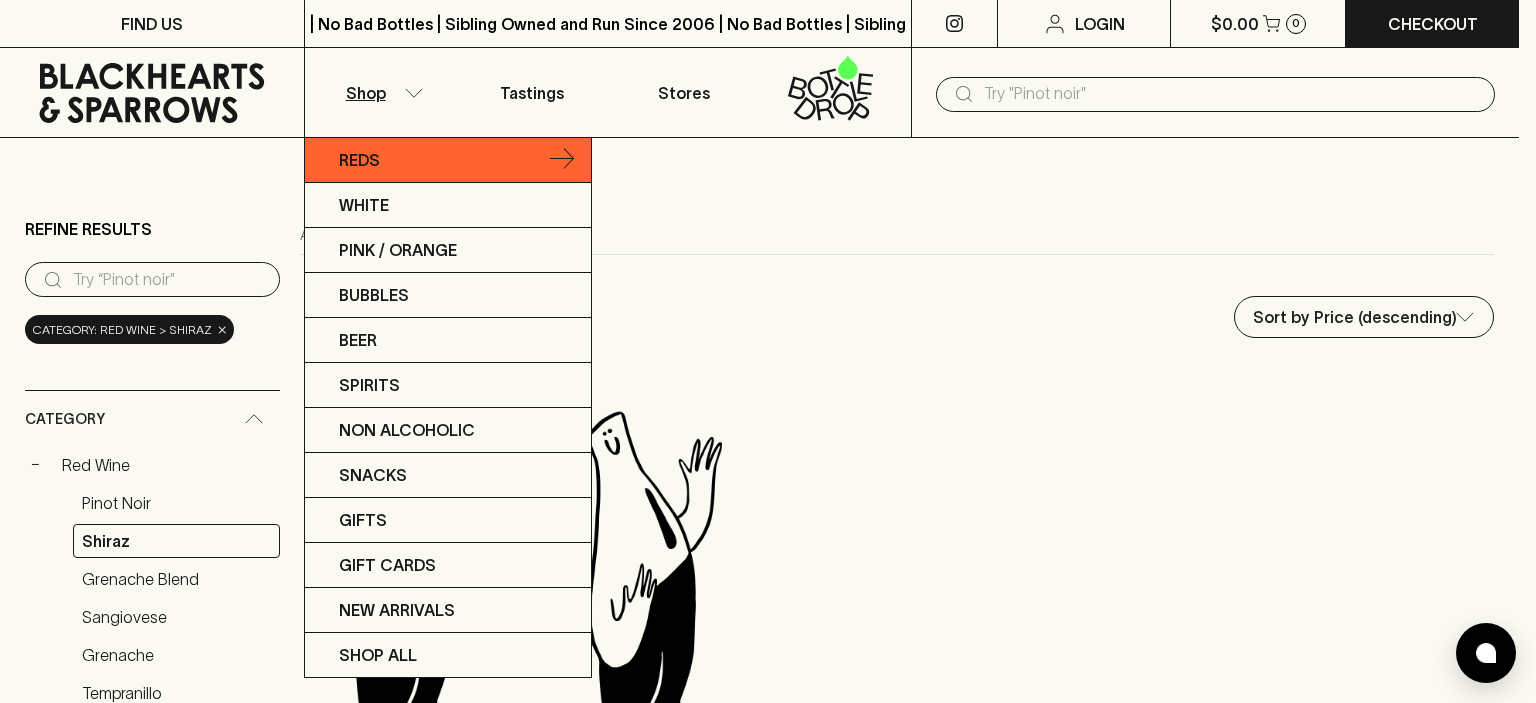 click on "Reds" at bounding box center (359, 160) 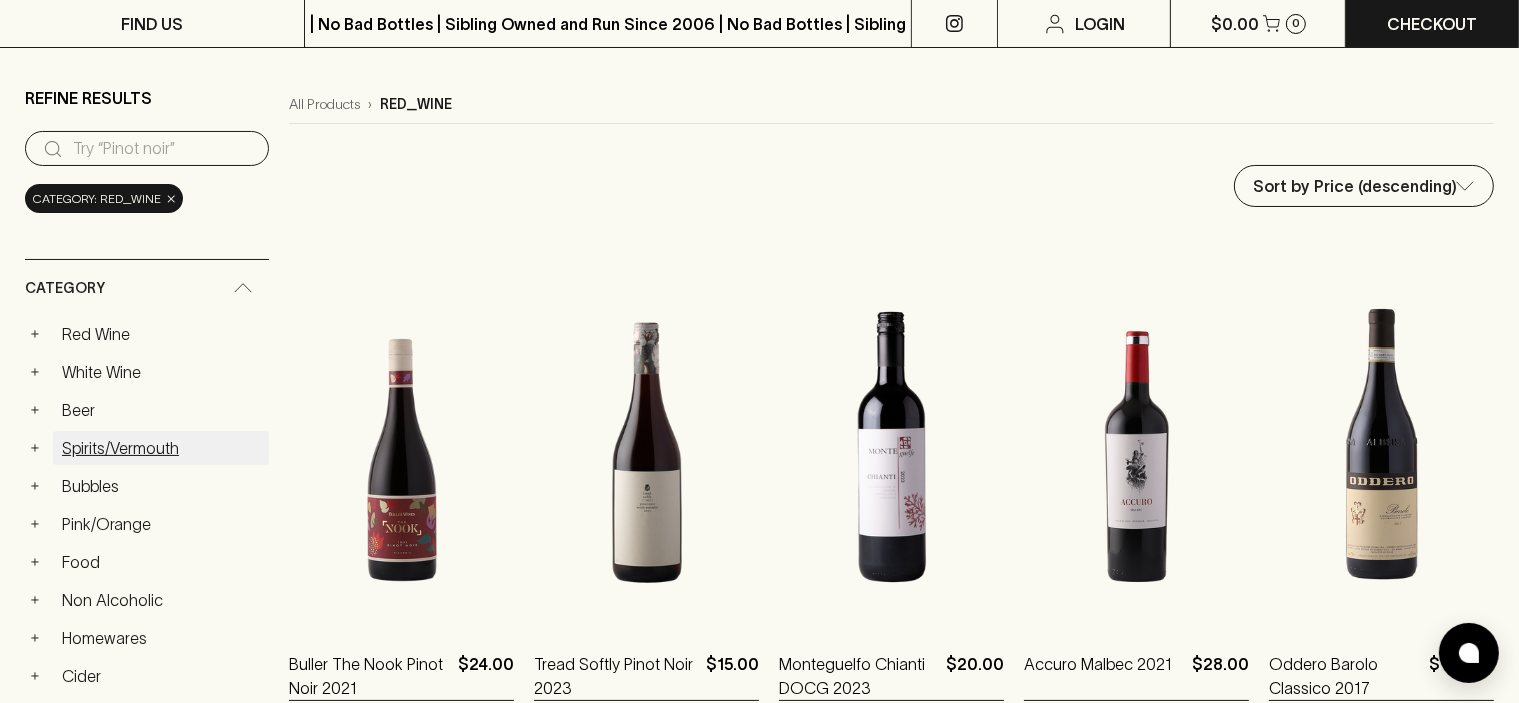 scroll, scrollTop: 300, scrollLeft: 0, axis: vertical 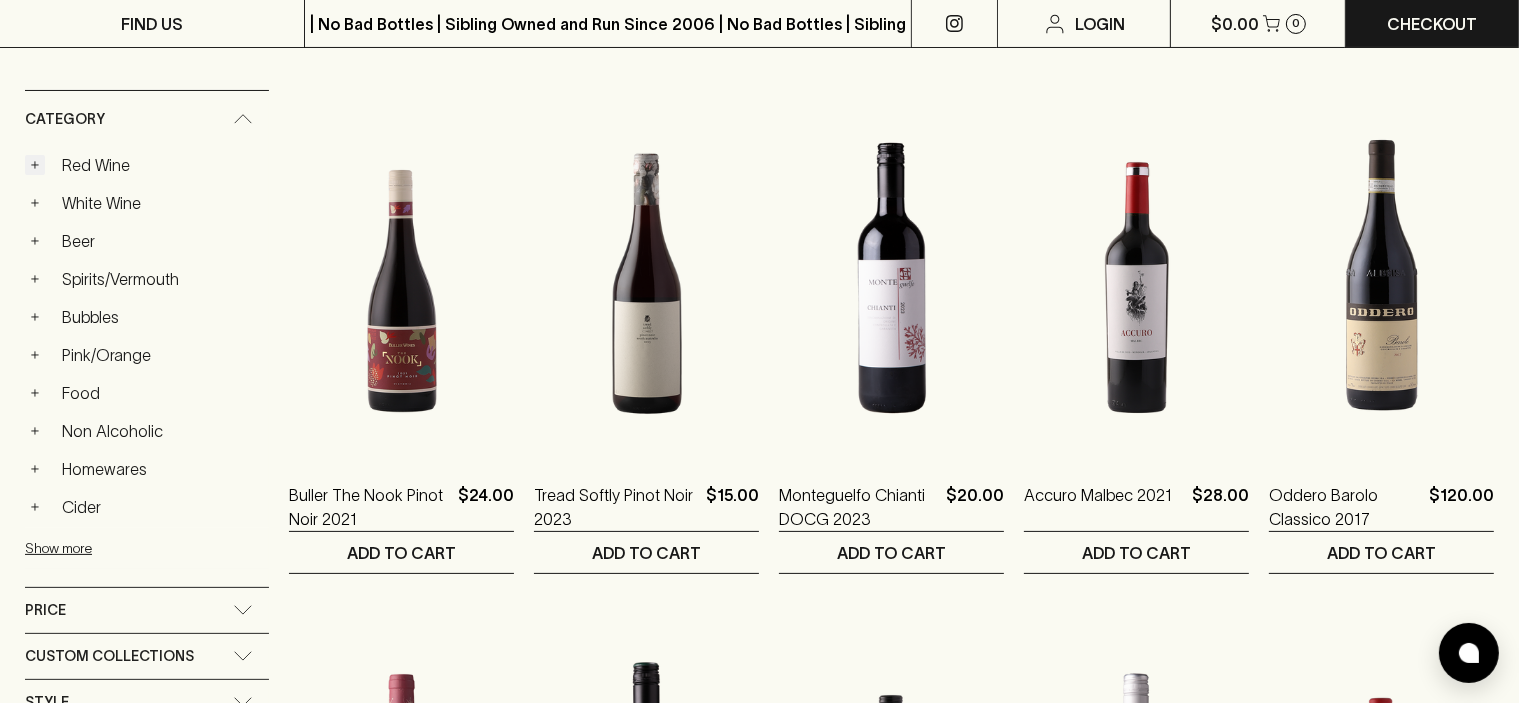 click on "+" at bounding box center [35, 165] 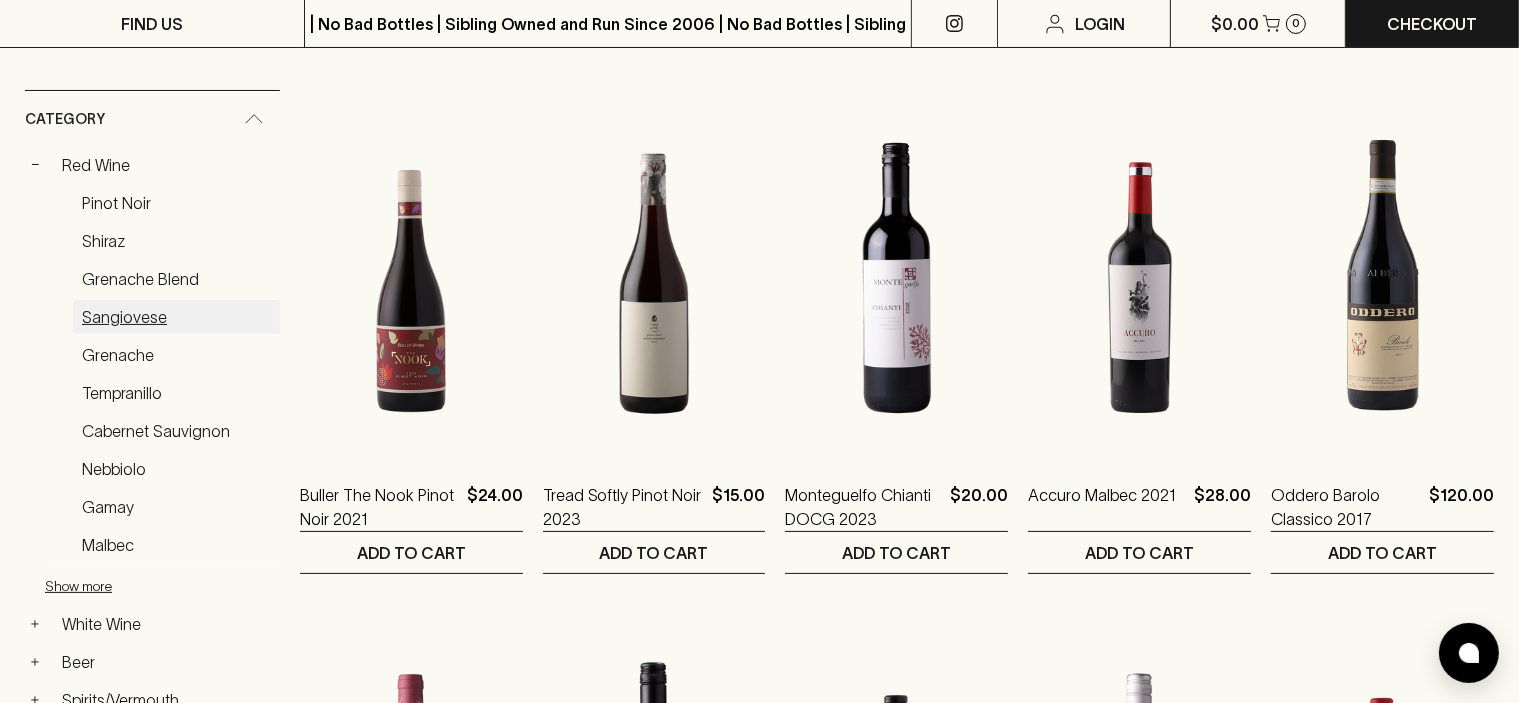 click on "Sangiovese" at bounding box center [176, 317] 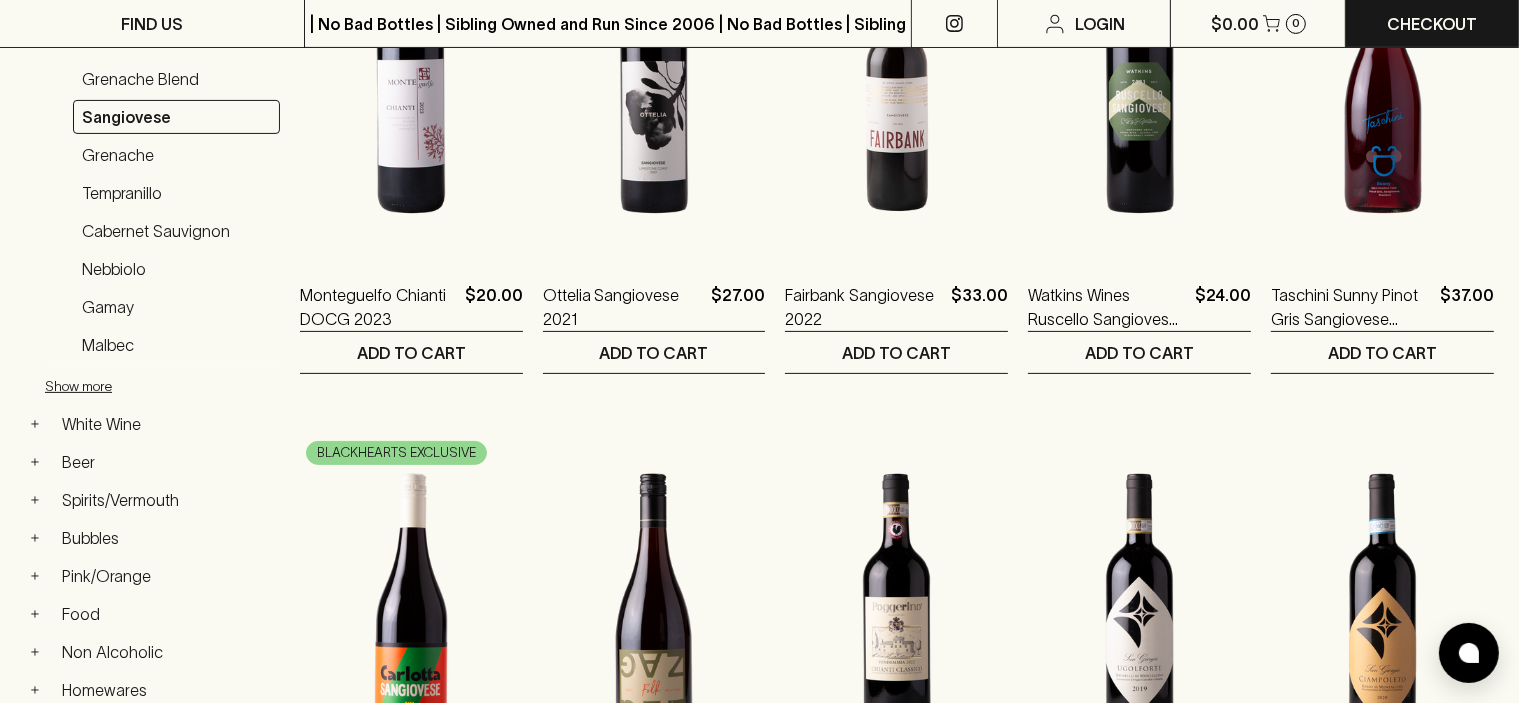 scroll, scrollTop: 400, scrollLeft: 0, axis: vertical 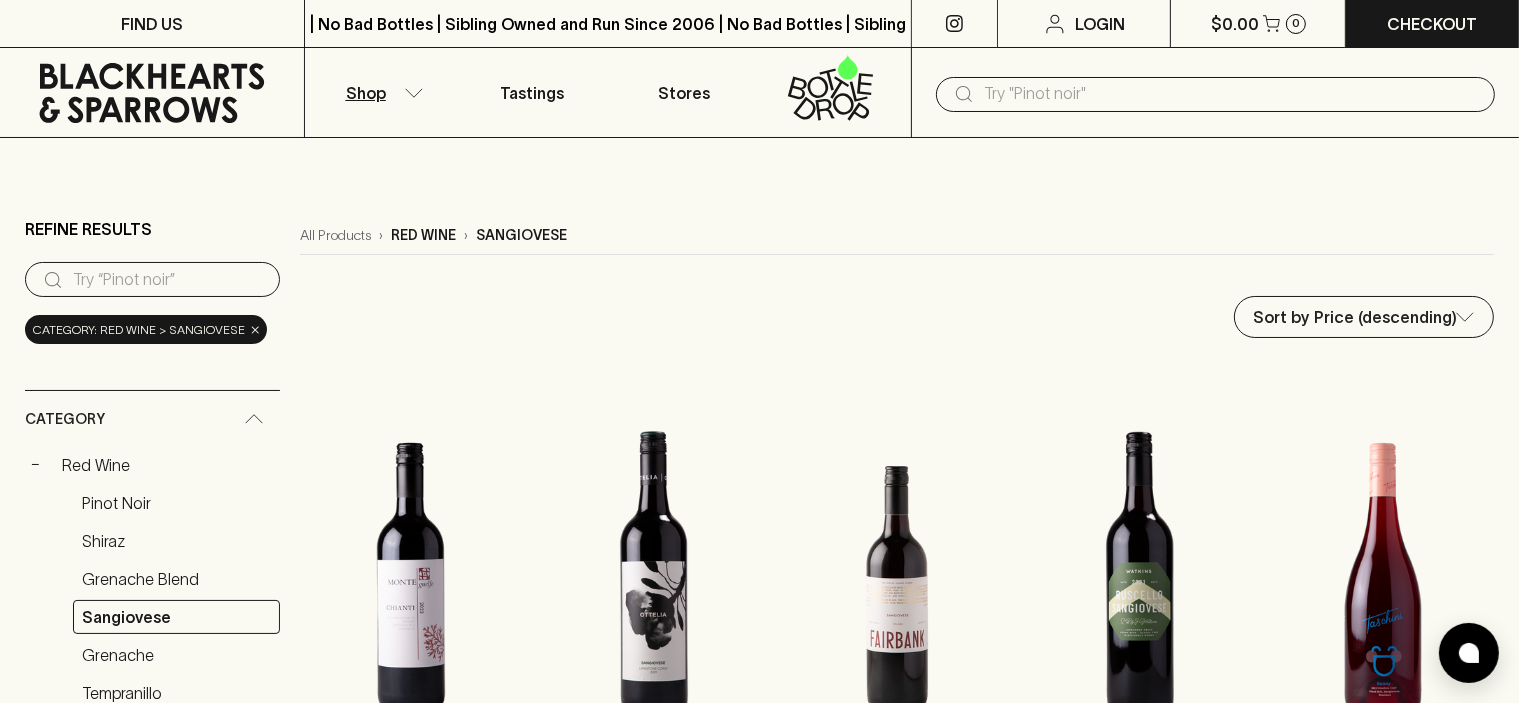 click on "Shop" at bounding box center [381, 92] 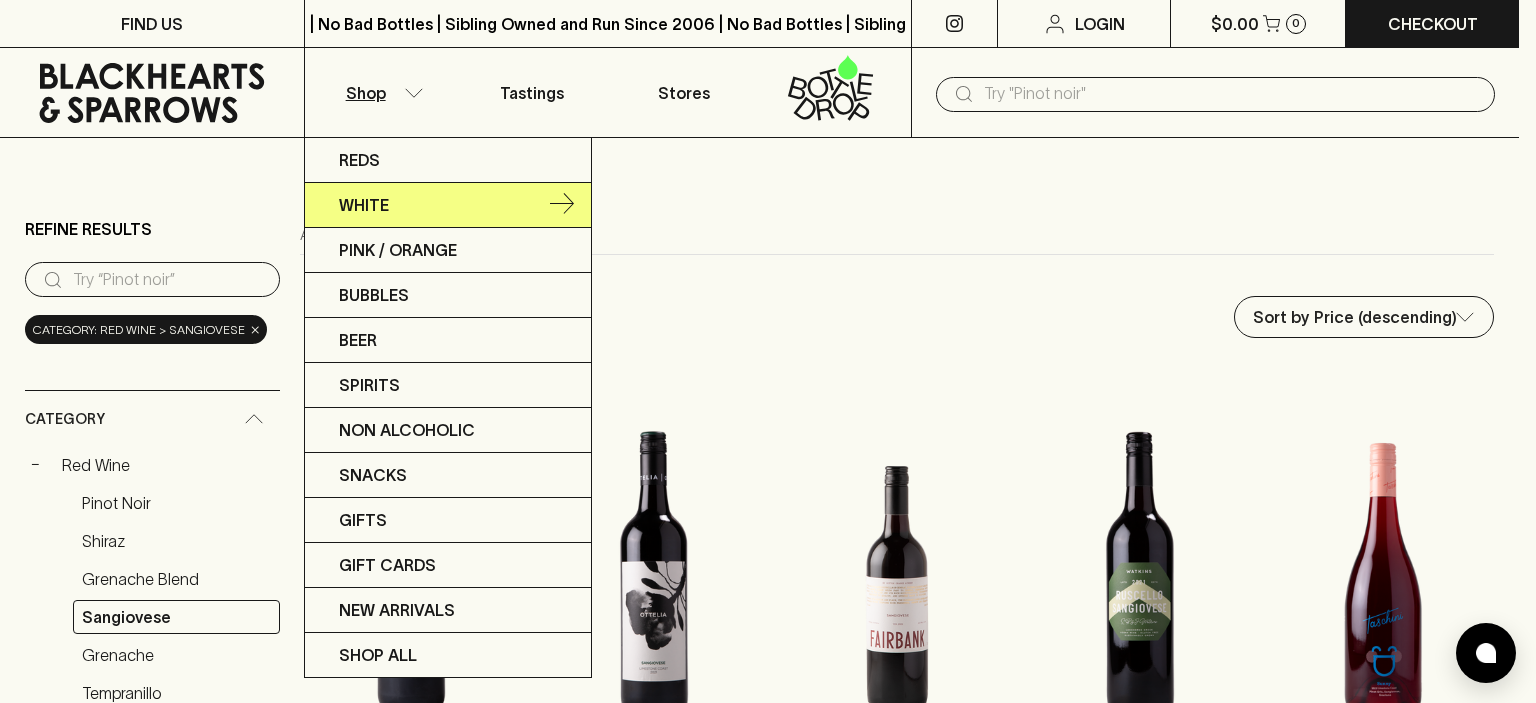 click on "White" at bounding box center (448, 205) 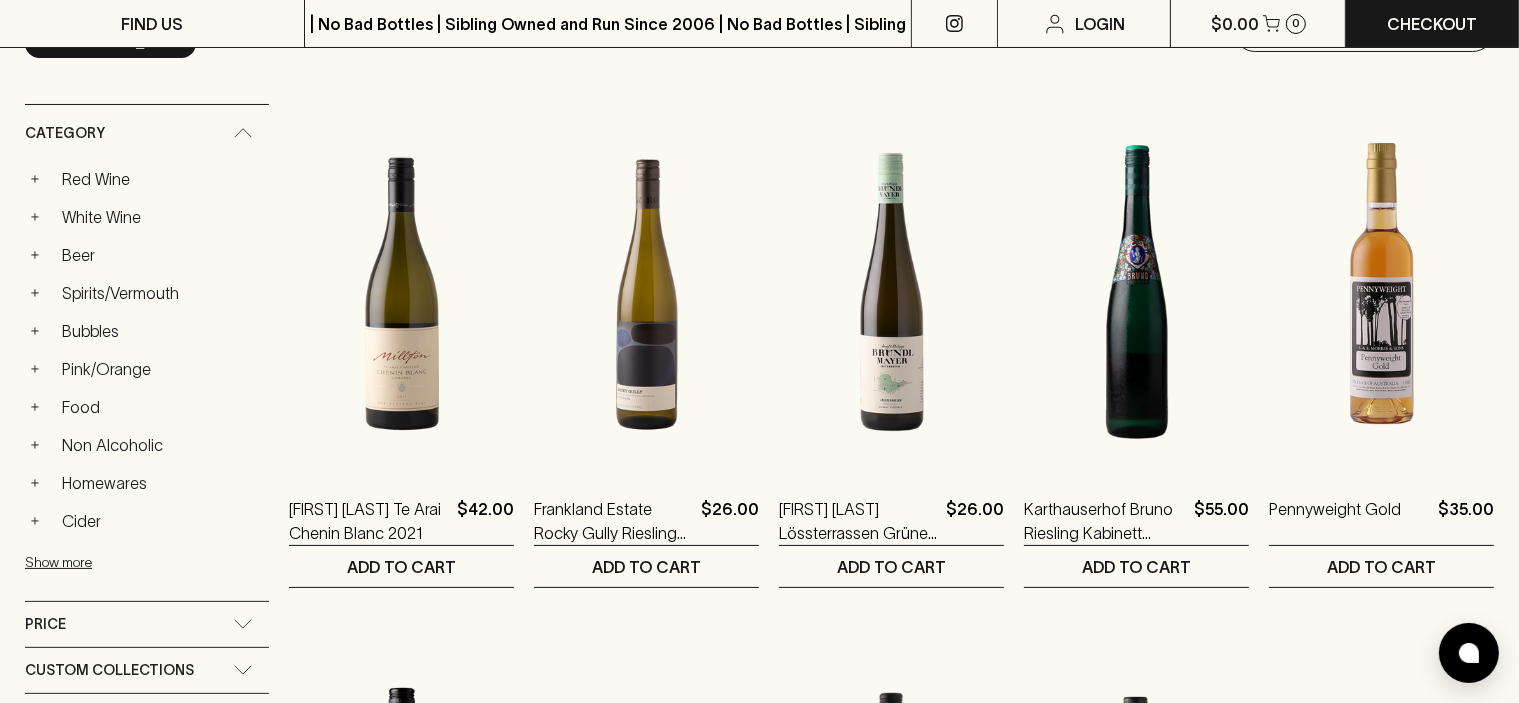 scroll, scrollTop: 300, scrollLeft: 0, axis: vertical 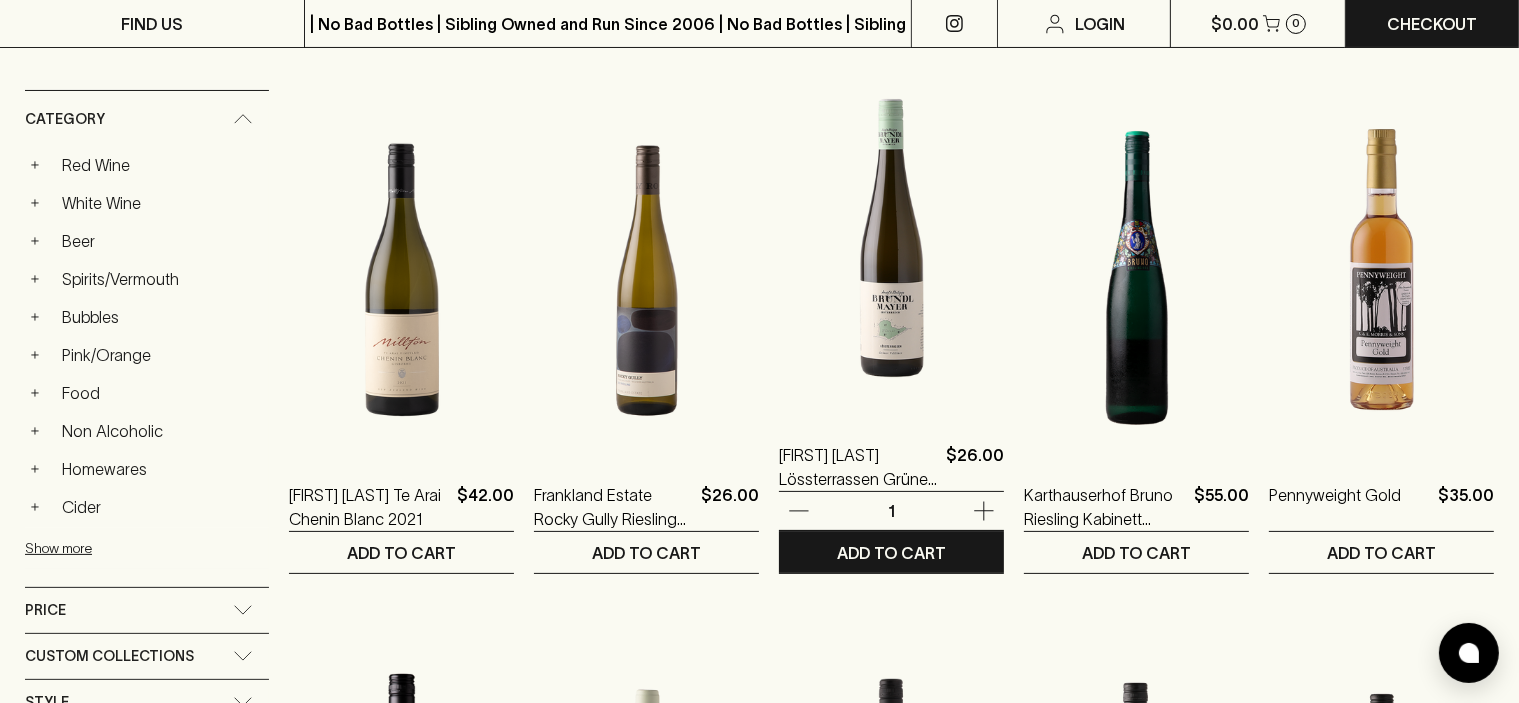 drag, startPoint x: 857, startPoint y: 415, endPoint x: 824, endPoint y: 284, distance: 135.09256 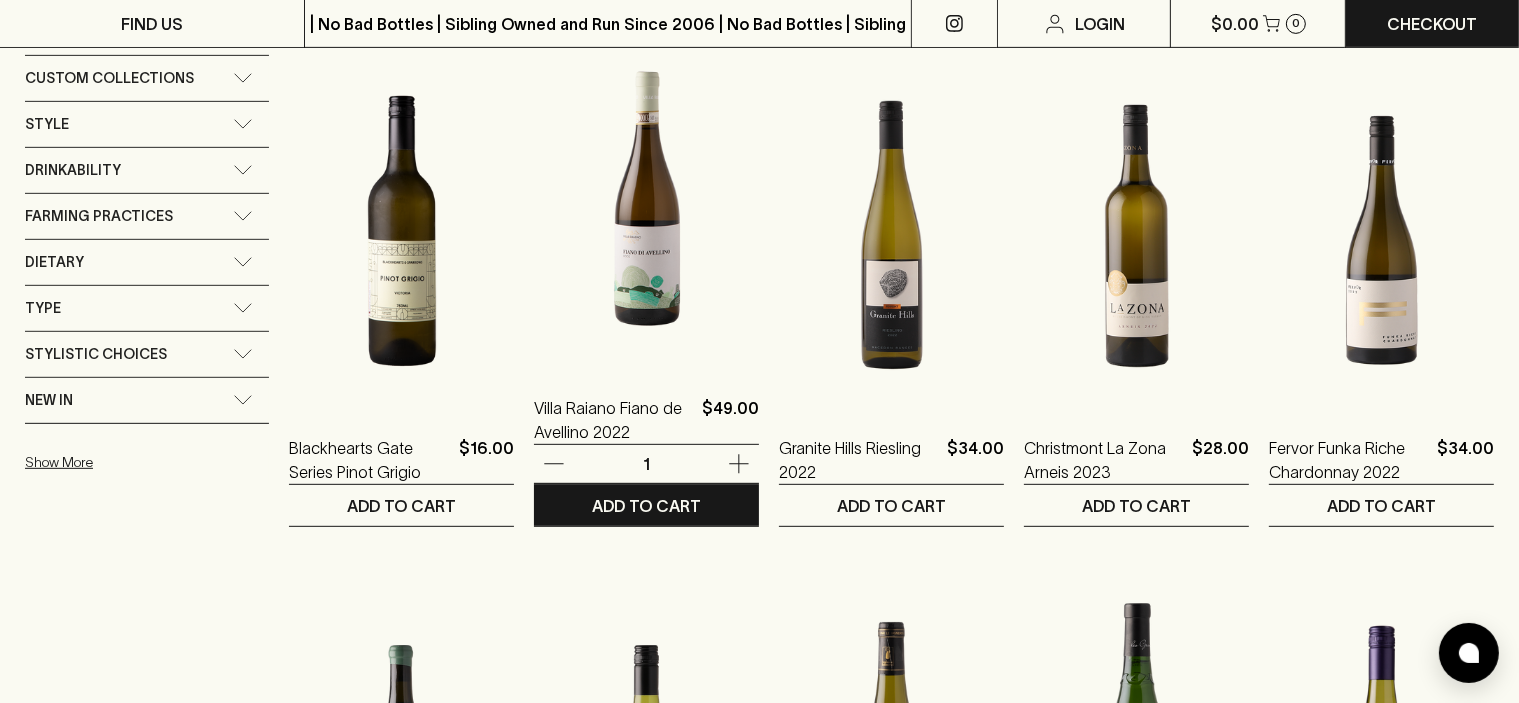 scroll, scrollTop: 900, scrollLeft: 0, axis: vertical 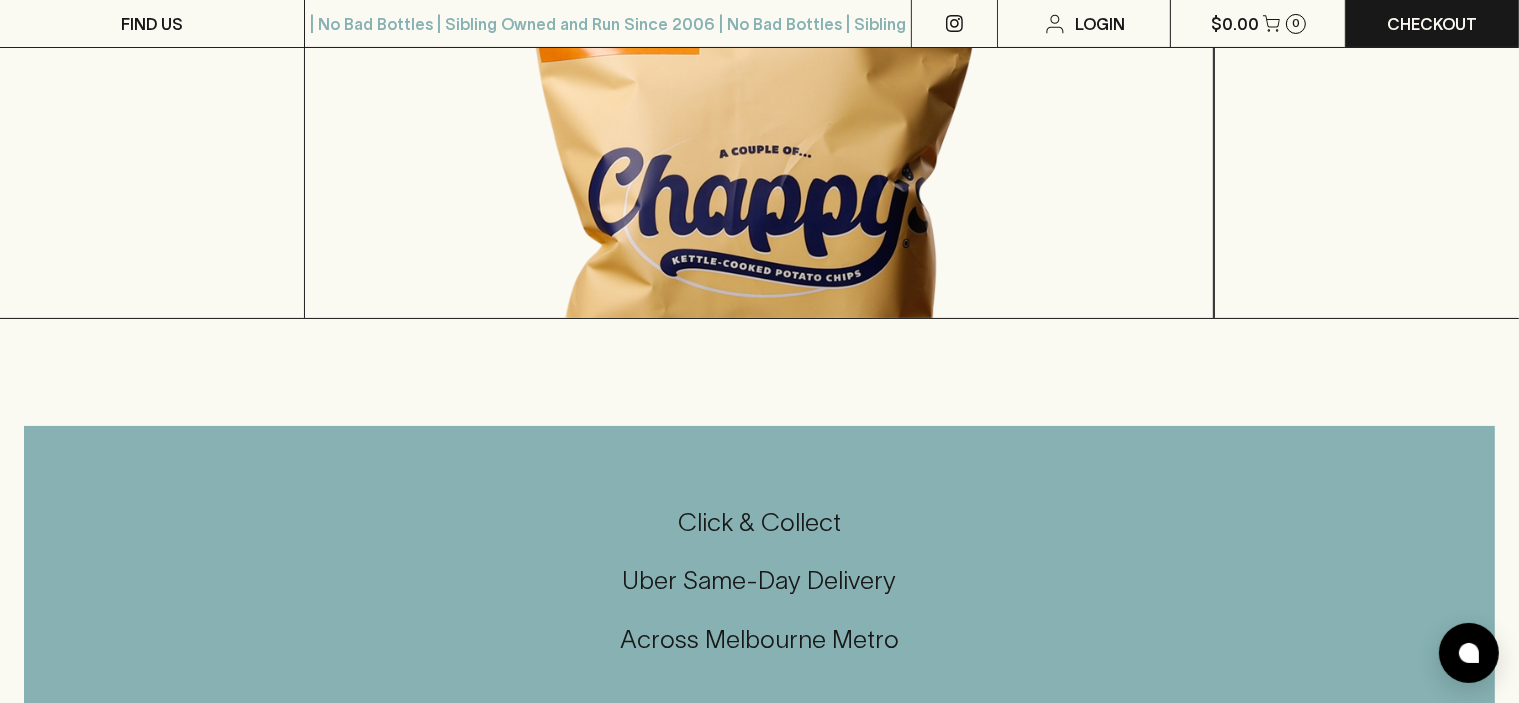 drag, startPoint x: 976, startPoint y: 493, endPoint x: 1044, endPoint y: 487, distance: 68.26419 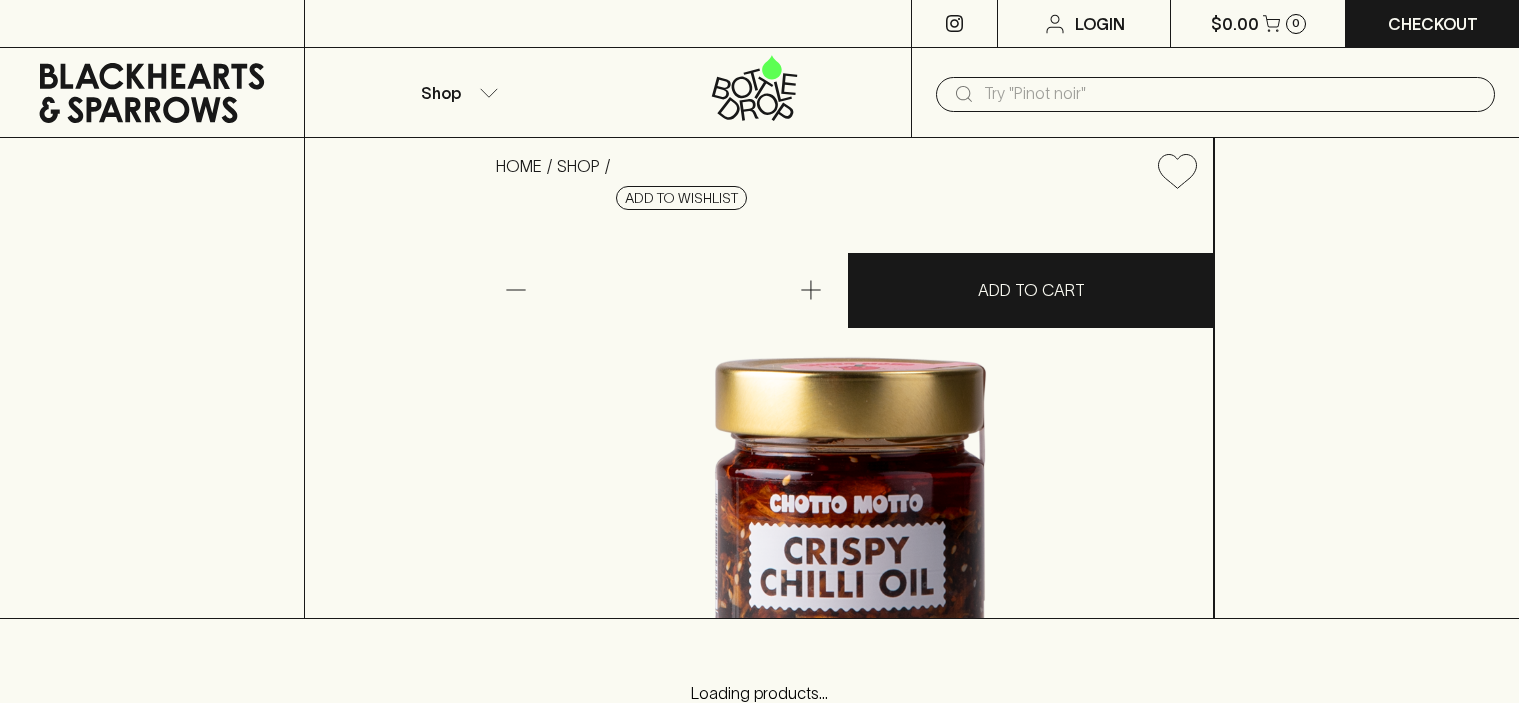 scroll, scrollTop: 184, scrollLeft: 0, axis: vertical 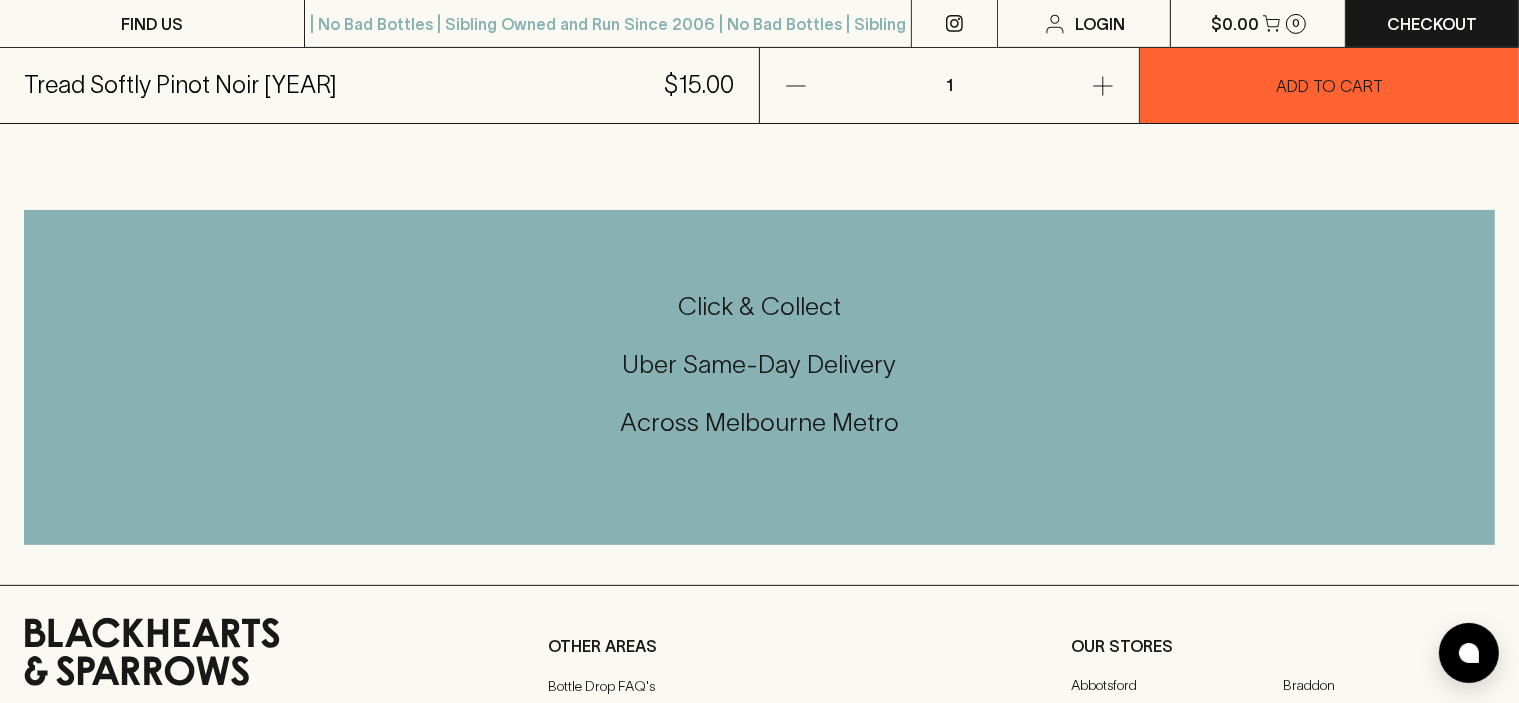 click on "Show More" at bounding box center (825, 66) 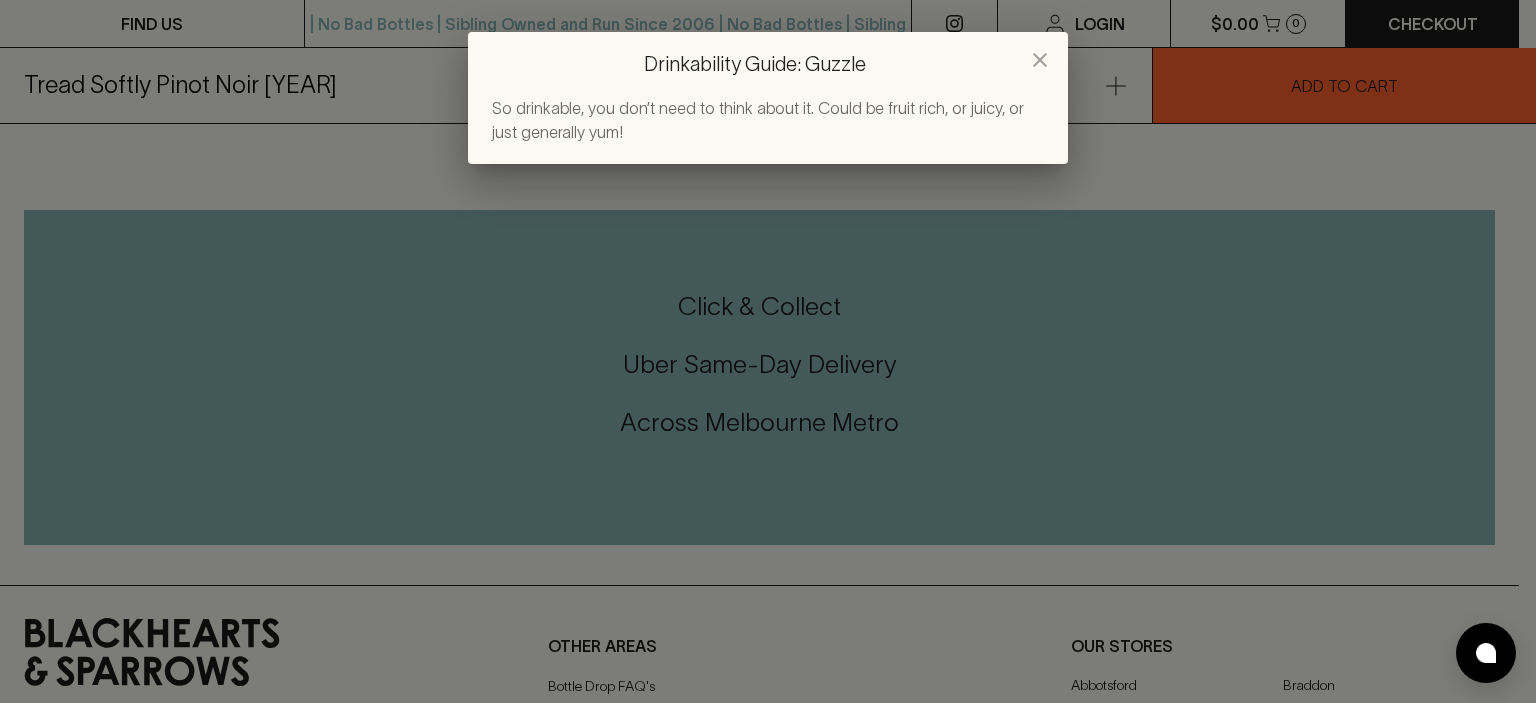 click 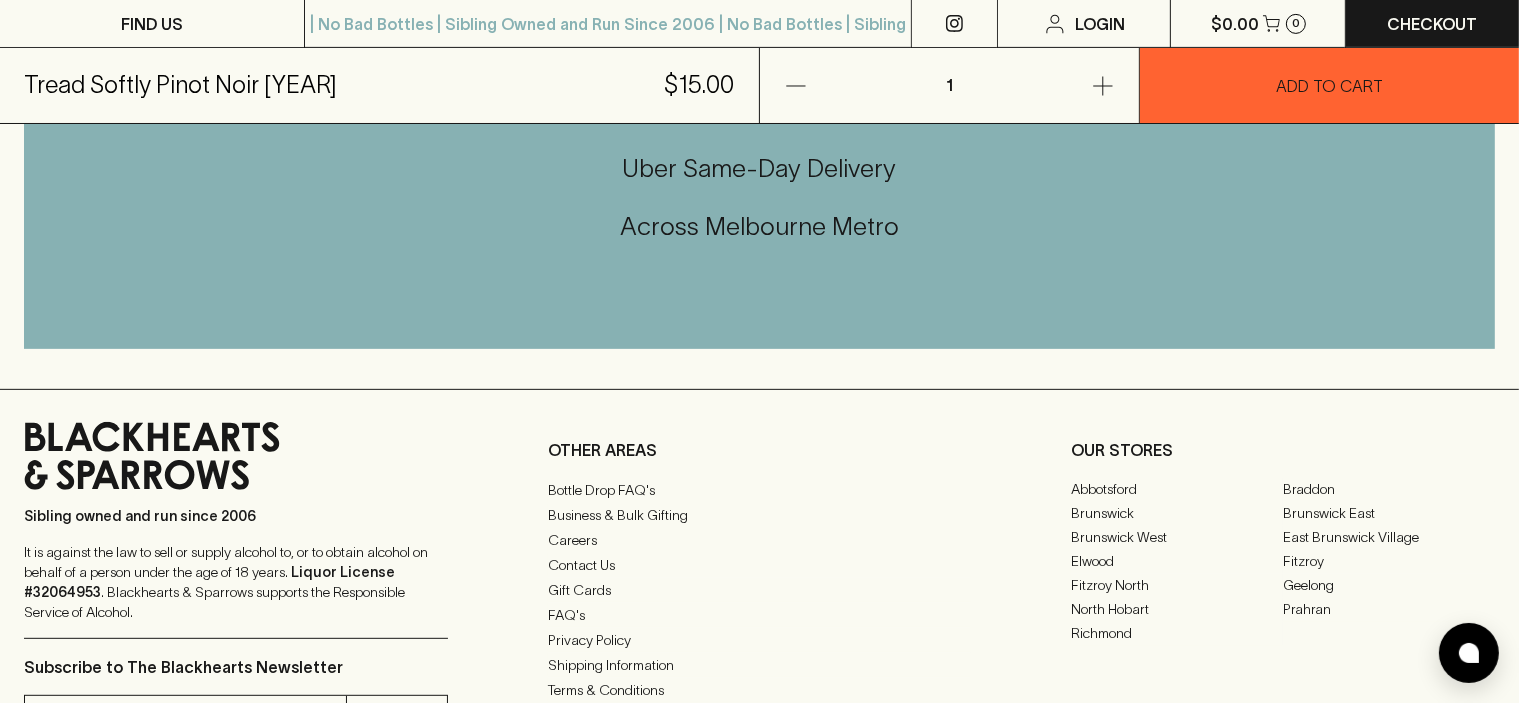 scroll, scrollTop: 800, scrollLeft: 0, axis: vertical 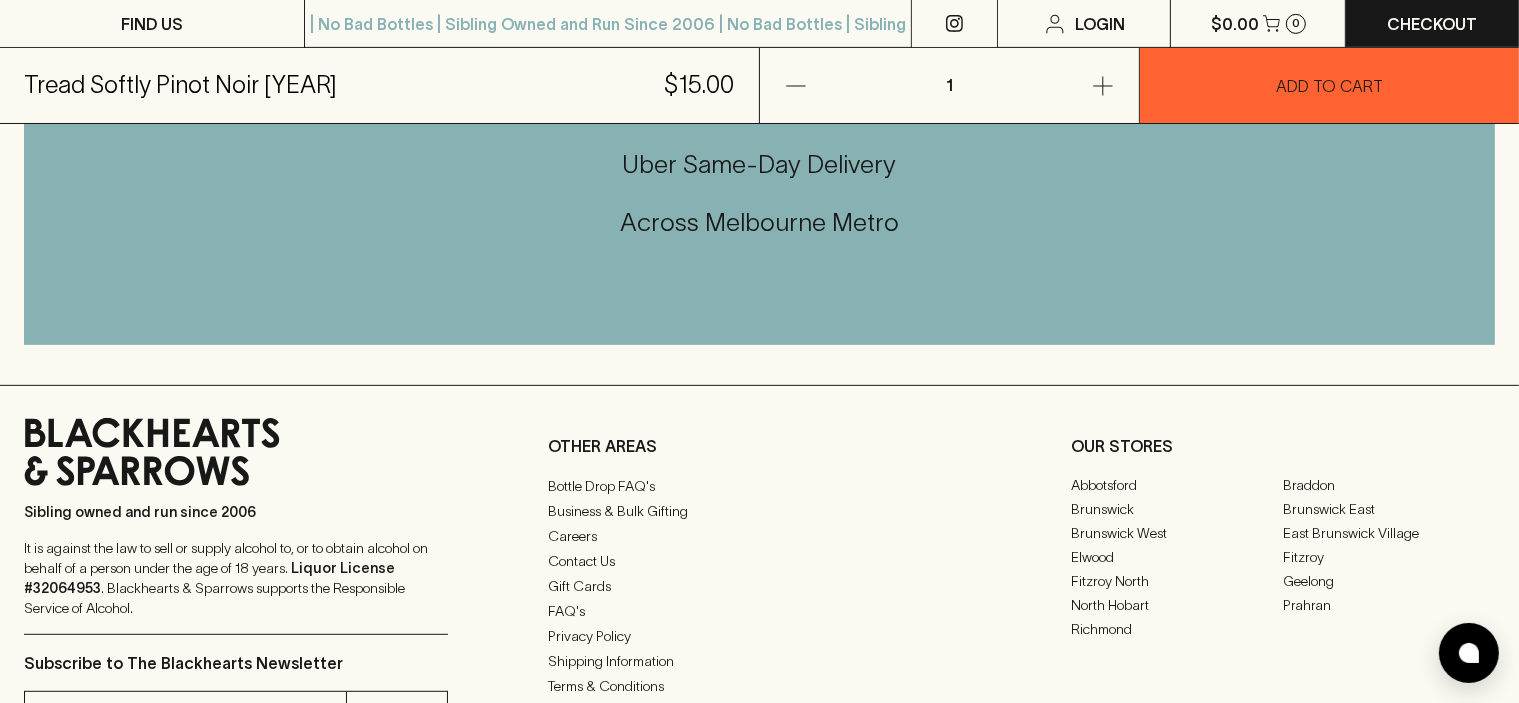 click on "Show More" at bounding box center [370, -134] 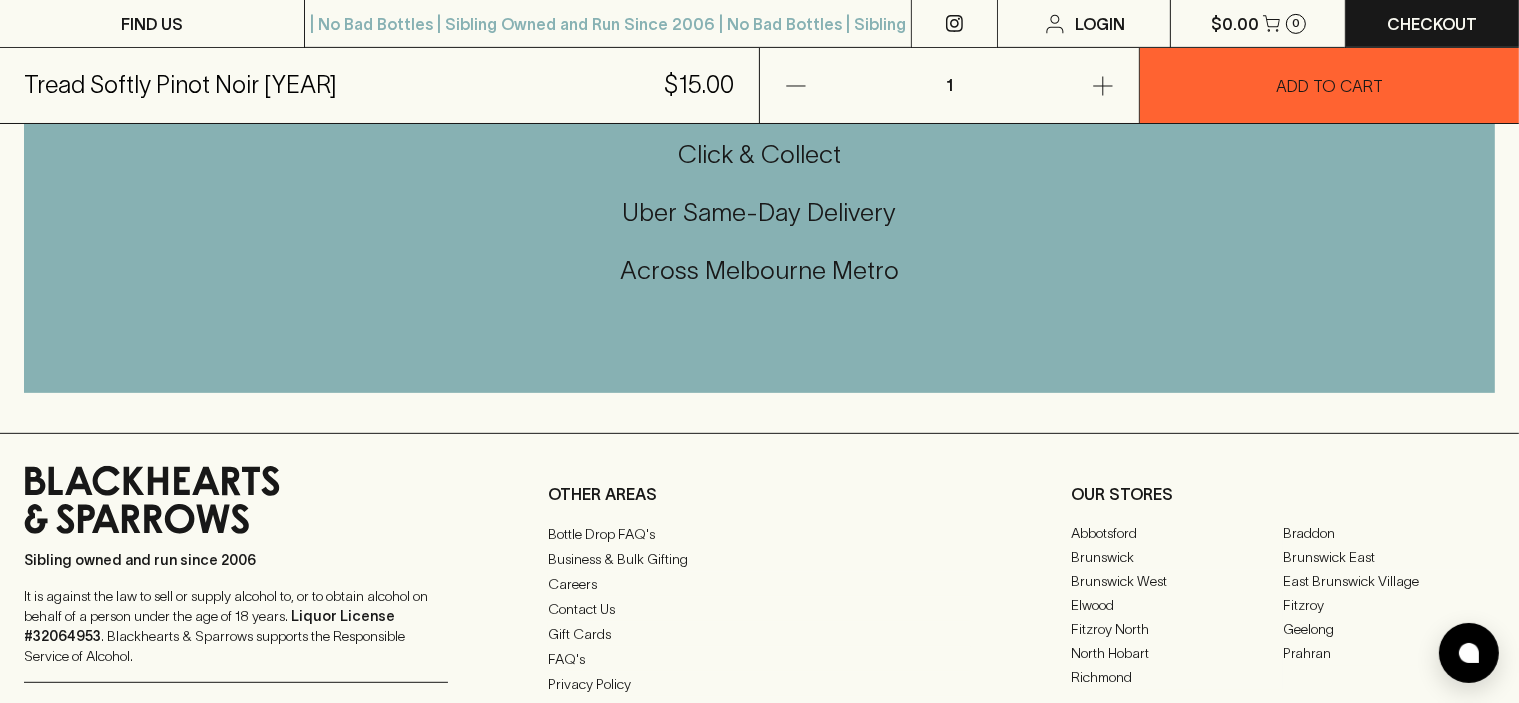drag, startPoint x: 924, startPoint y: 376, endPoint x: 977, endPoint y: 376, distance: 53 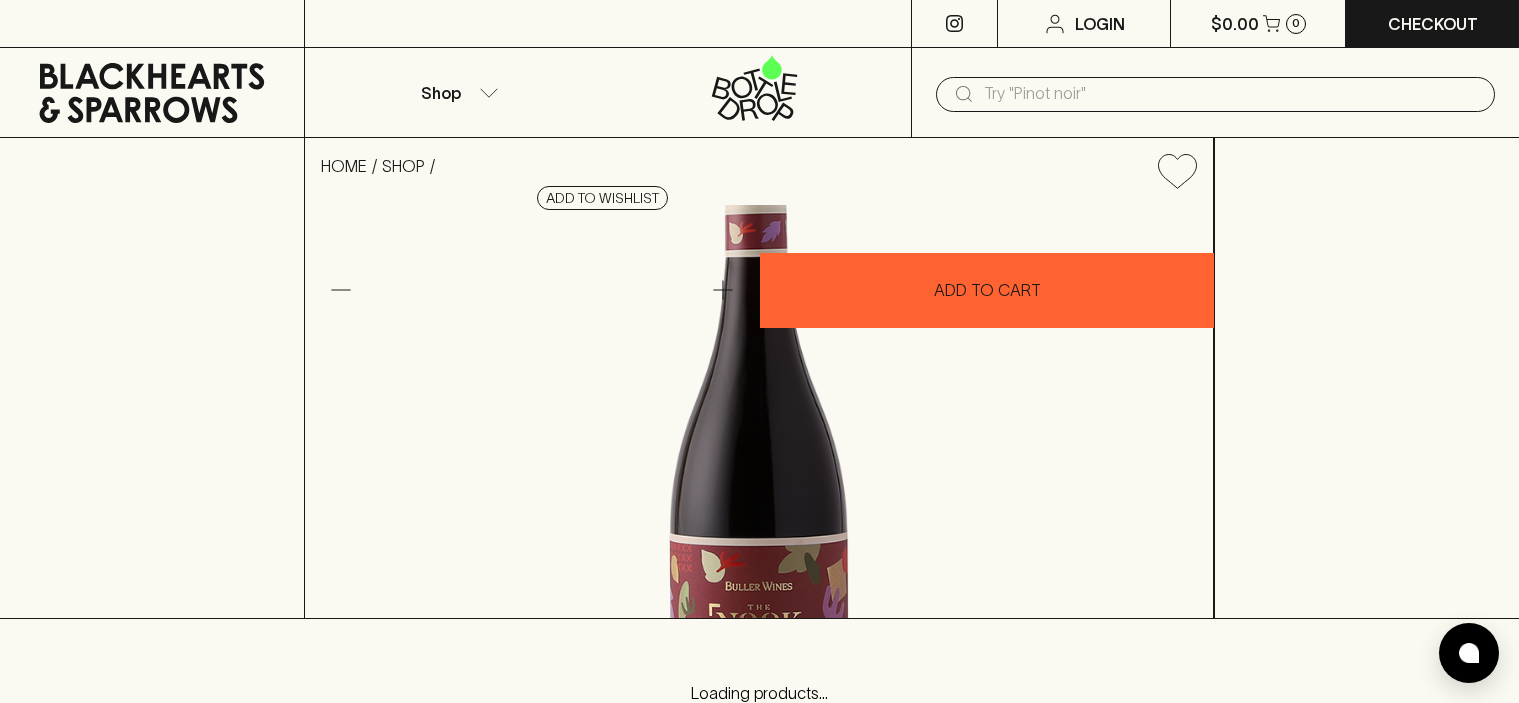 scroll, scrollTop: 0, scrollLeft: 0, axis: both 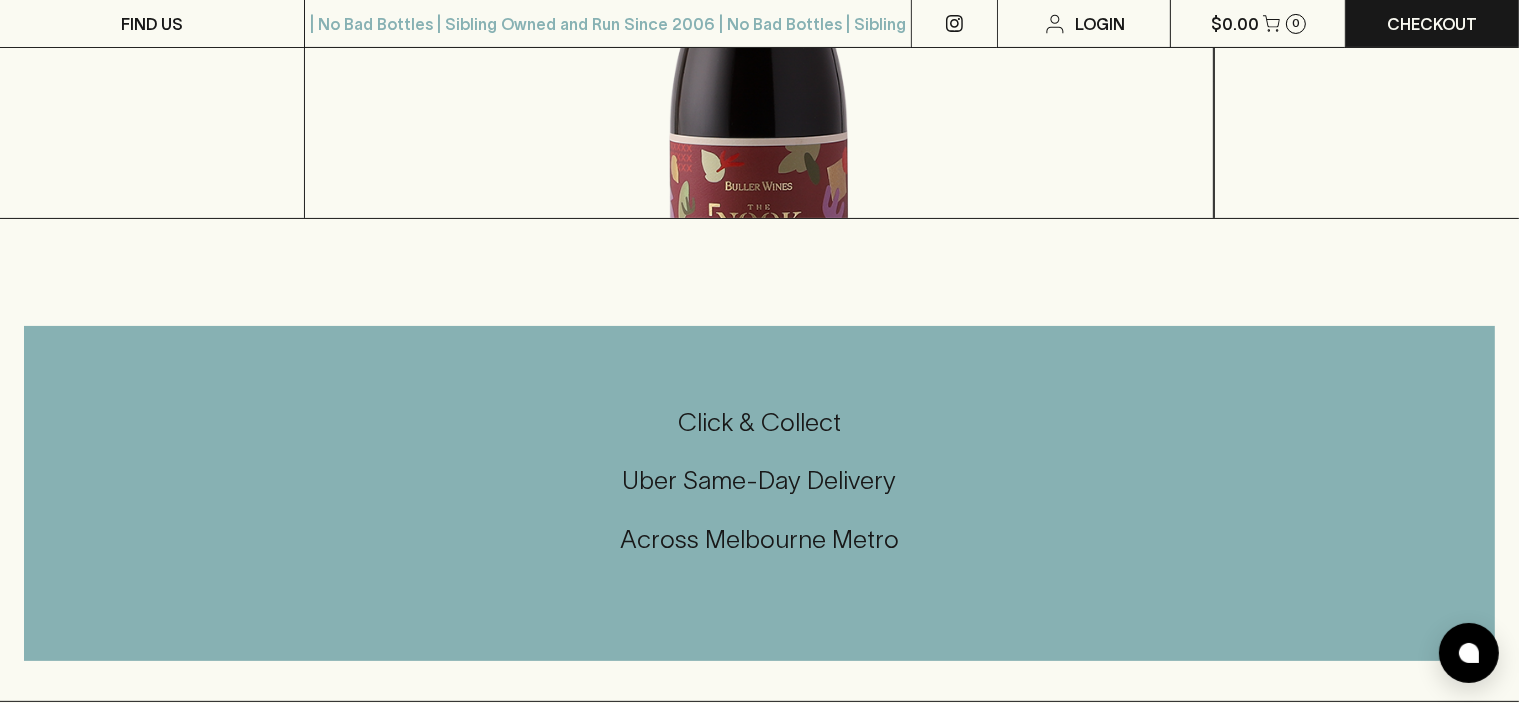 click on "About Buller The Nook Pinot Noir 2021 What Am I? Red Wine, Pinot Noir Where Am I From? [COUNTRY], [STATE] Body Medium Drinkability Contemplate" at bounding box center (759, 150) 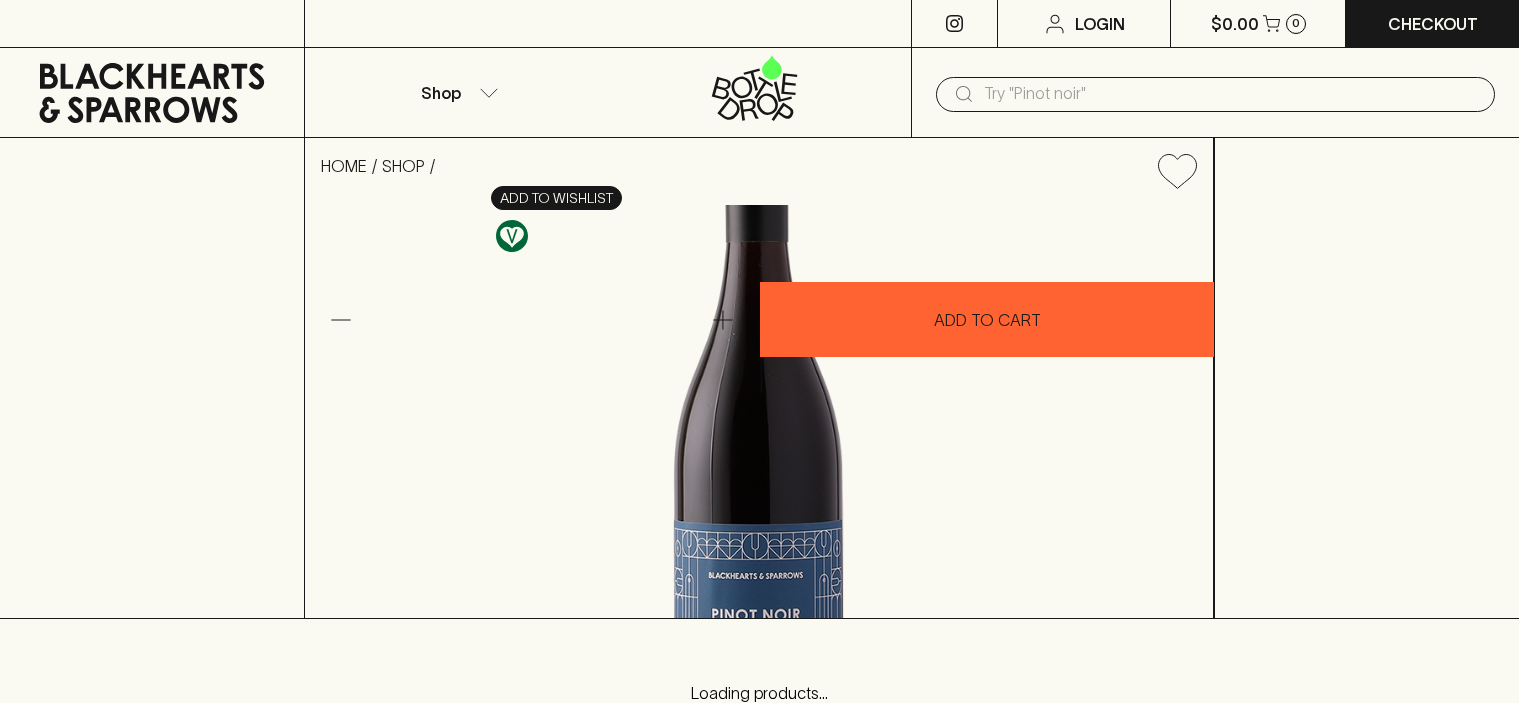 scroll, scrollTop: 0, scrollLeft: 0, axis: both 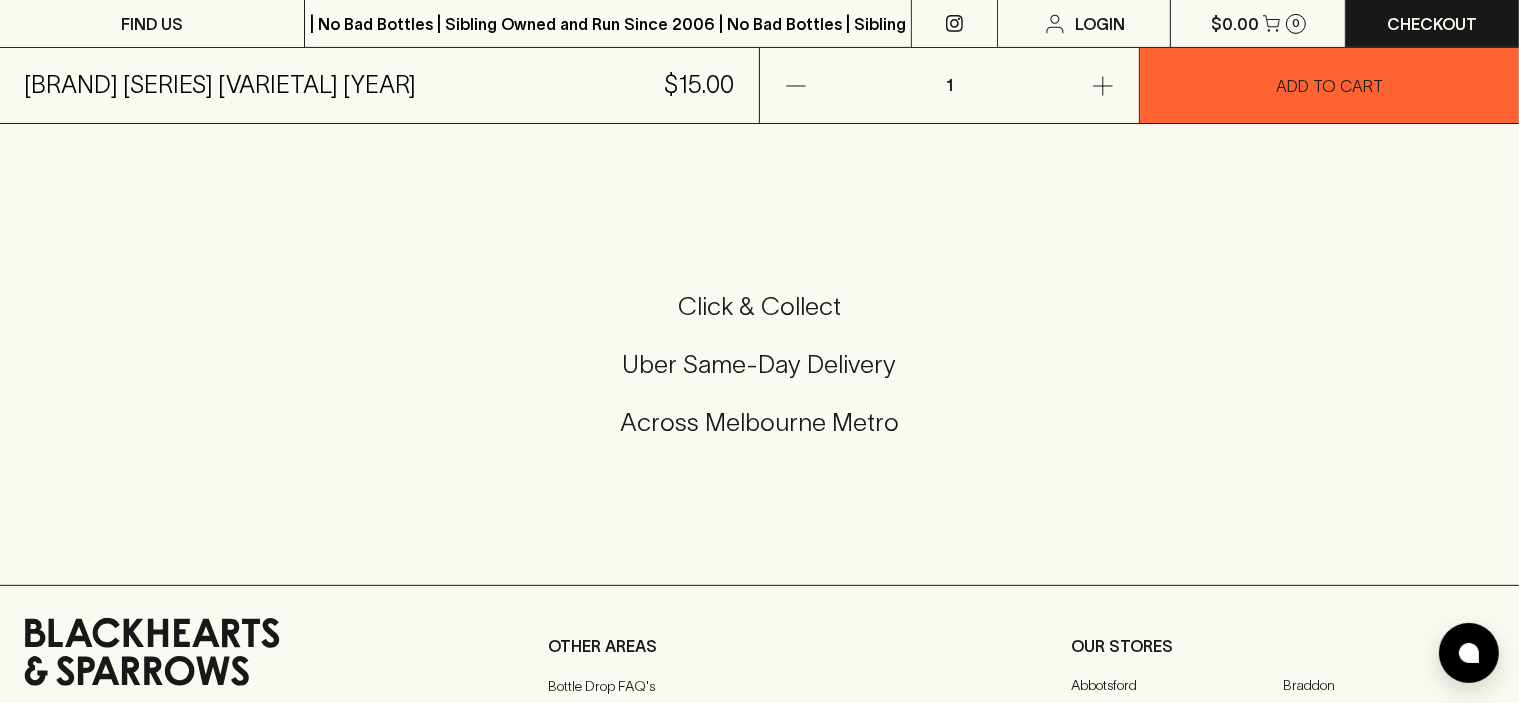 click on "Show More" at bounding box center [825, 66] 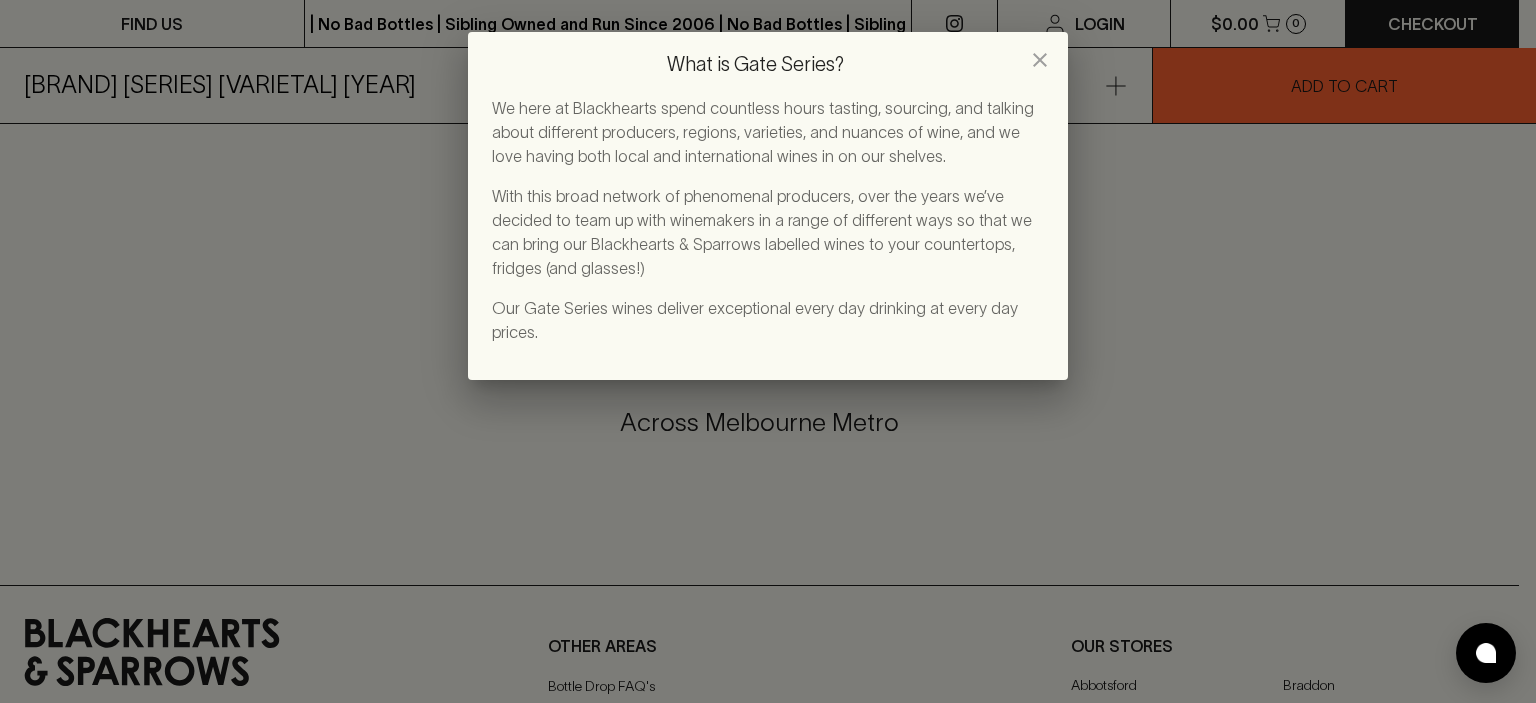 click 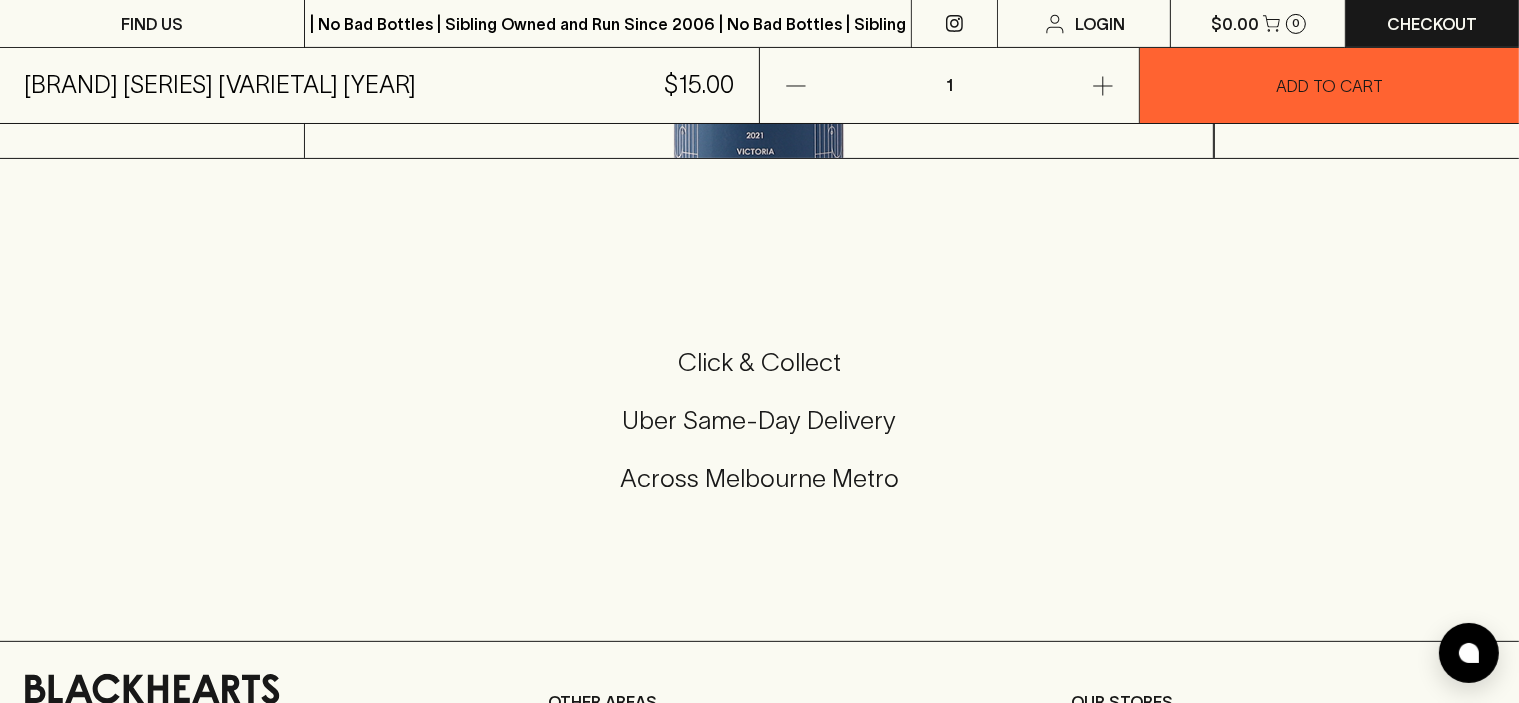 scroll, scrollTop: 500, scrollLeft: 0, axis: vertical 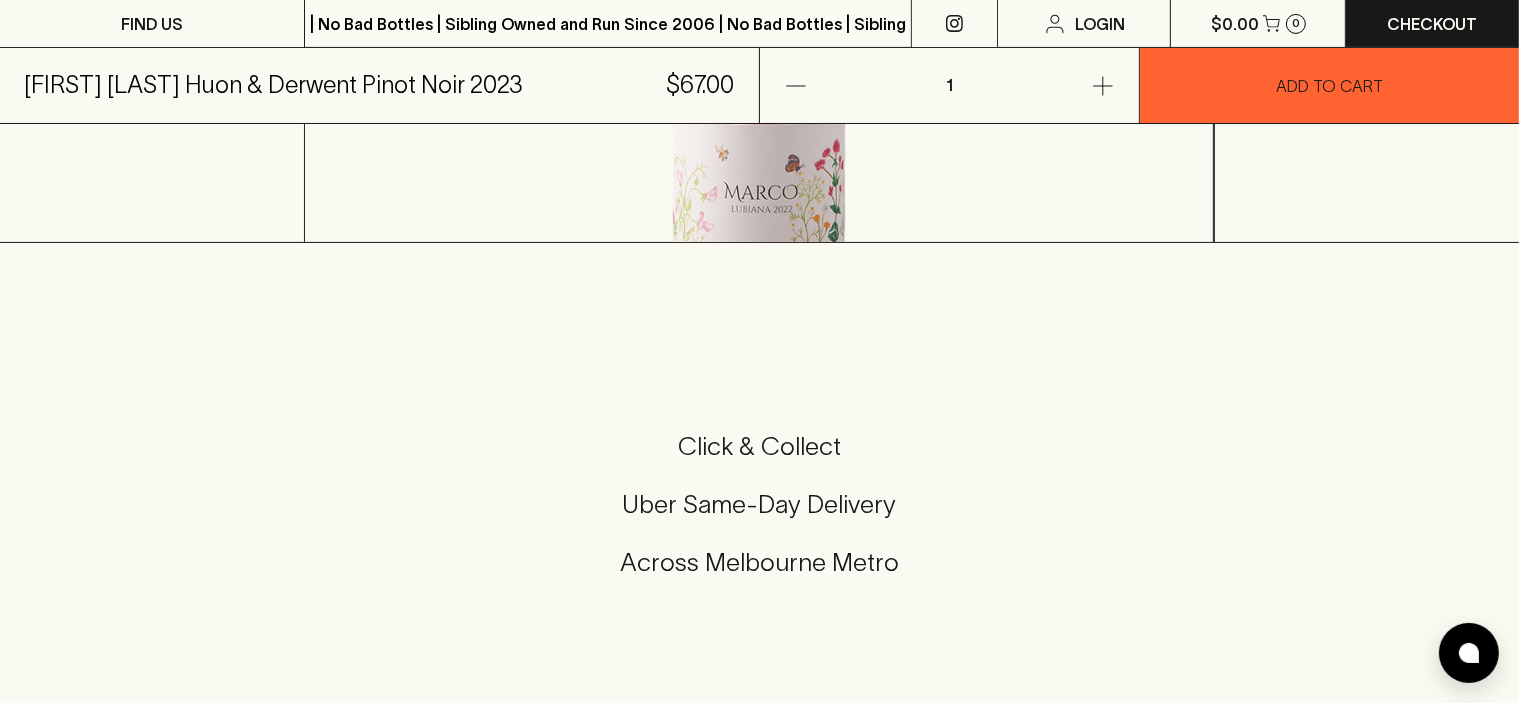 drag, startPoint x: 1164, startPoint y: 587, endPoint x: 1274, endPoint y: 592, distance: 110.11358 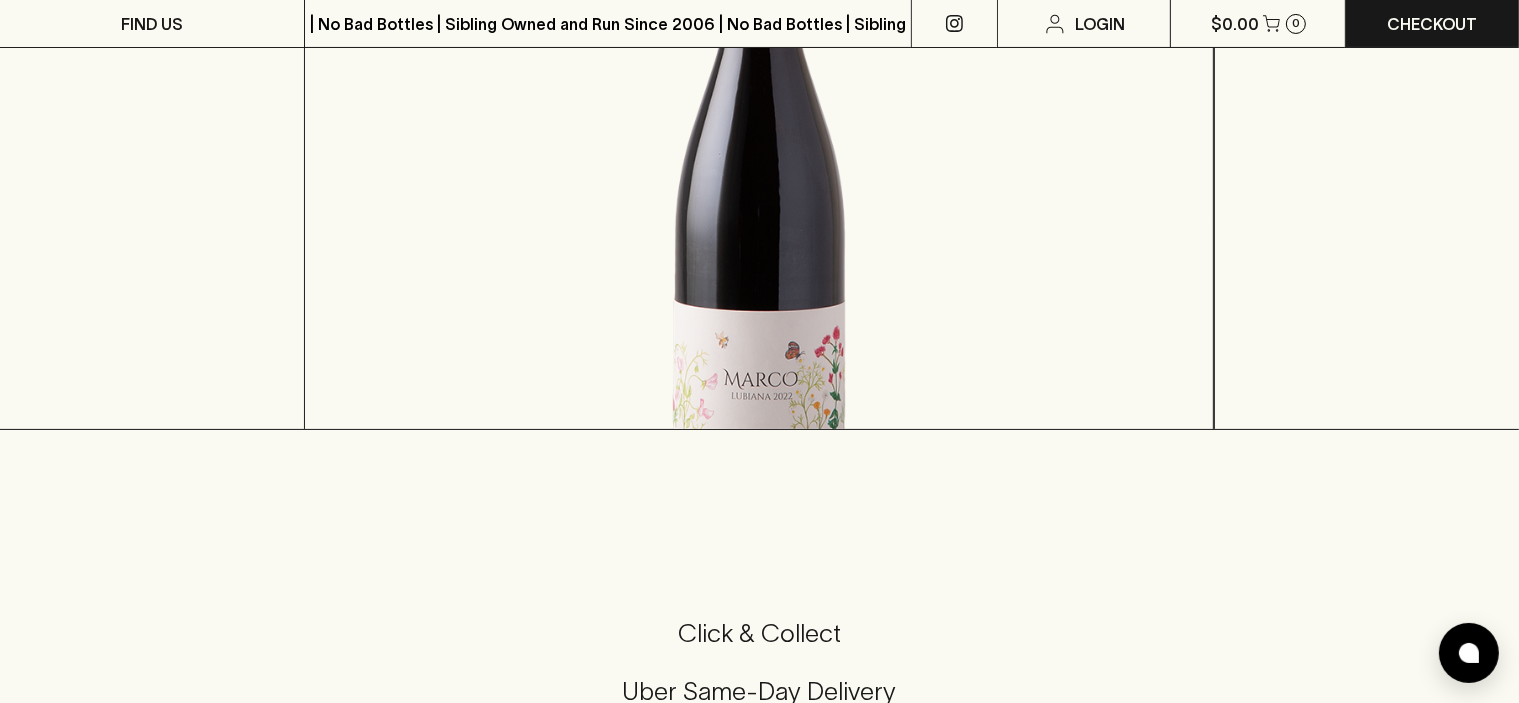 scroll, scrollTop: 500, scrollLeft: 0, axis: vertical 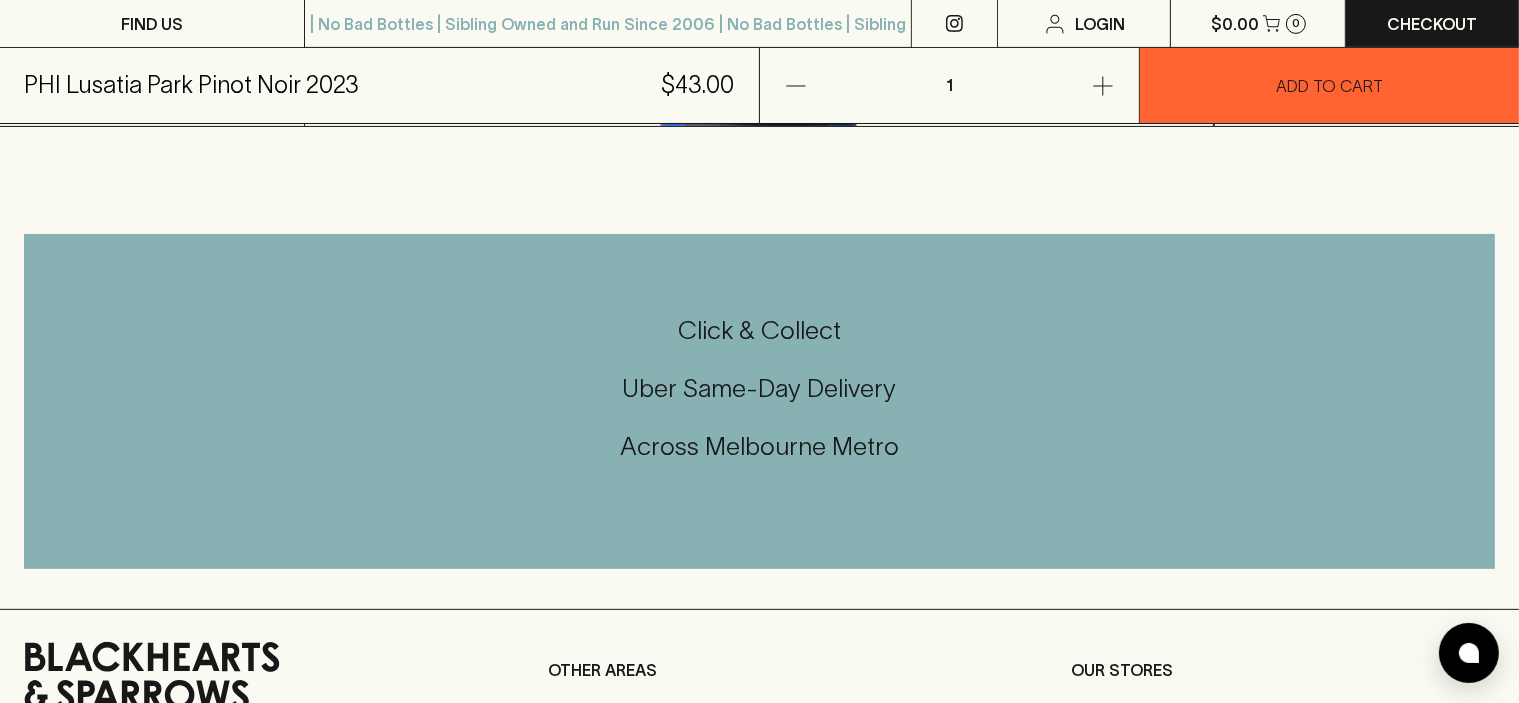 click on "Show More" at bounding box center (825, 90) 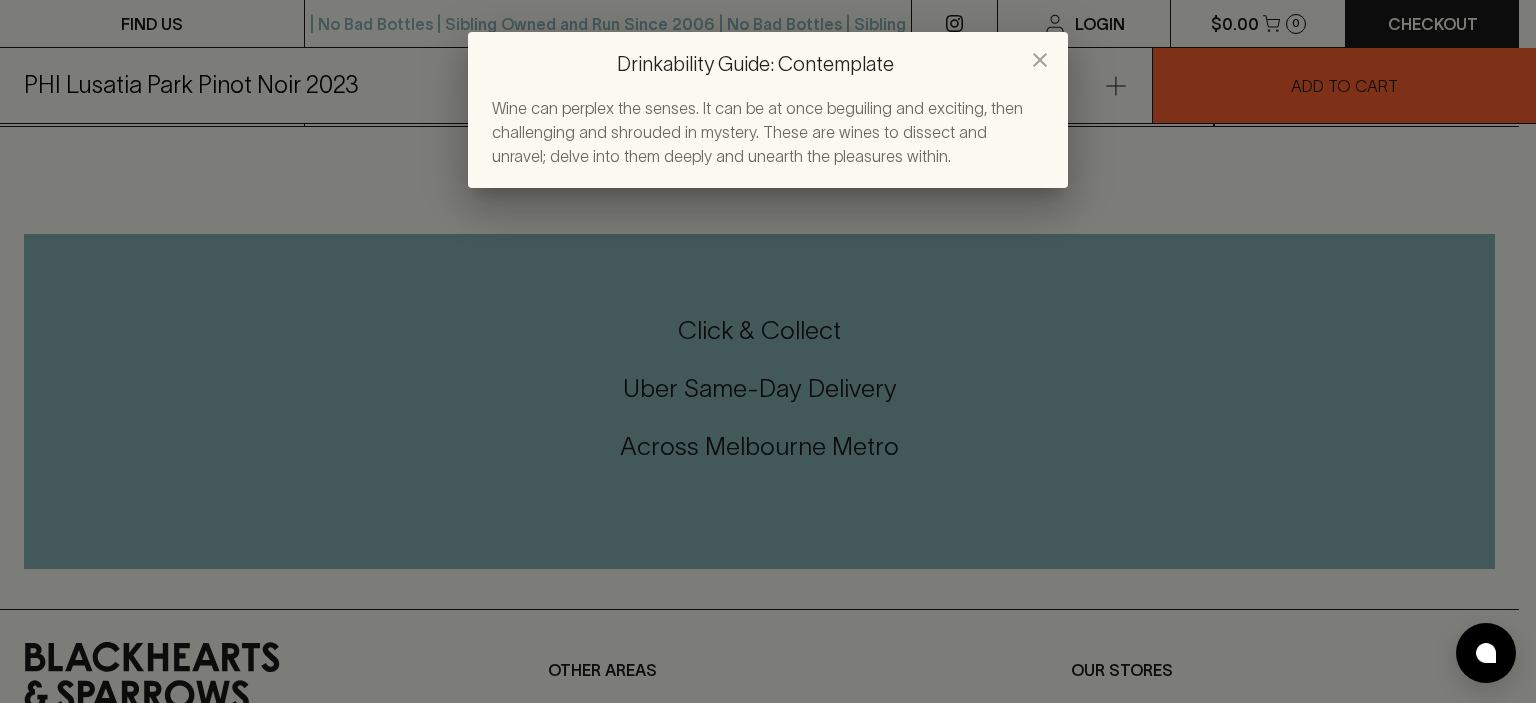 click 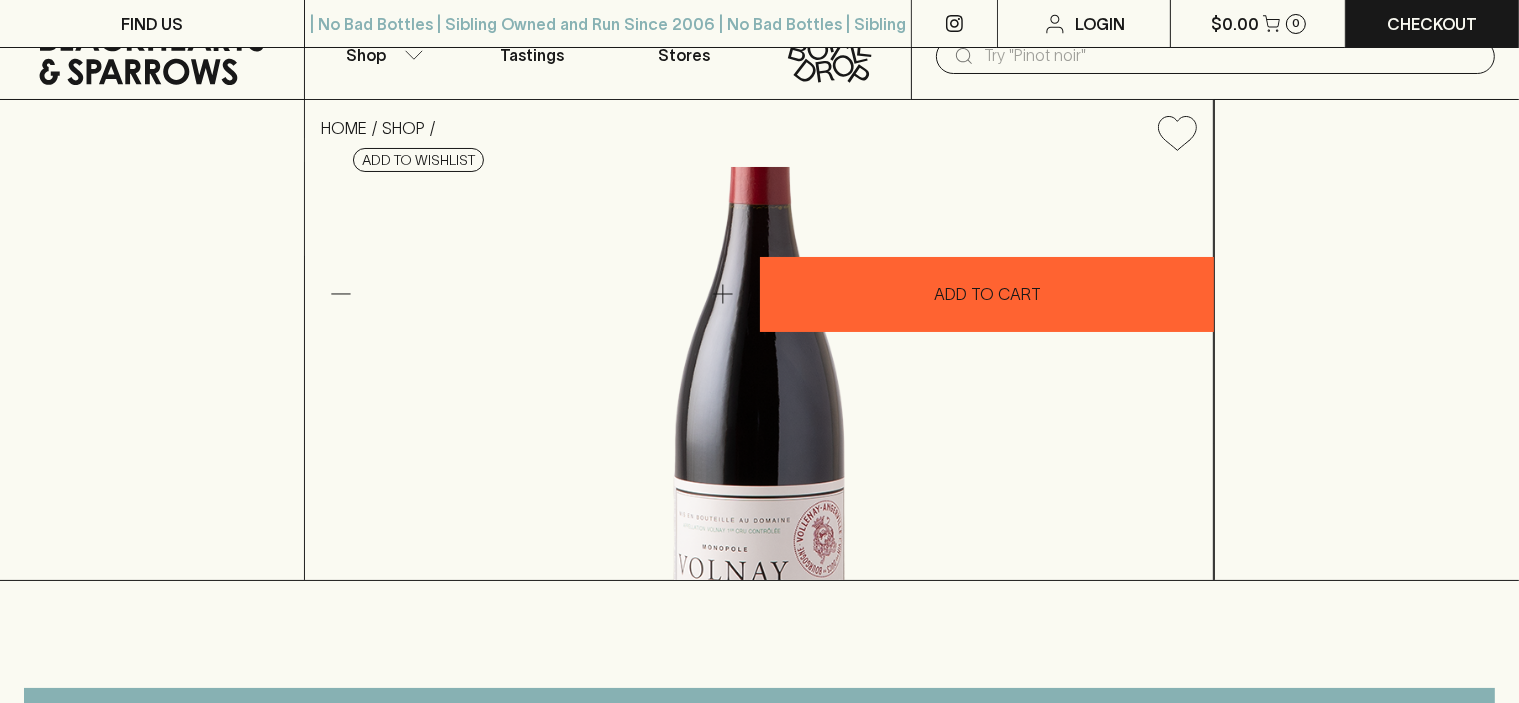 scroll, scrollTop: 544, scrollLeft: 0, axis: vertical 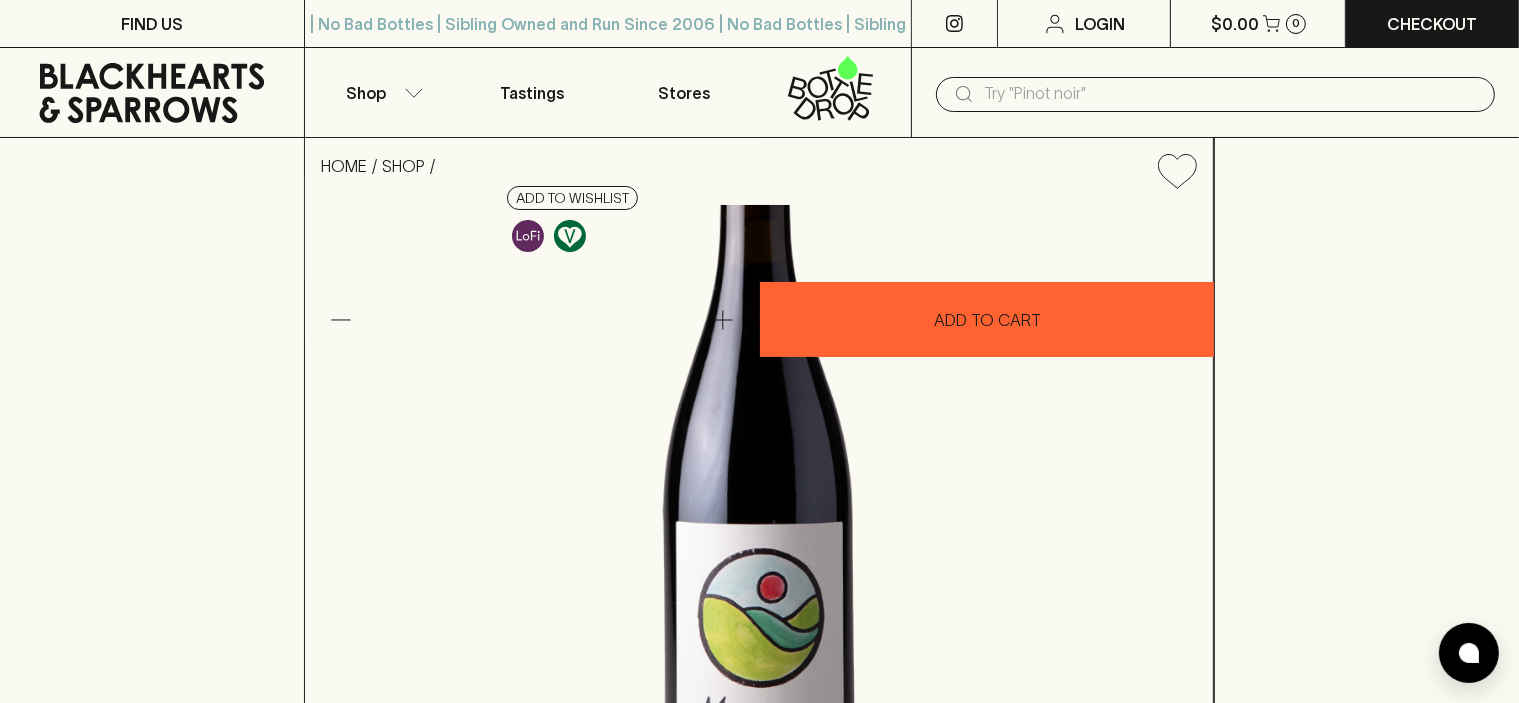 drag, startPoint x: 918, startPoint y: 192, endPoint x: 832, endPoint y: 233, distance: 95.27329 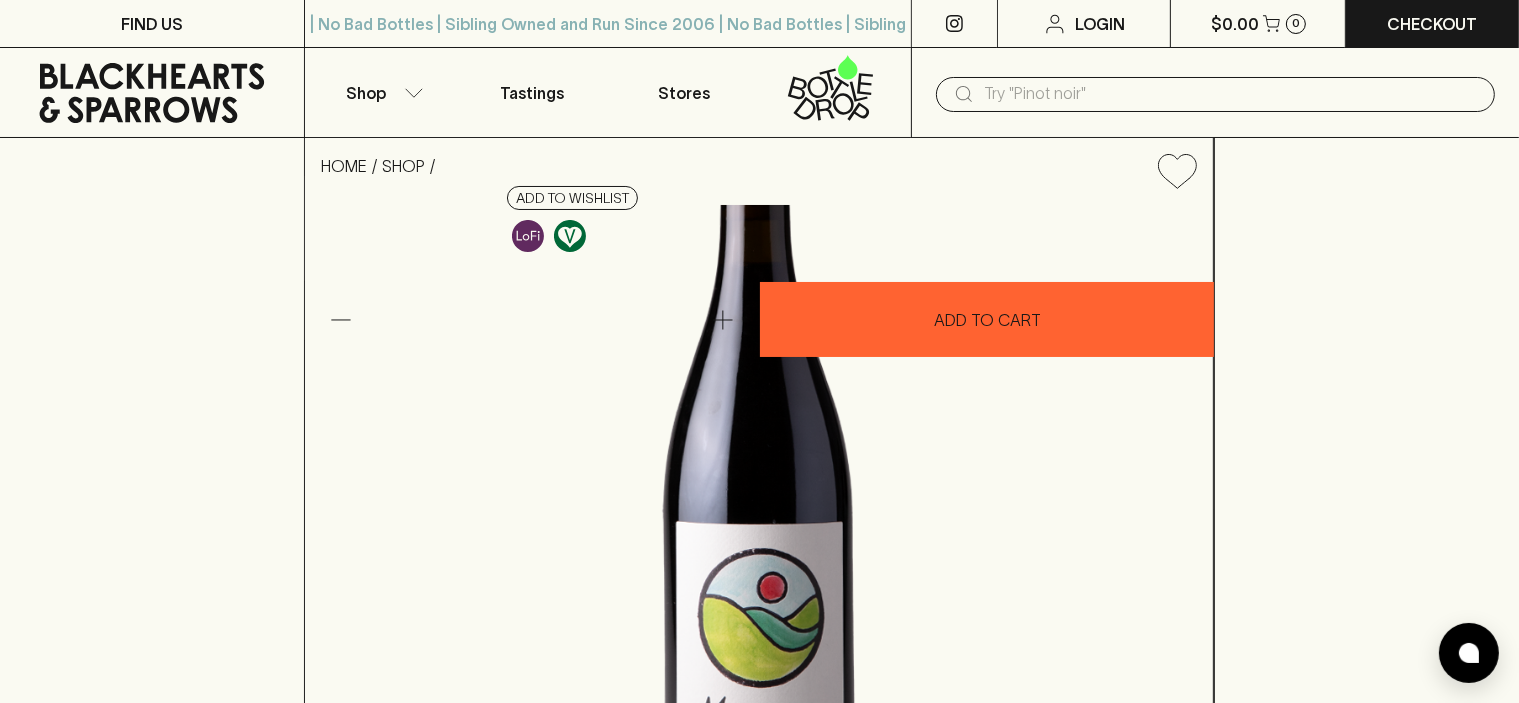 click on "Les Fruits Morgan Pinot Noir [YEAR]" at bounding box center [848, 207] 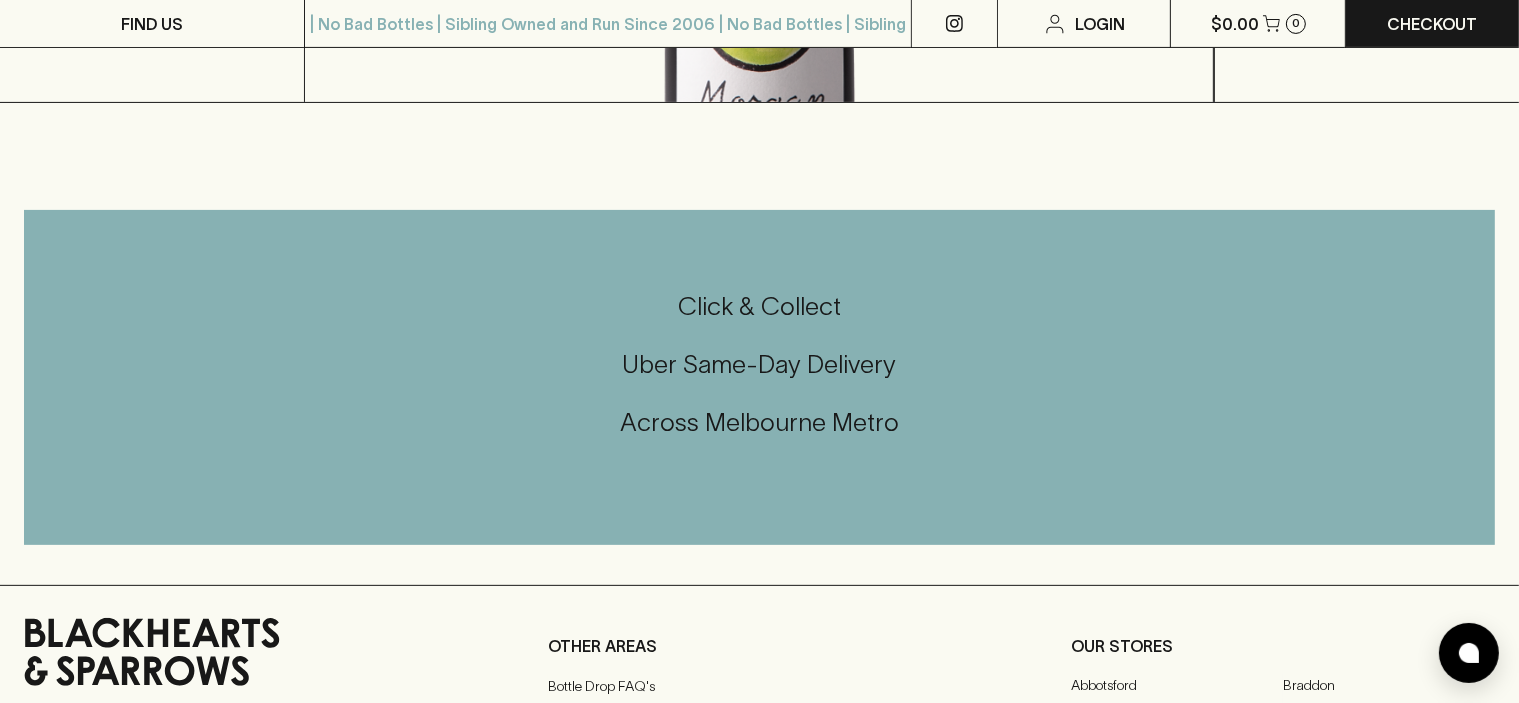 scroll, scrollTop: 700, scrollLeft: 0, axis: vertical 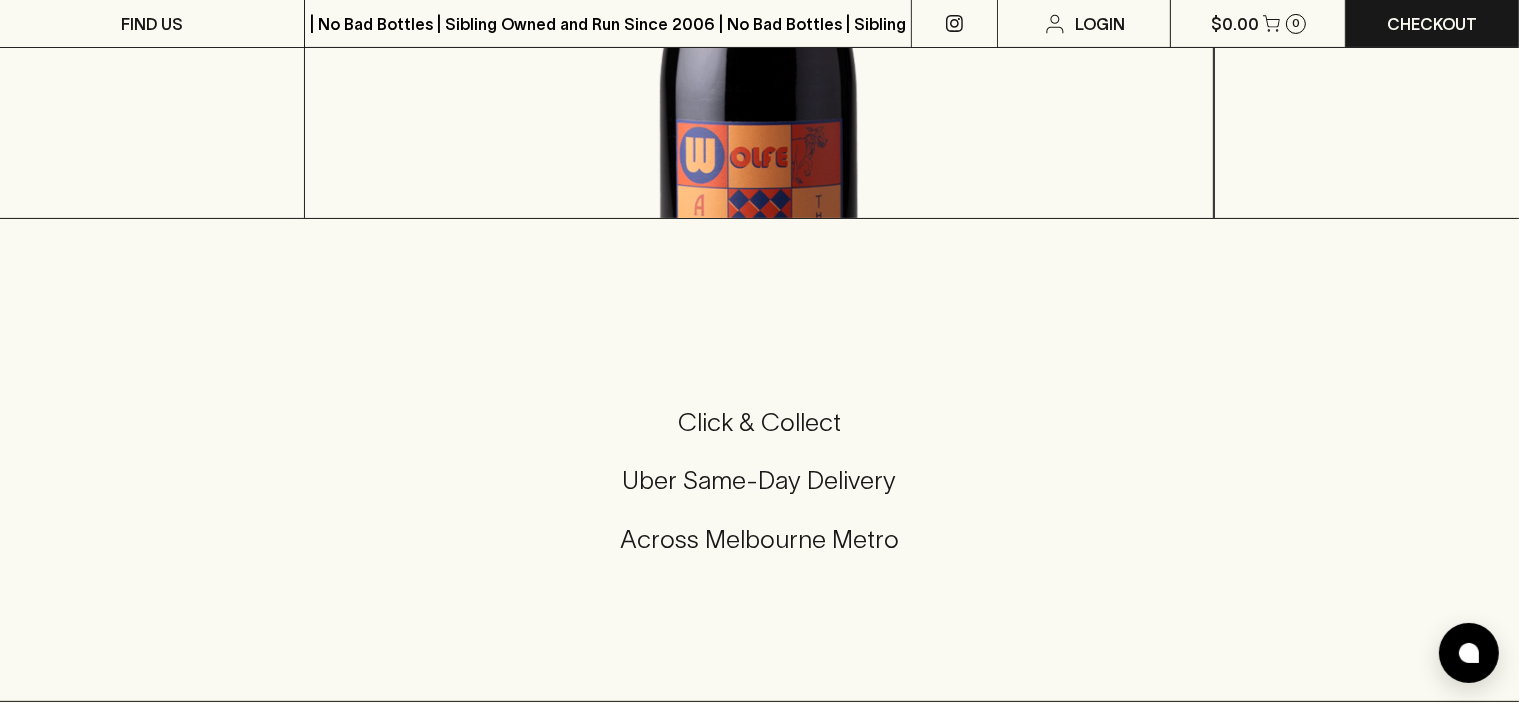 click on "Show More" at bounding box center (370, 69) 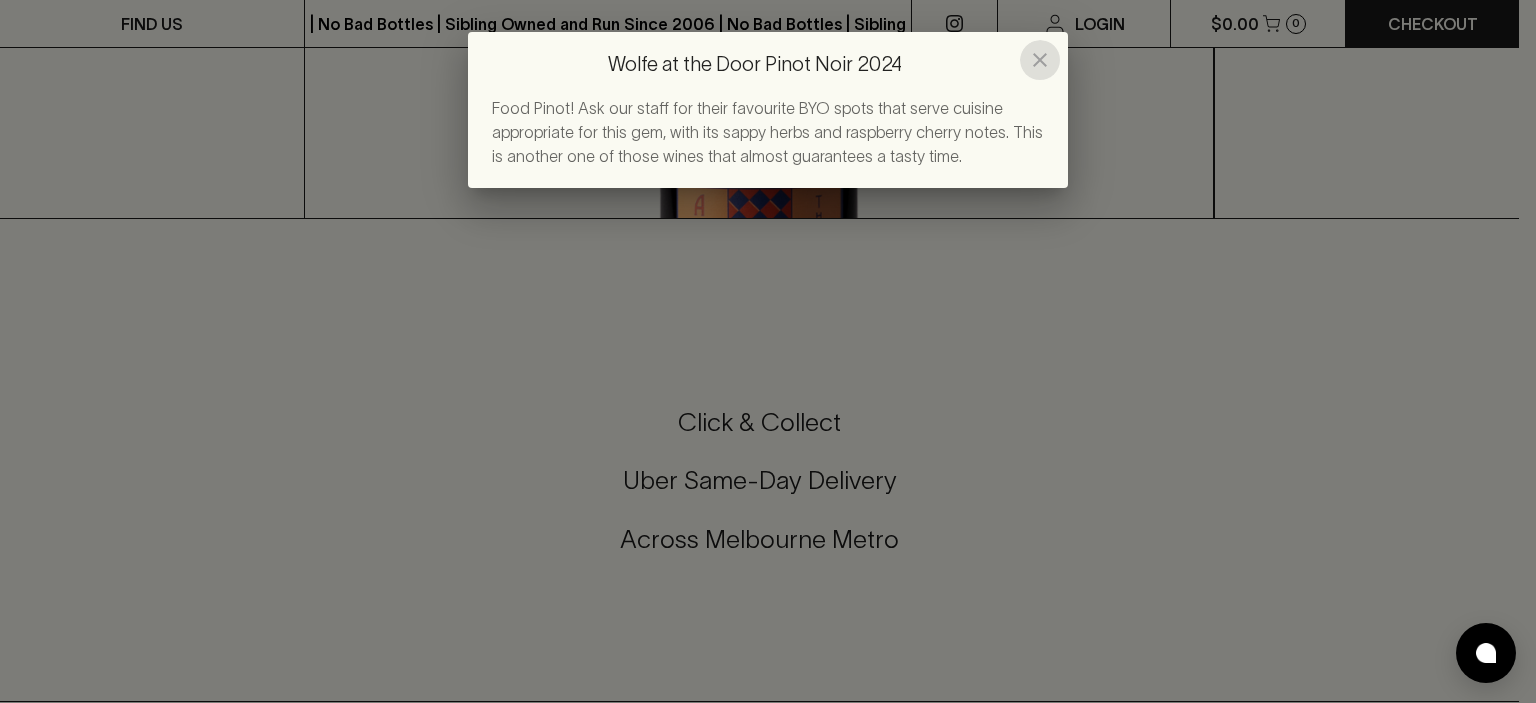 click 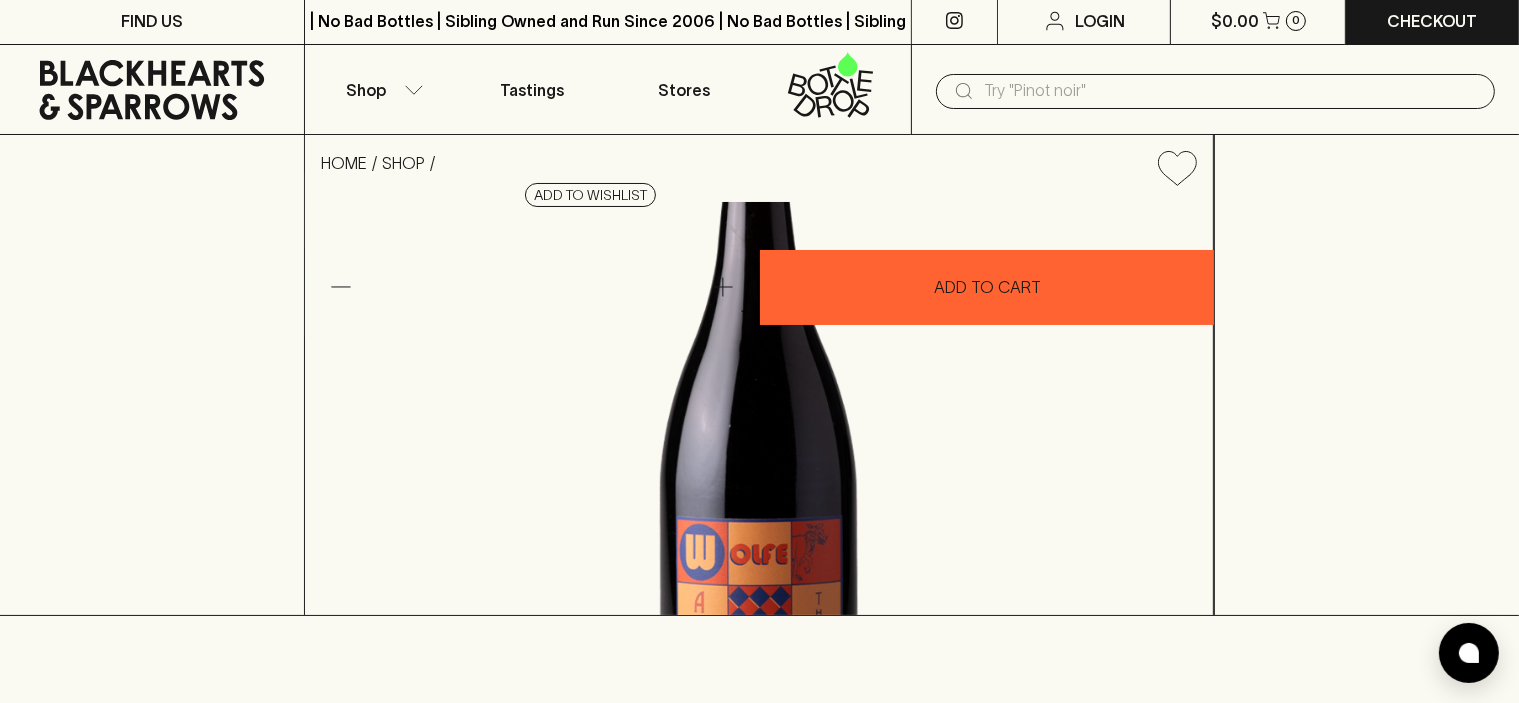 scroll, scrollTop: 0, scrollLeft: 0, axis: both 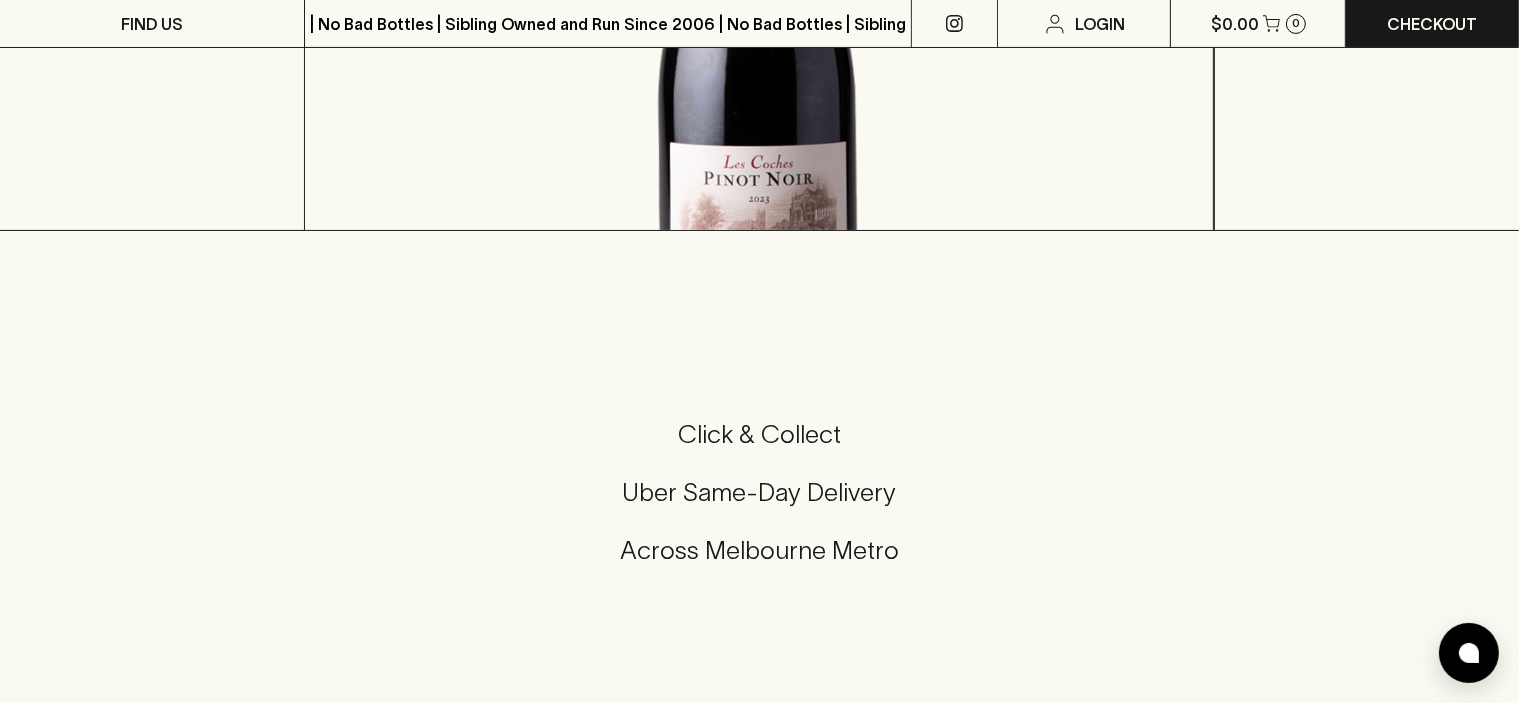 click on "Show More" 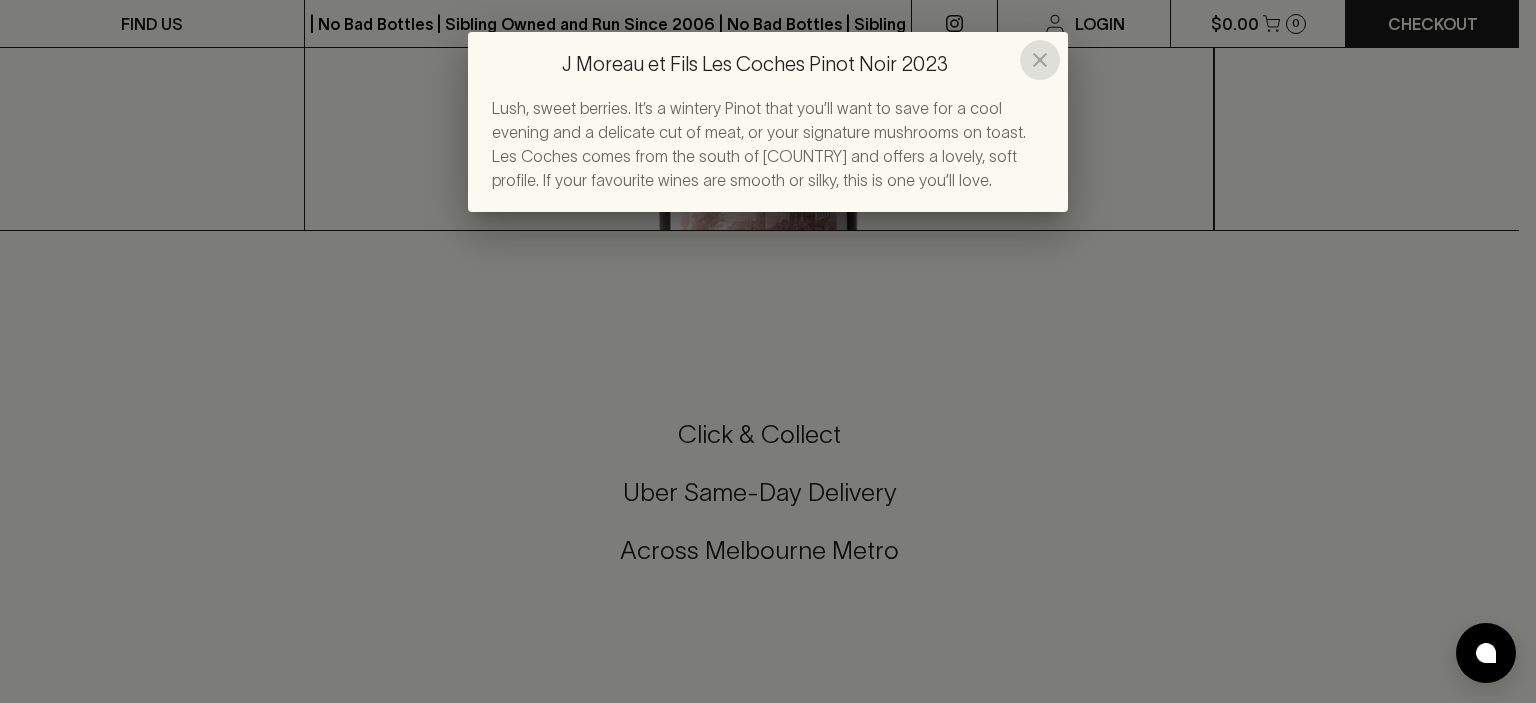click 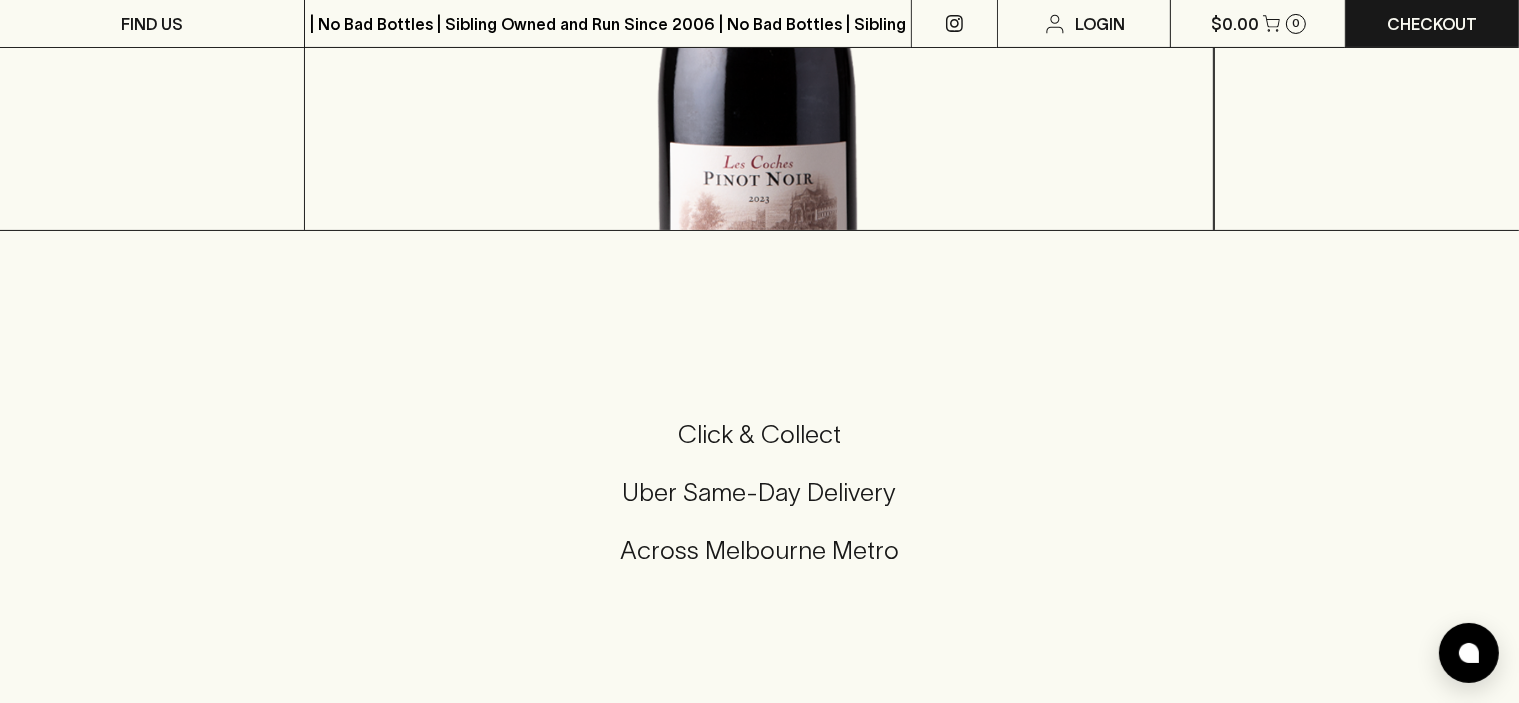 click on "Show More" 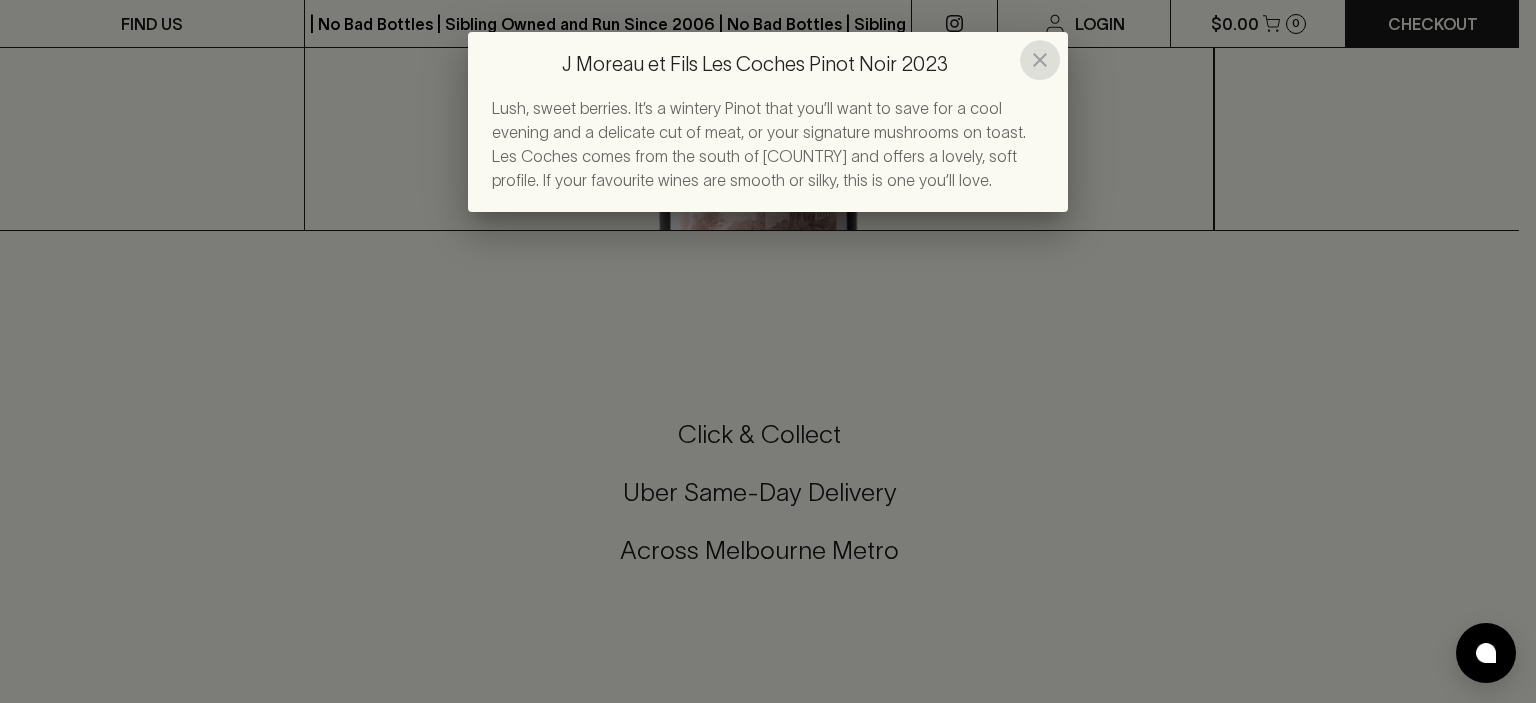 click 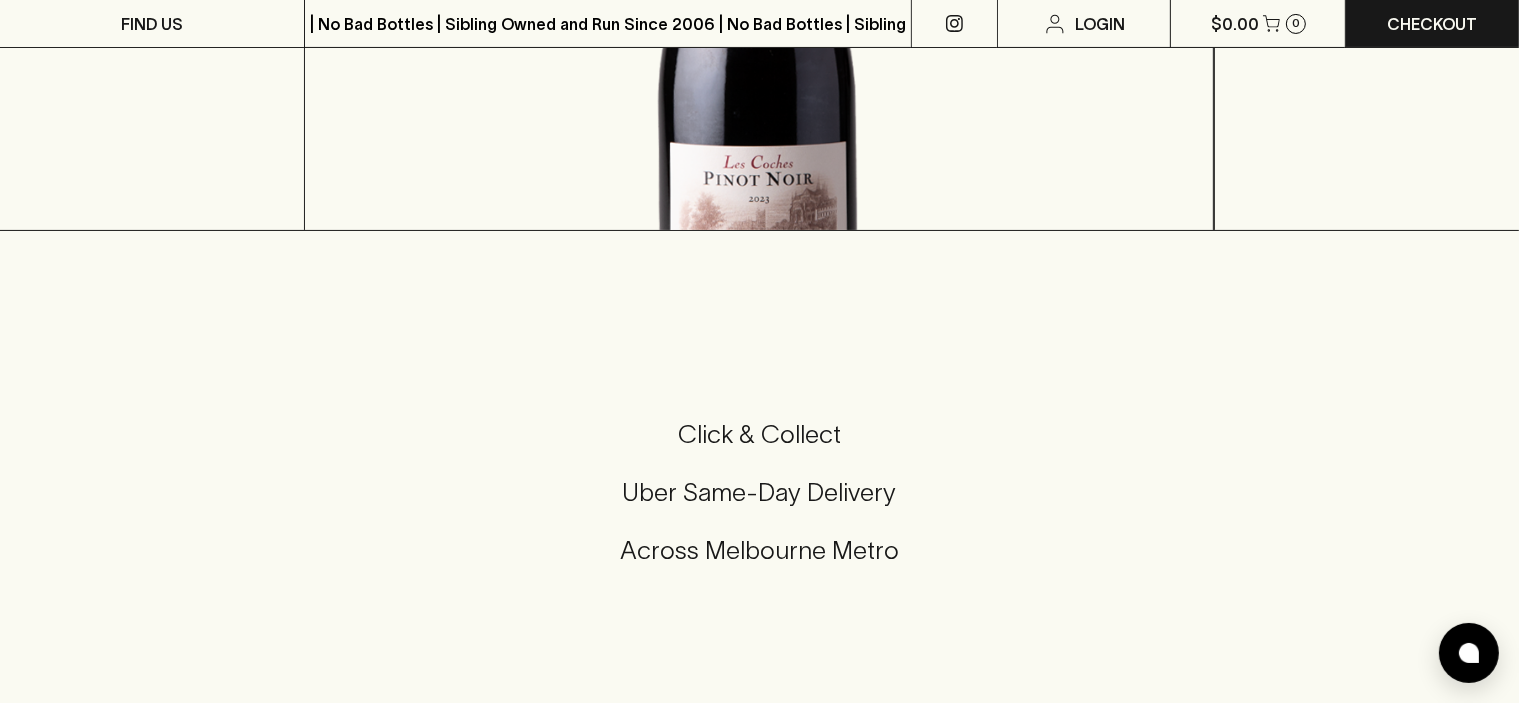 click on "Show More" 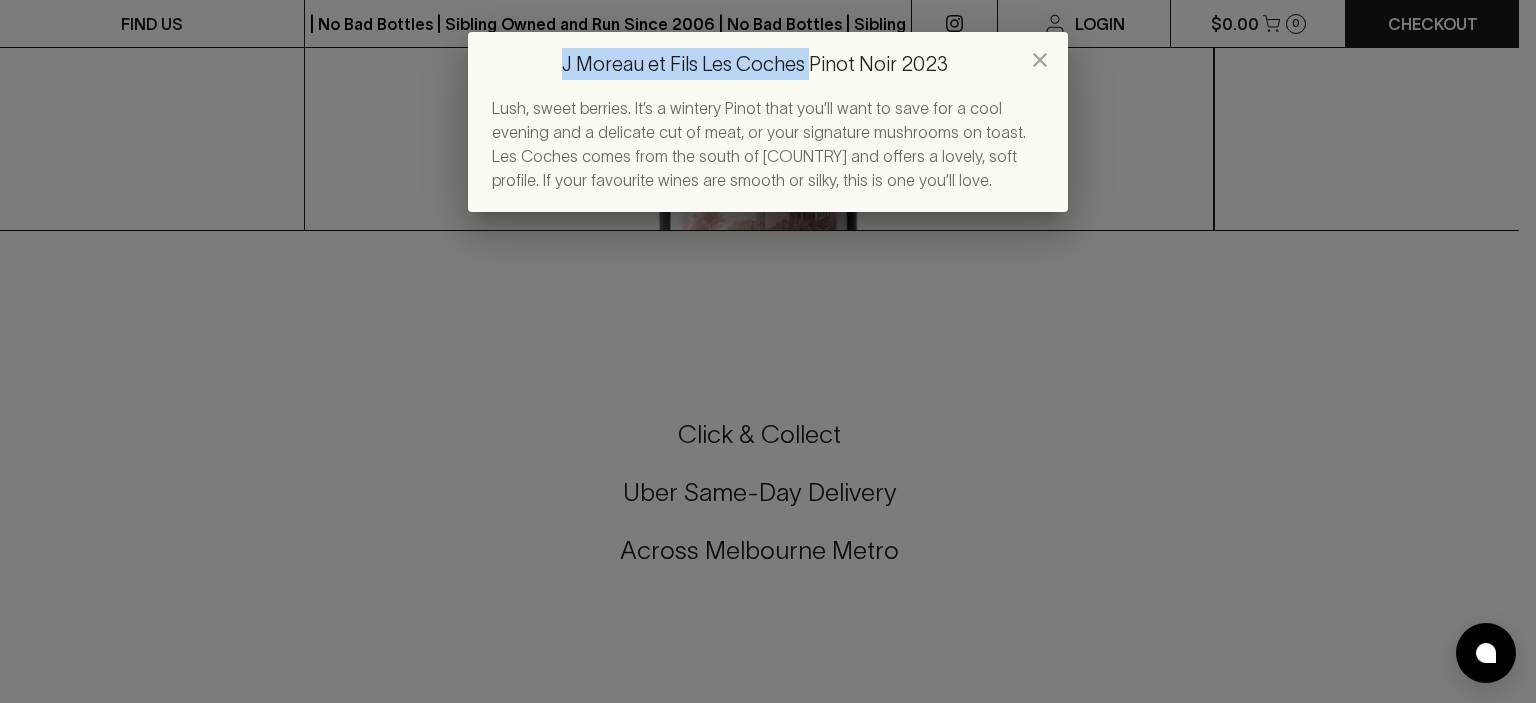 drag, startPoint x: 567, startPoint y: 63, endPoint x: 814, endPoint y: 67, distance: 247.03238 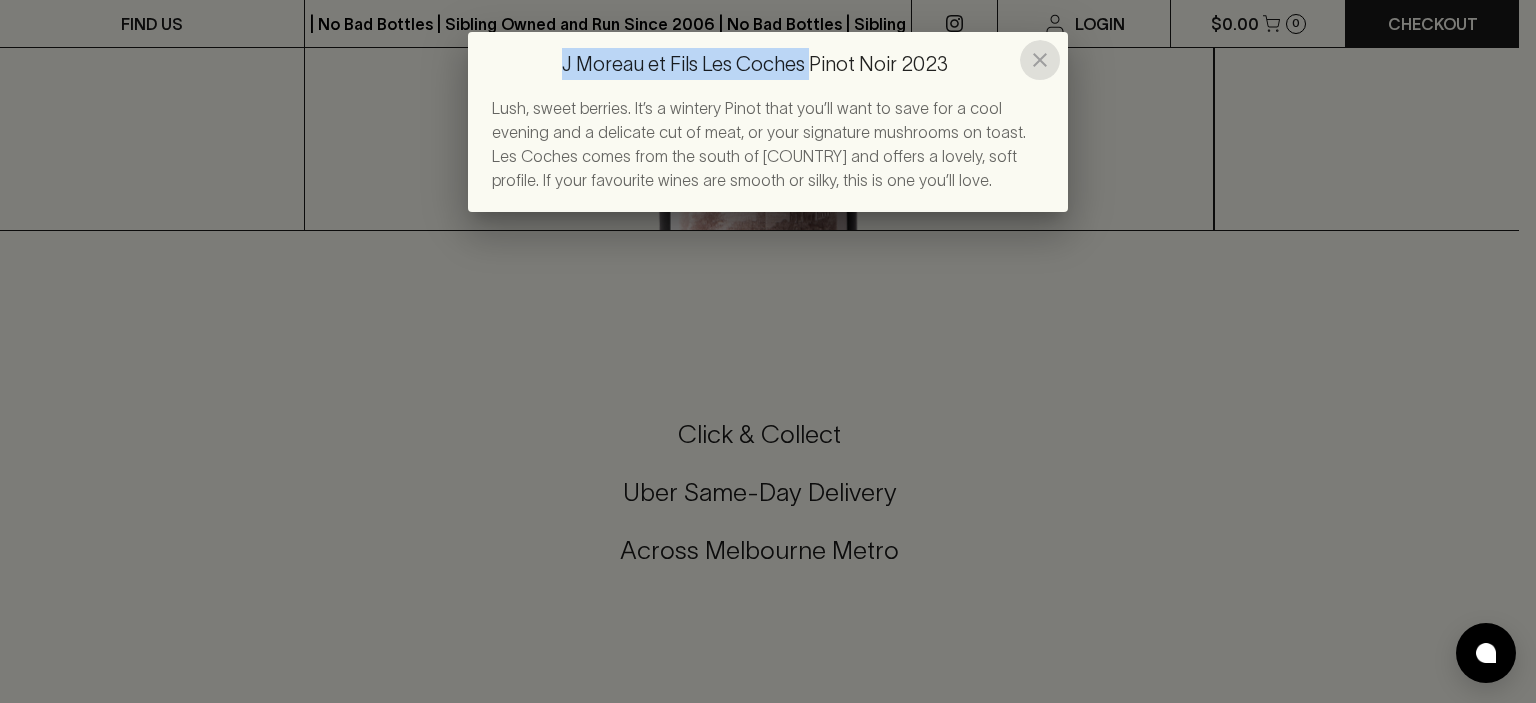 click 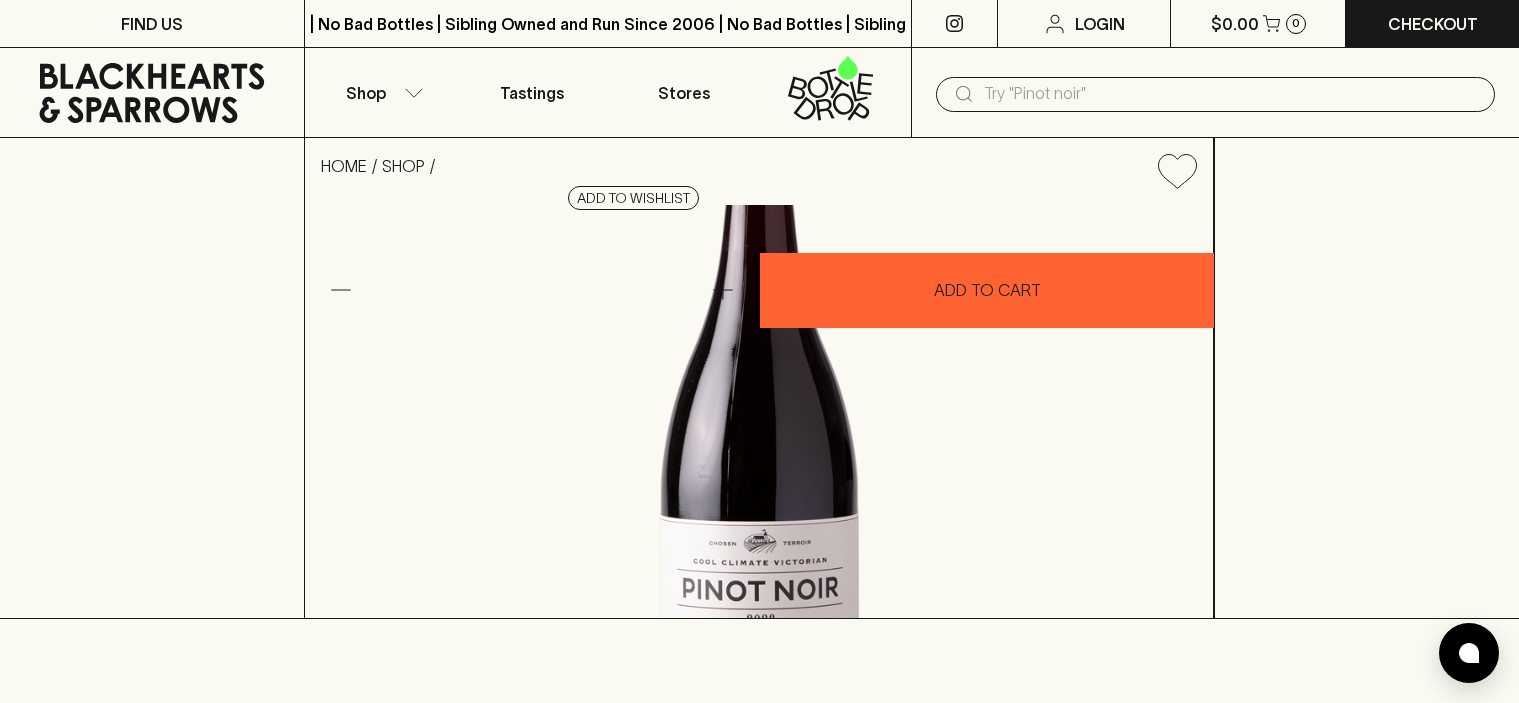 scroll, scrollTop: 0, scrollLeft: 0, axis: both 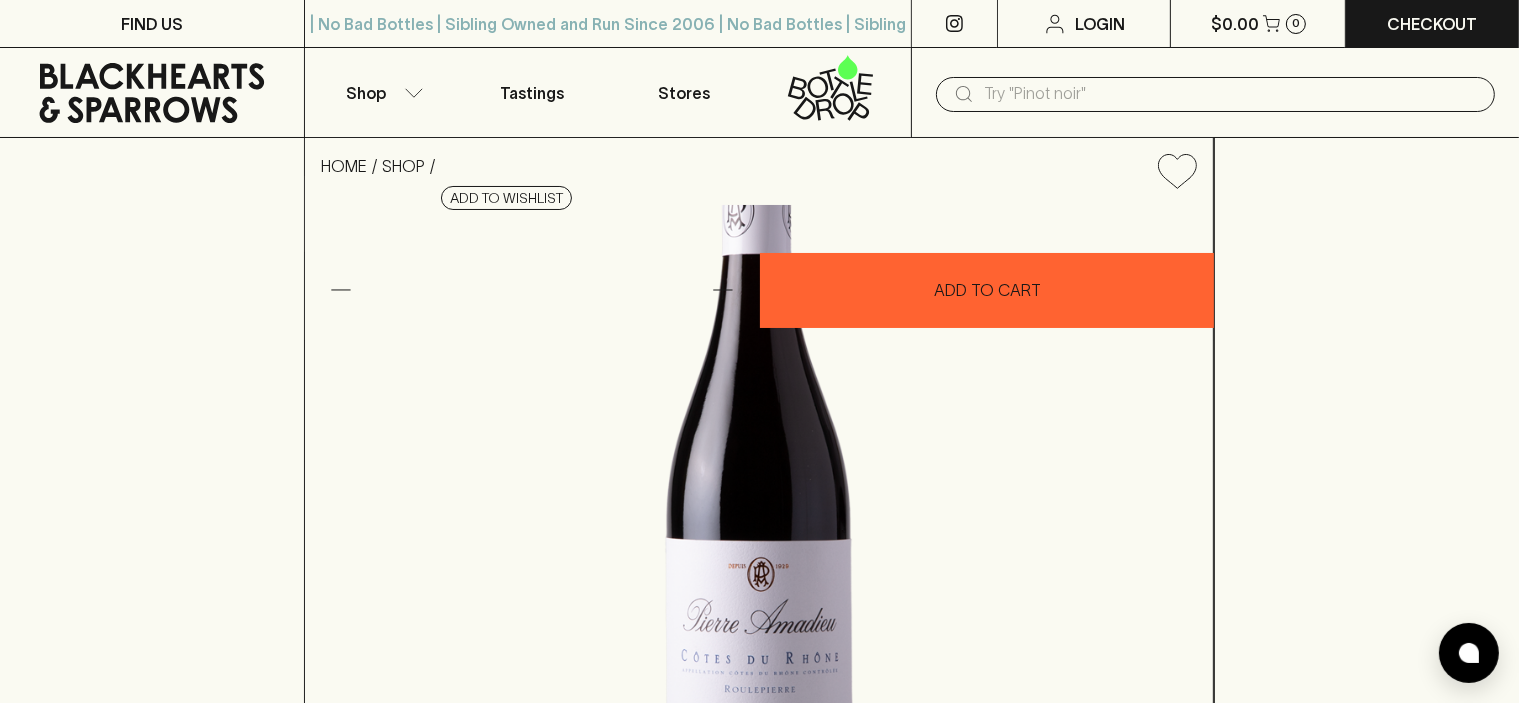 click on "HOME SHOP [FIRST] [LAST] Cotes du Rhone Rouge 2023 $30.00 Add to wishlist 10% discount  when purchasing 6 or more   bottles 1 ADD TO CART Check Stock In Store One of our most reliably loved, southern Rhône producers. Each bottle makes dinner a little more chic and adds some earthy spice and a juicy handful of cranberries, blood plums, cherries, and blue fruits. It’s bold in flavour but kept sensible with tannin.  About  [FIRST] [LAST] Cotes du Rhone Rouge 2023 What Am I? Red Wine, Grenache Blend Where Am I From? France, Southern Rhone Body Medium Setting BBQ Drinkability Guzzle Adventure Level Classic Taste Like Mineral Vessel Stainless Grip Structure Soft" at bounding box center [759, 428] 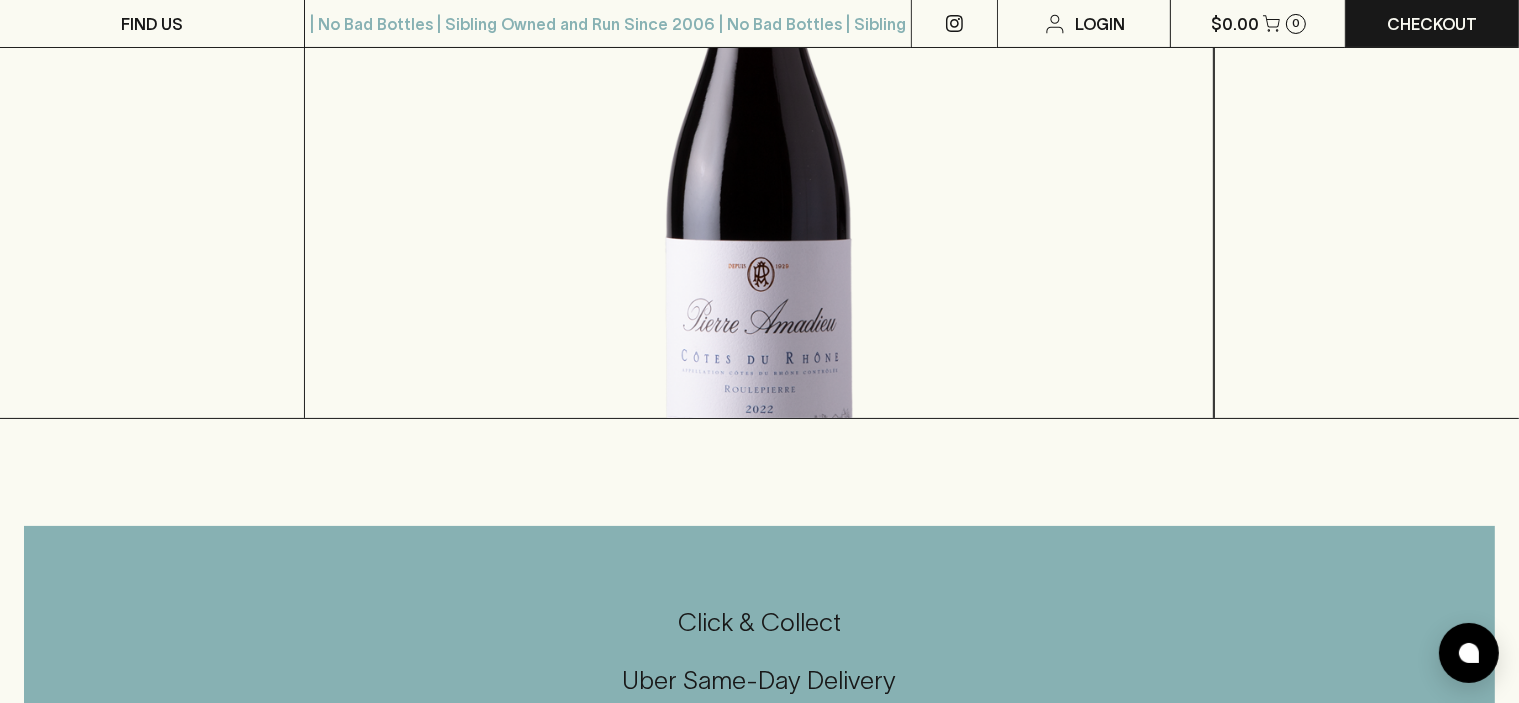 scroll, scrollTop: 400, scrollLeft: 0, axis: vertical 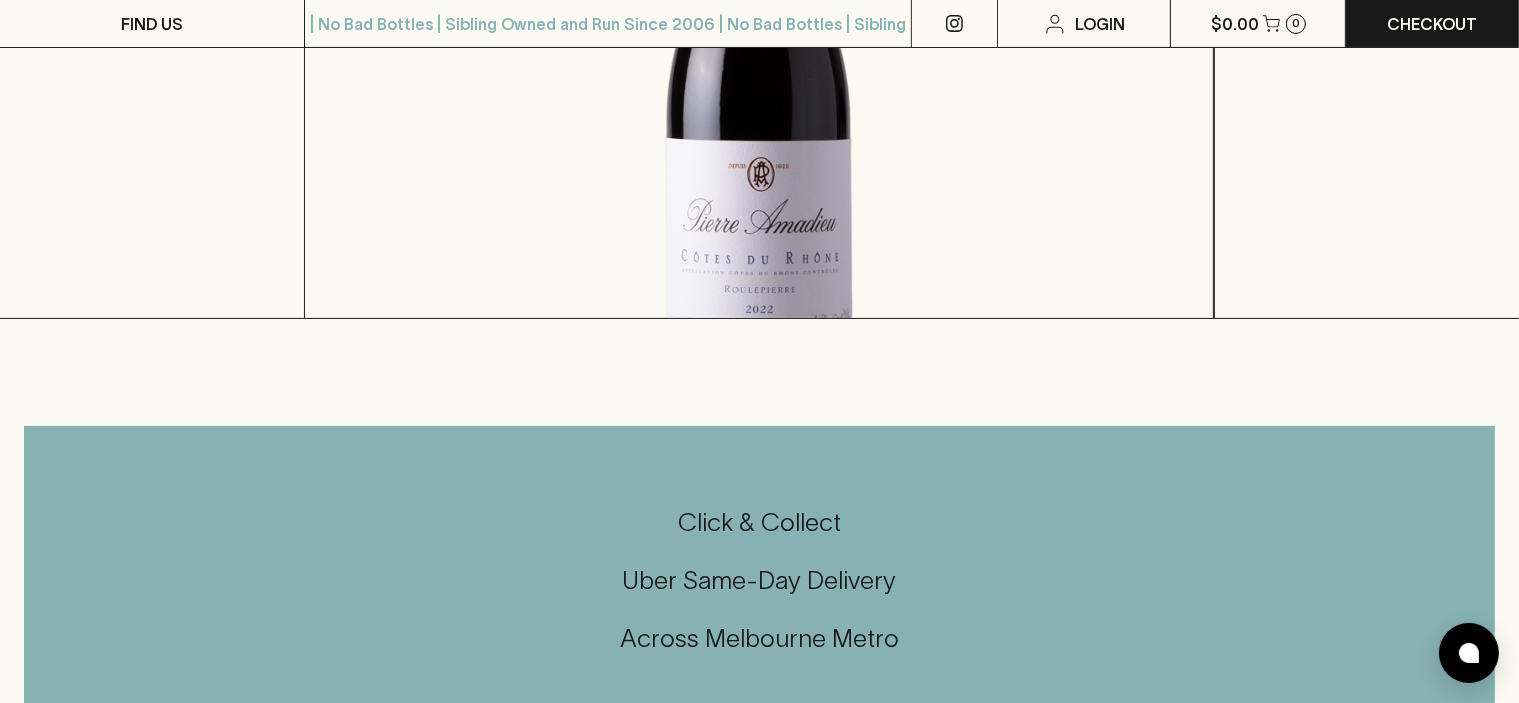 click at bounding box center (759, 61) 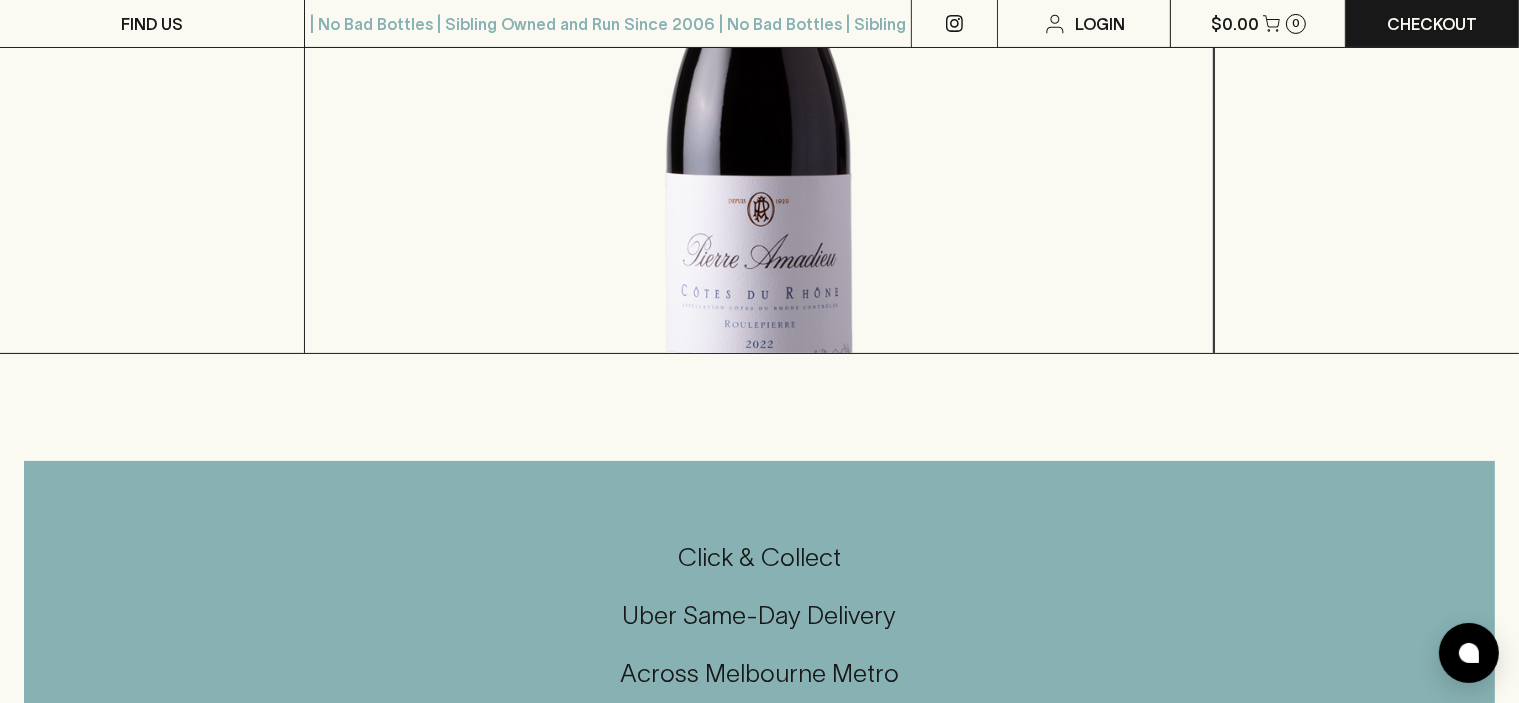 scroll, scrollTop: 400, scrollLeft: 0, axis: vertical 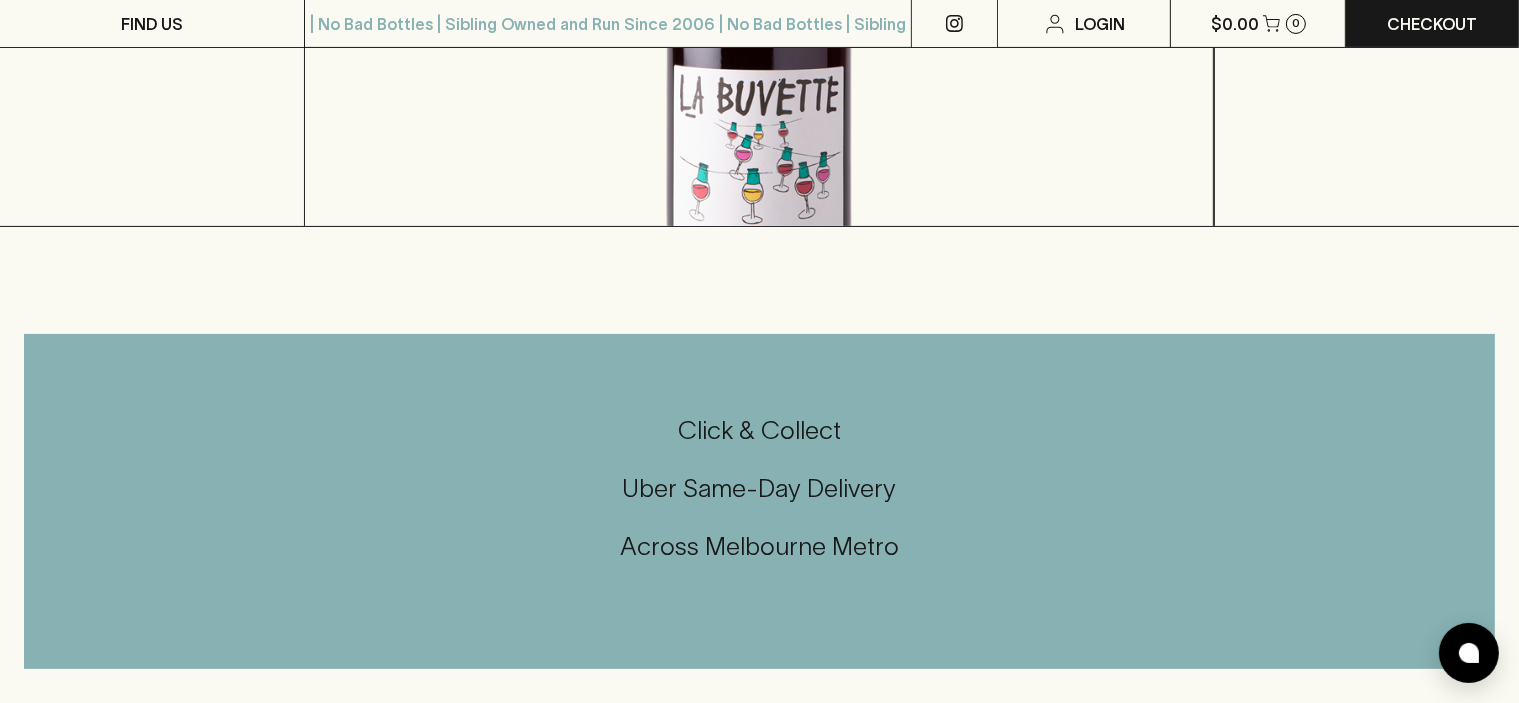 click on "Show More" at bounding box center (370, -19) 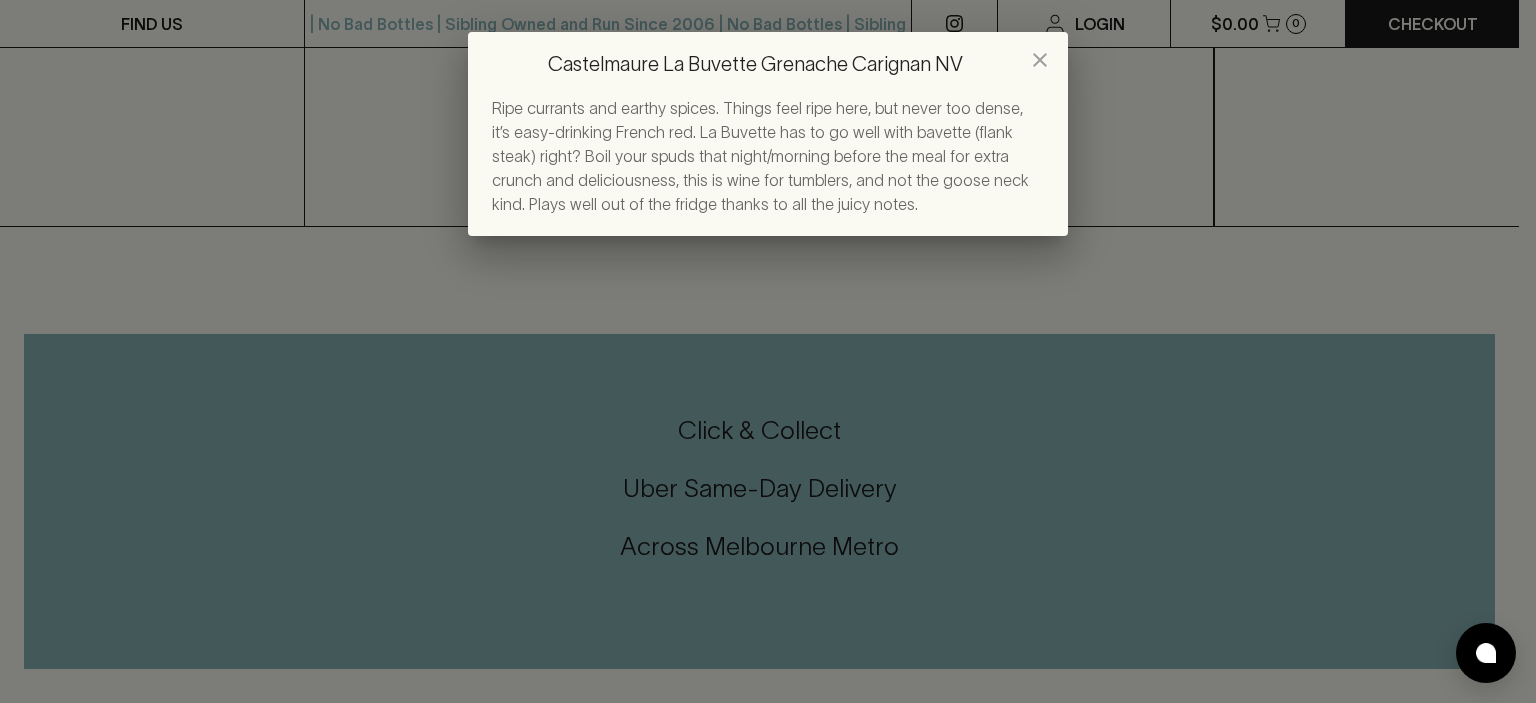 click on "Castelmaure La Buvette Grenache Carignan NV Ripe currants and earthy spices. Things feel ripe here, but never too dense, it’s easy-drinking French red. La Buvette has to go well with bavette (flank steak) right? Boil your spuds that night/morning before the meal for extra crunch and deliciousness, this is wine for tumblers, and not the goose neck kind. Plays well out of the fridge thanks to all the juicy notes." at bounding box center (768, 351) 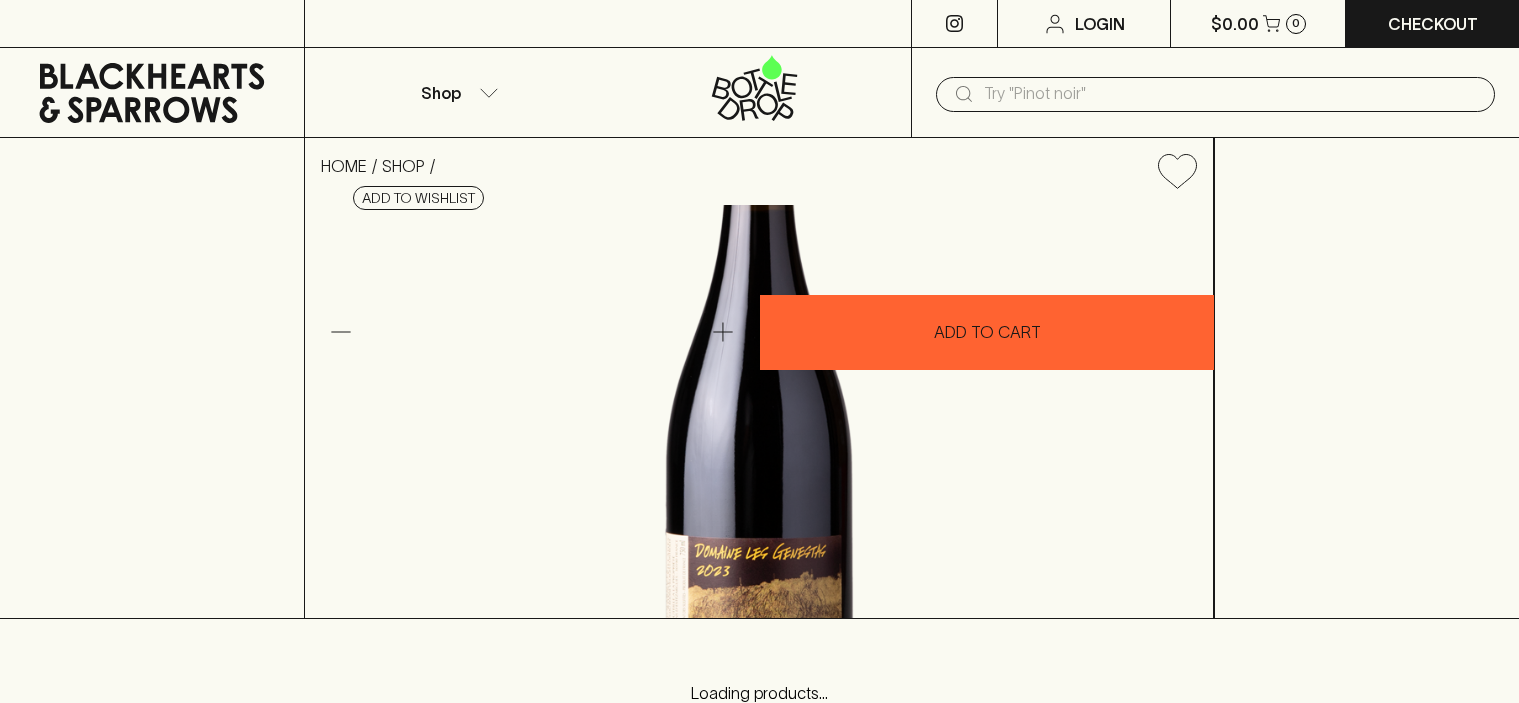 scroll, scrollTop: 0, scrollLeft: 0, axis: both 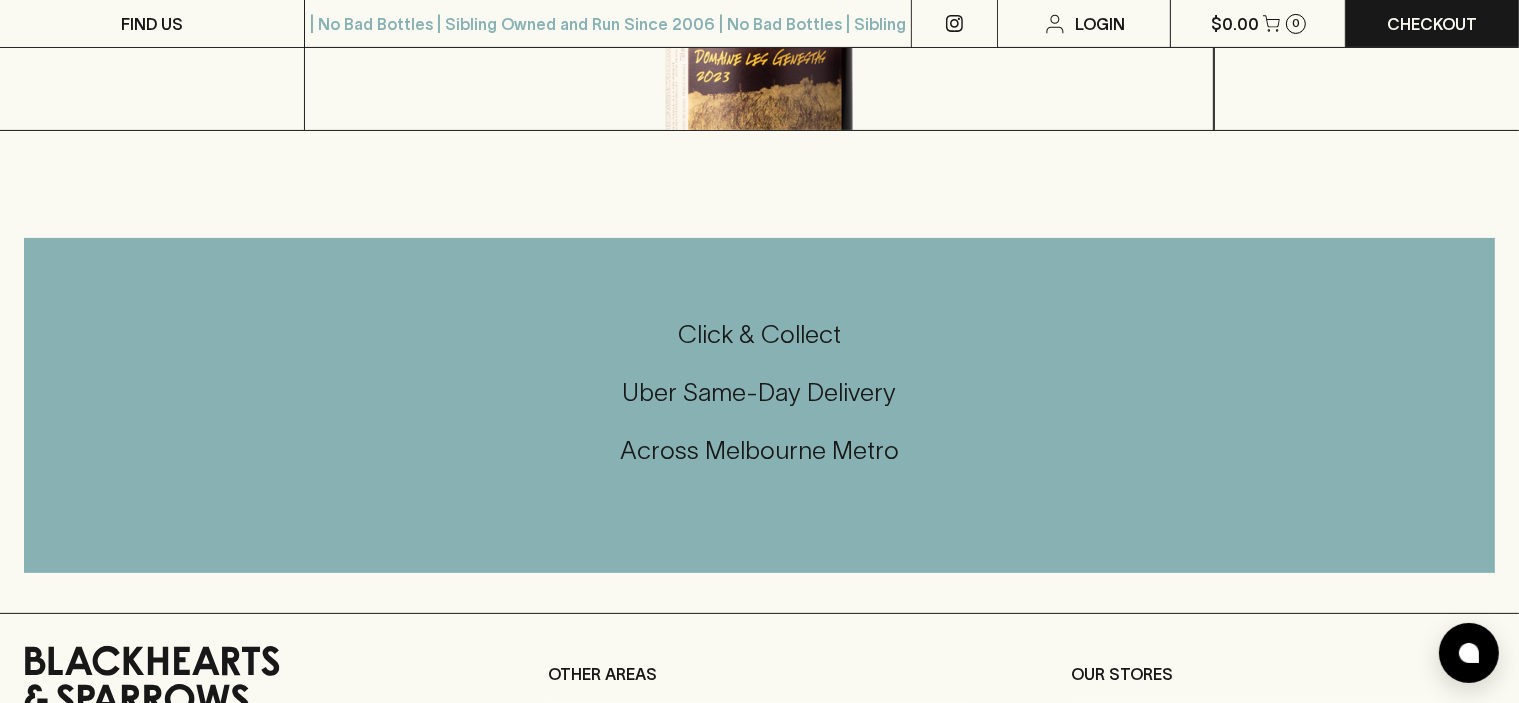 click on "Show More" at bounding box center (370, -43) 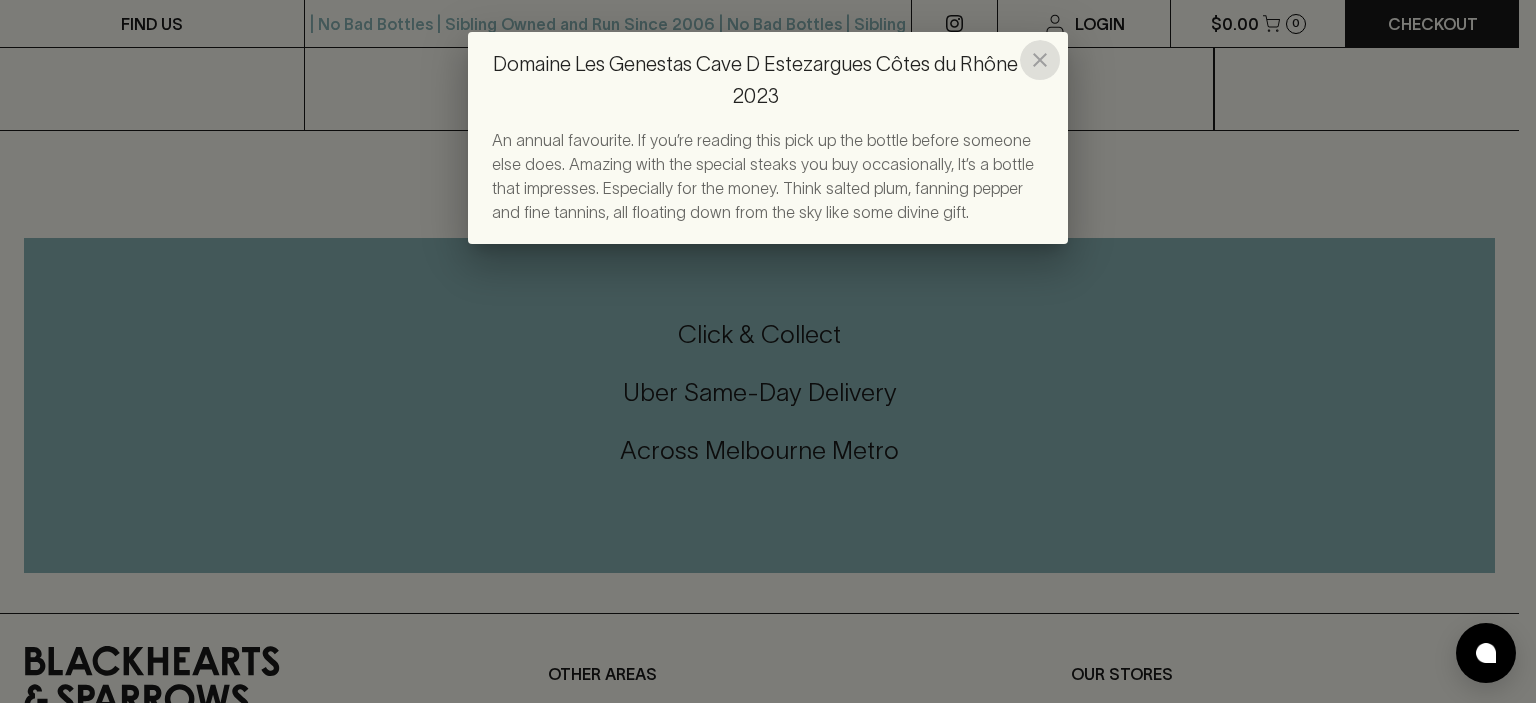click 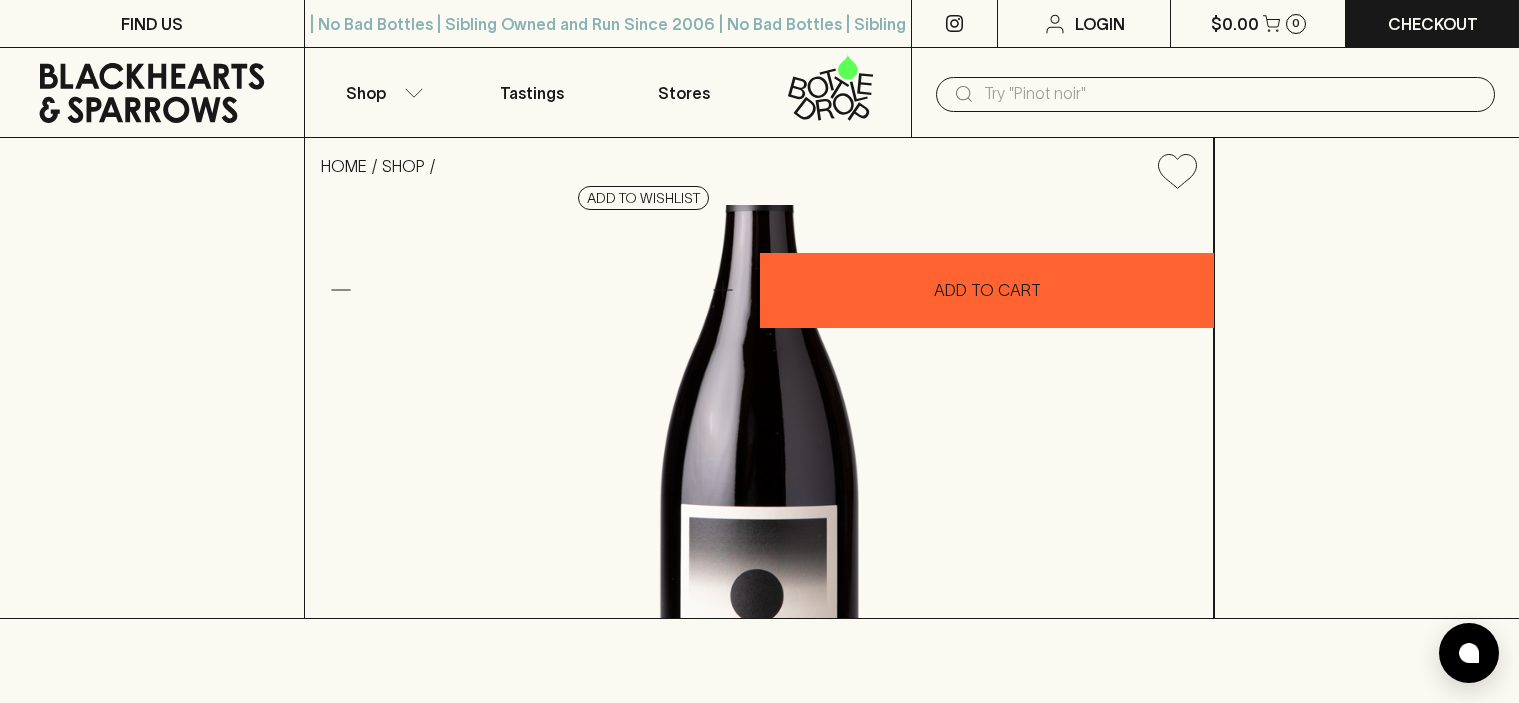 scroll, scrollTop: 0, scrollLeft: 0, axis: both 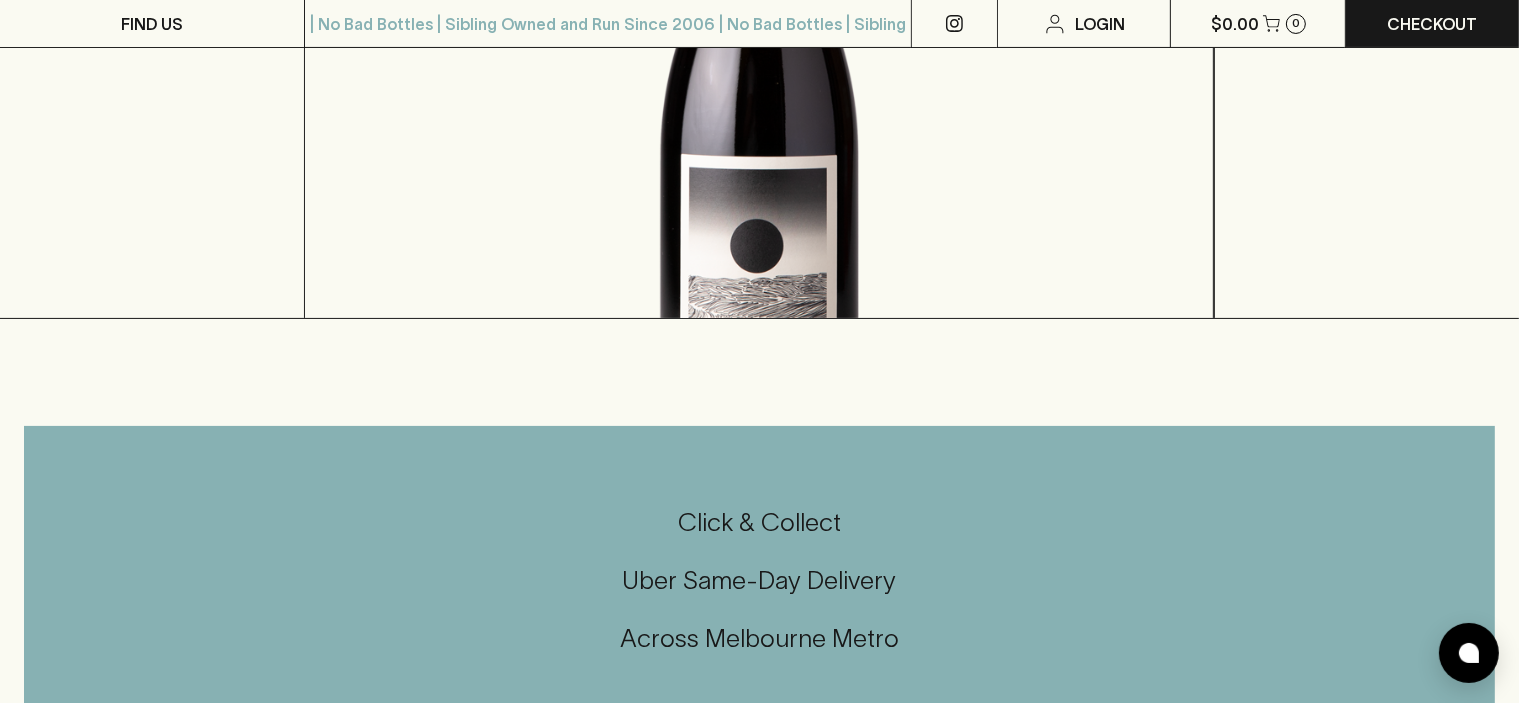 click on "About  Saltfleet GSM 2023 What Am I? Red Wine, Grenache Blend Where Am I From? [COUNTRY], [STATE], [REGION] Oak Level Some Body Full Setting Dinner Party Drinkability Impress Adventure Level Classic Grip Structure Balanced Season All" at bounding box center (759, 190) 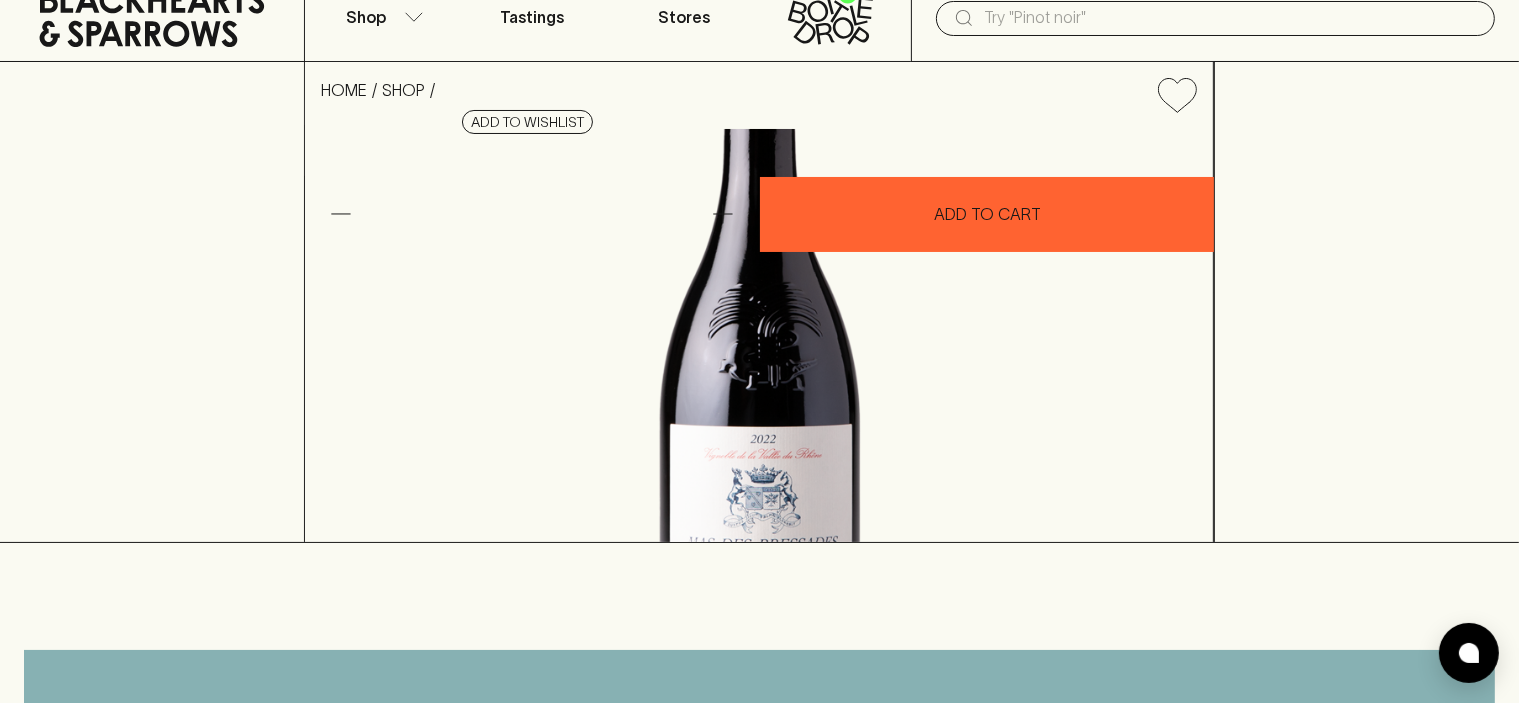 scroll, scrollTop: 200, scrollLeft: 0, axis: vertical 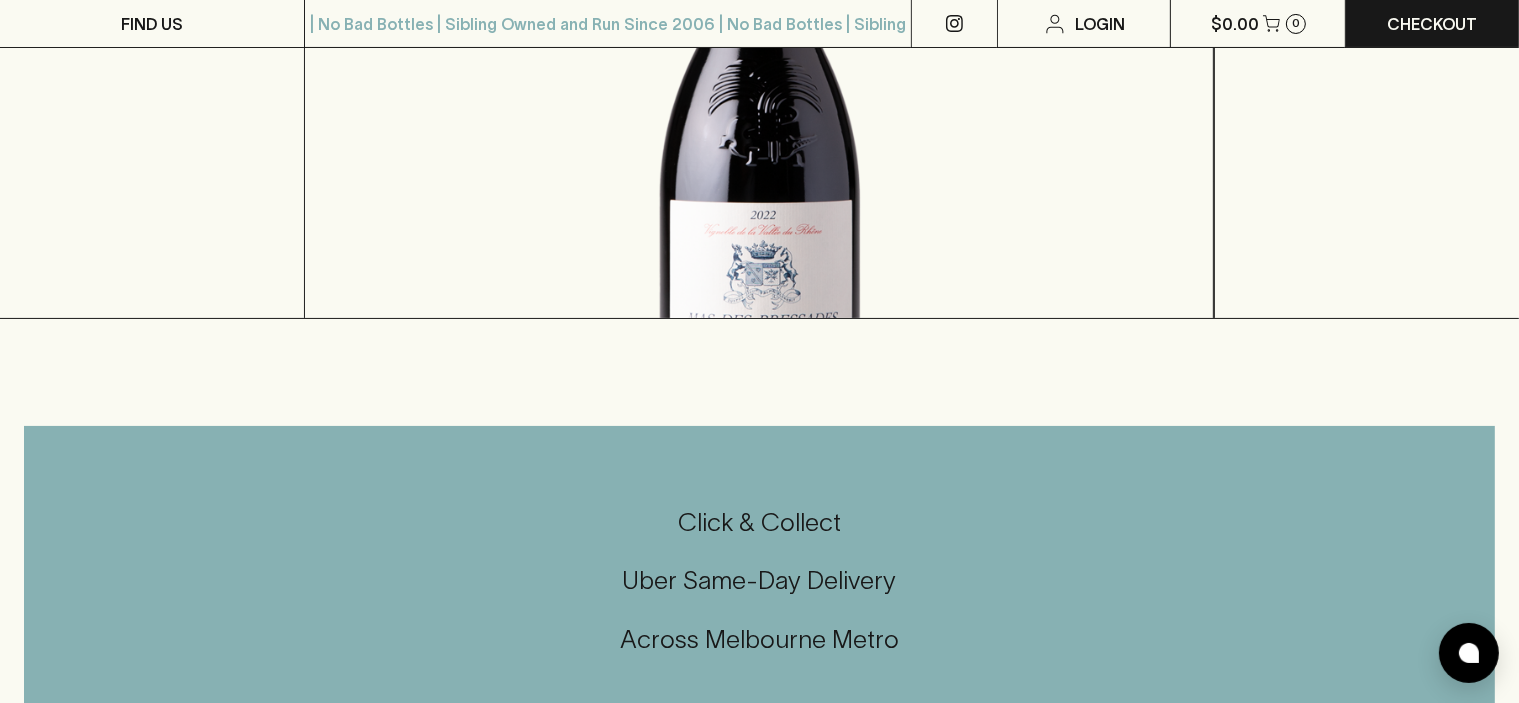 click on "A Grenache, Syrah blend with saturated tannins that a Shiraz drinker with French tendencies will absolutely love you for. Give it a swirl to access more of the wild plum, aniseed and cooling lavender." at bounding box center (759, 125) 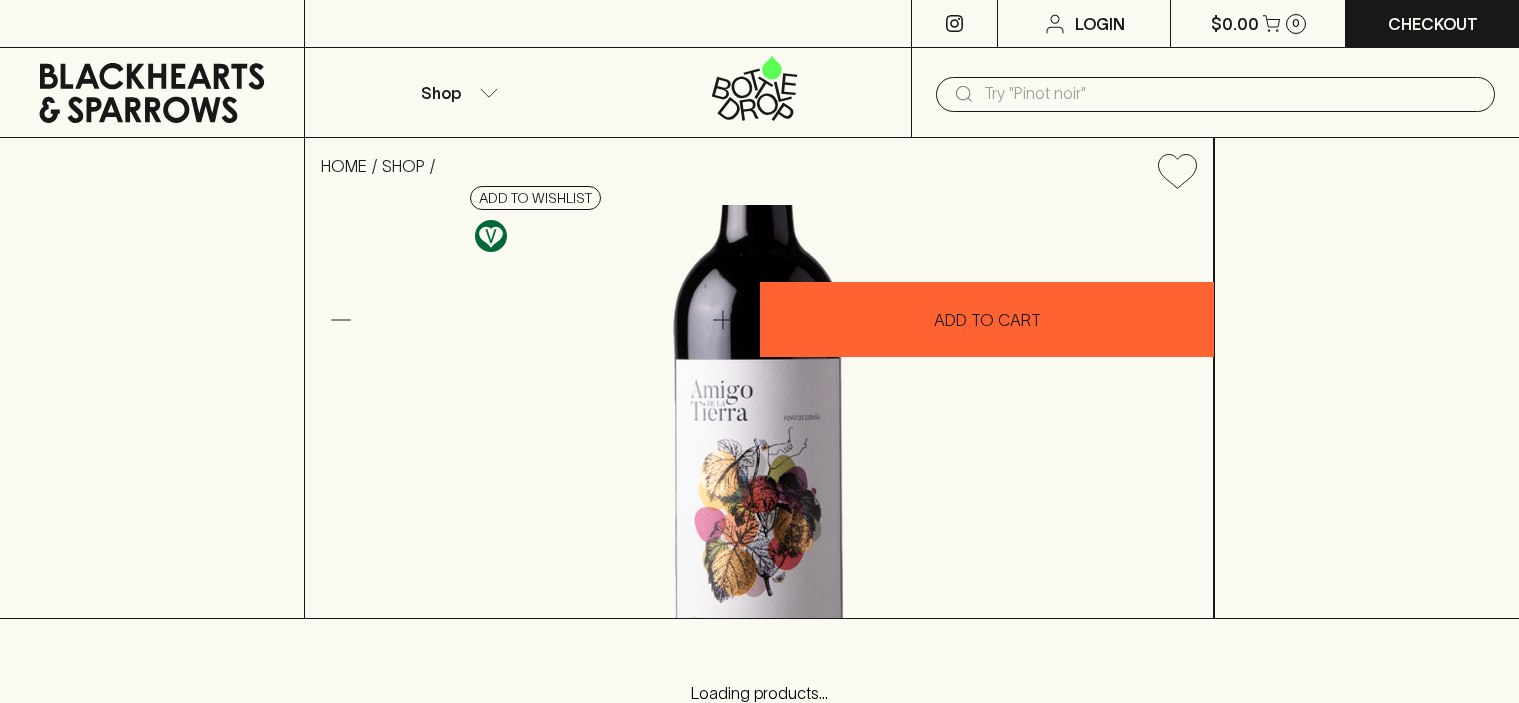 scroll, scrollTop: 0, scrollLeft: 0, axis: both 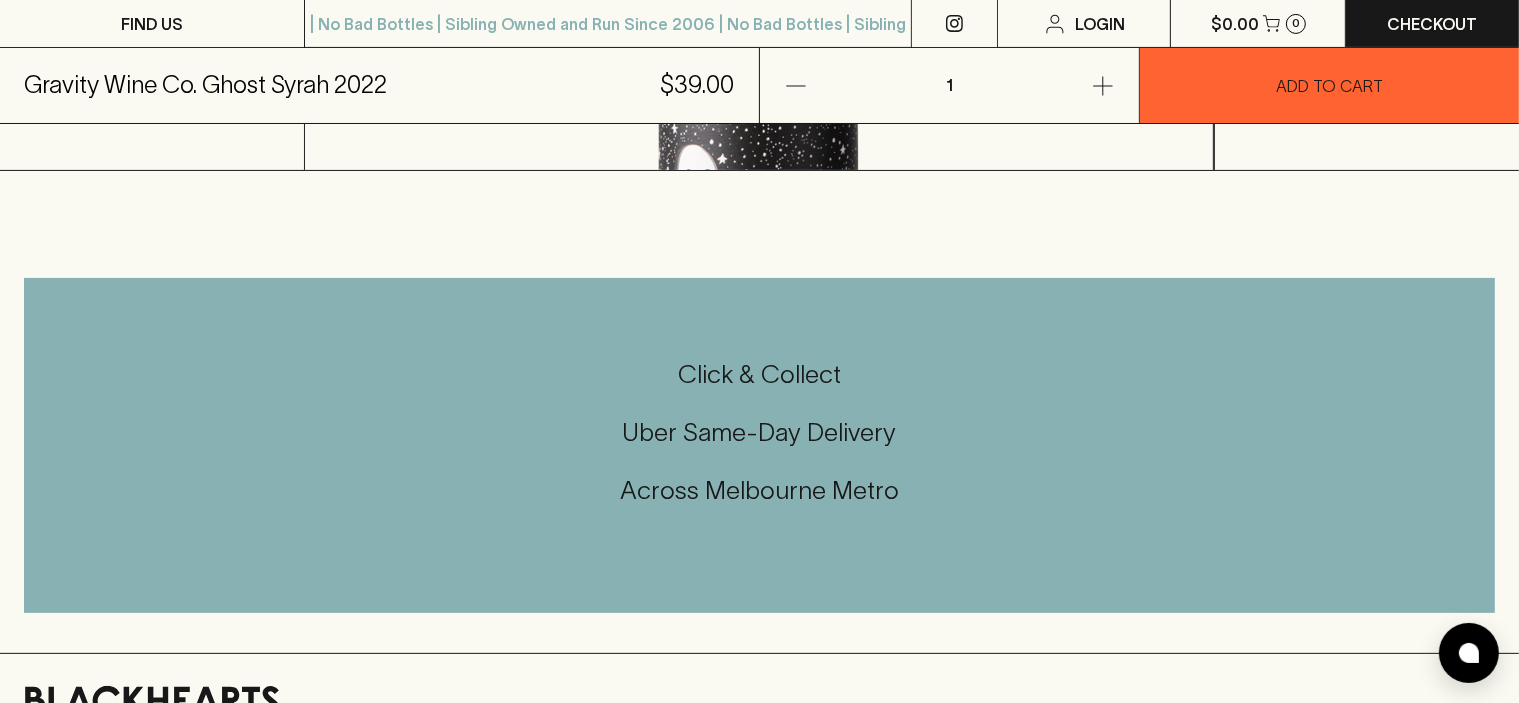 click on "Aged in French barriques and comes with a nose of smokey spice, charcuterie and some woodland notes.  The Ghost guys have really hit their straps with this one, it’s all blood plum and blackberries eaten on the farm, fresh from the pickers’ hands. There’s also some elevating black pepper spice and tannins that develop on the palate." at bounding box center (759, -63) 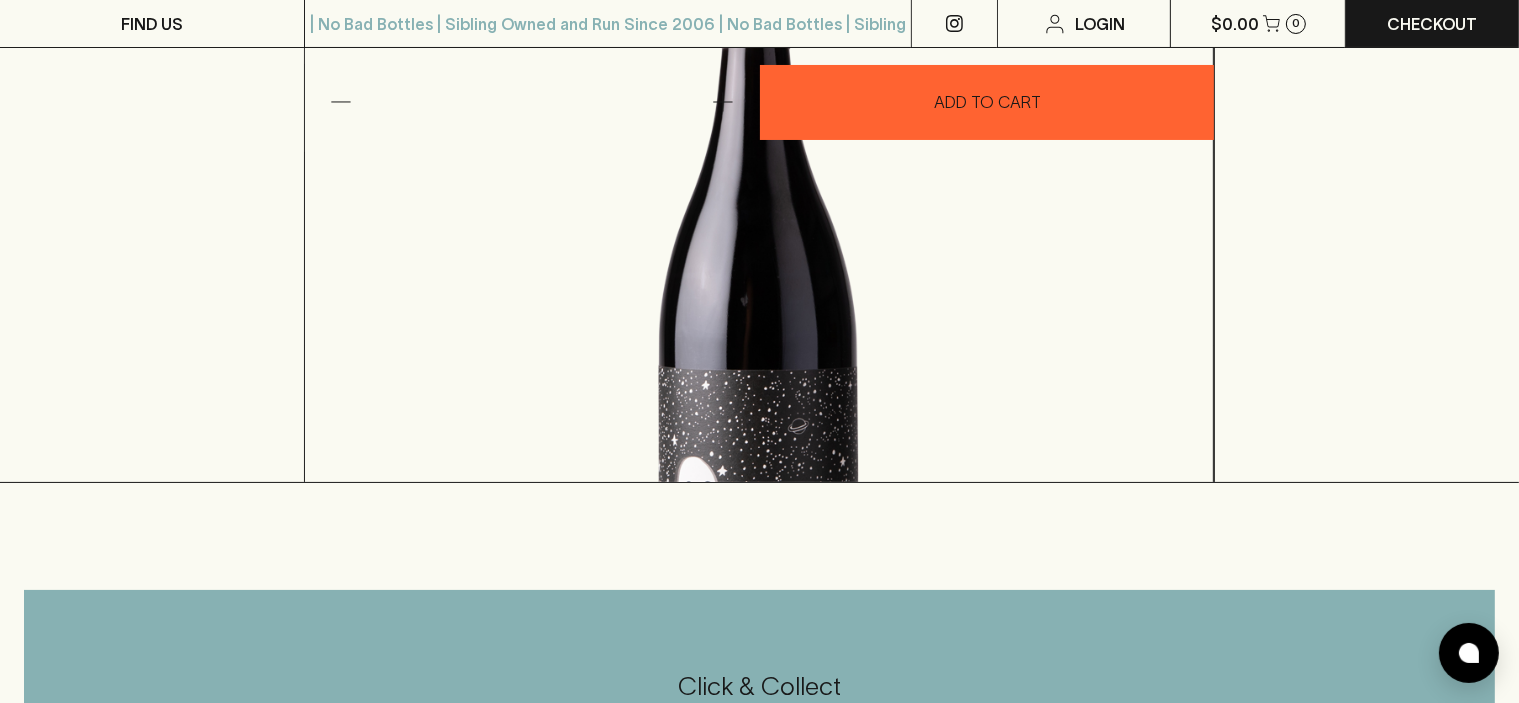 scroll, scrollTop: 0, scrollLeft: 0, axis: both 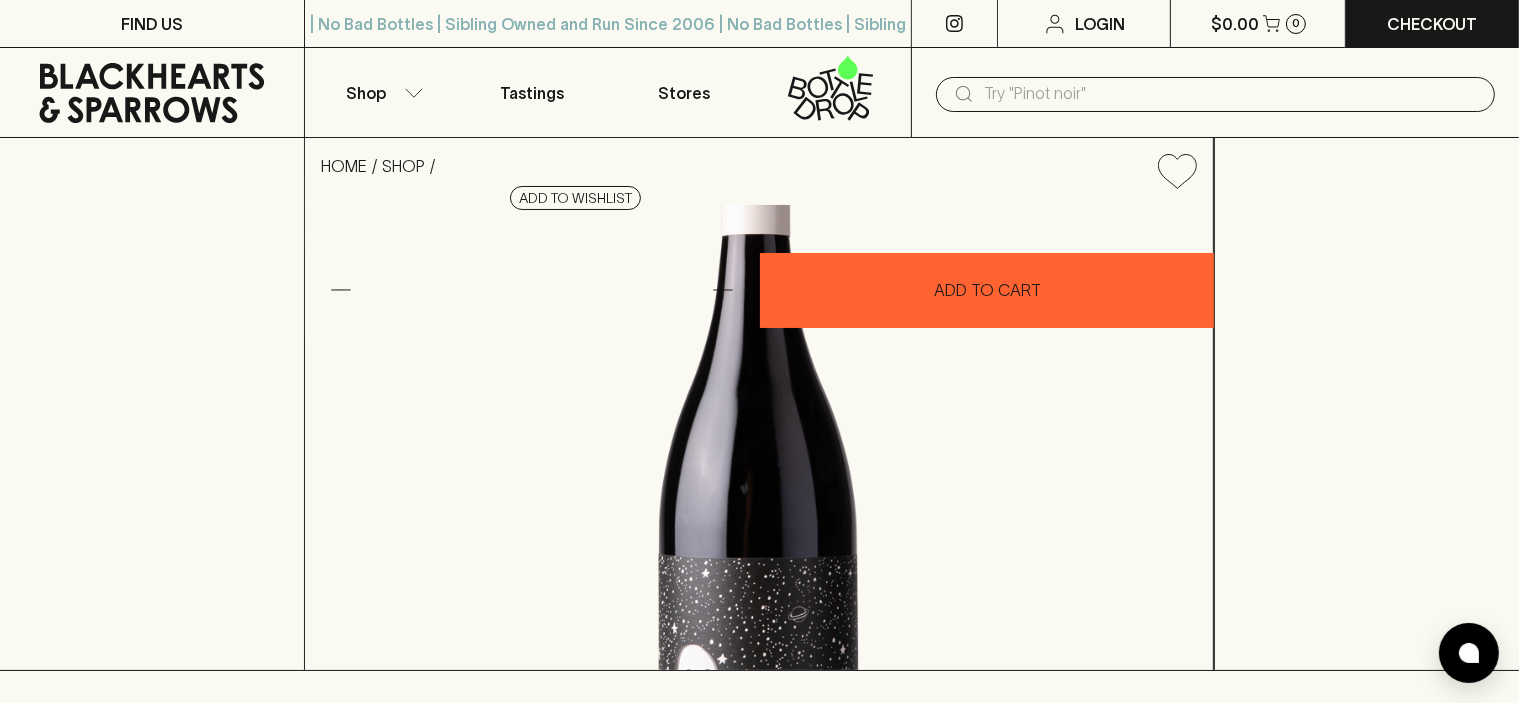 click on "Gravity Wine Co. Ghost Syrah 2022 $39.00 Add to wishlist 10% discount  when purchasing 6 or more   bottles" at bounding box center (759, 195) 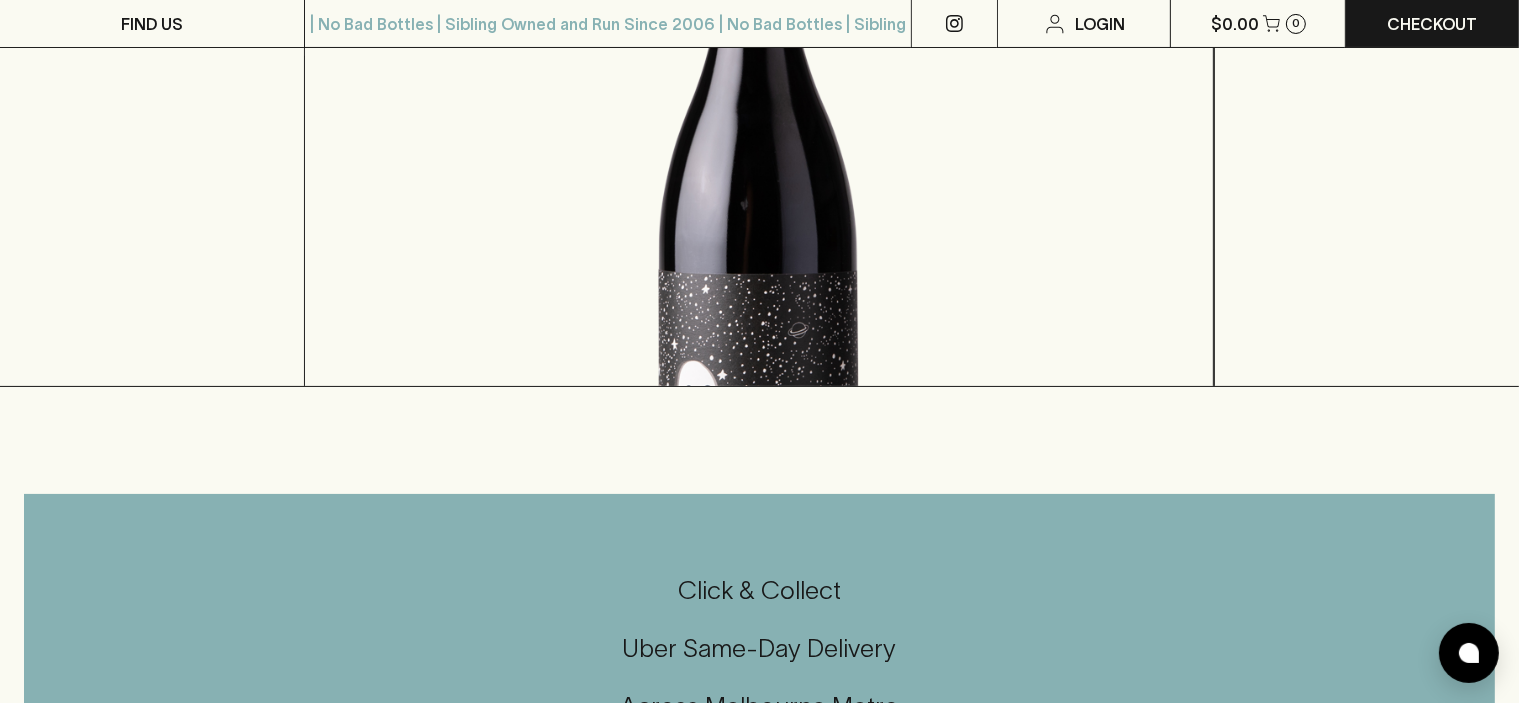 scroll, scrollTop: 400, scrollLeft: 0, axis: vertical 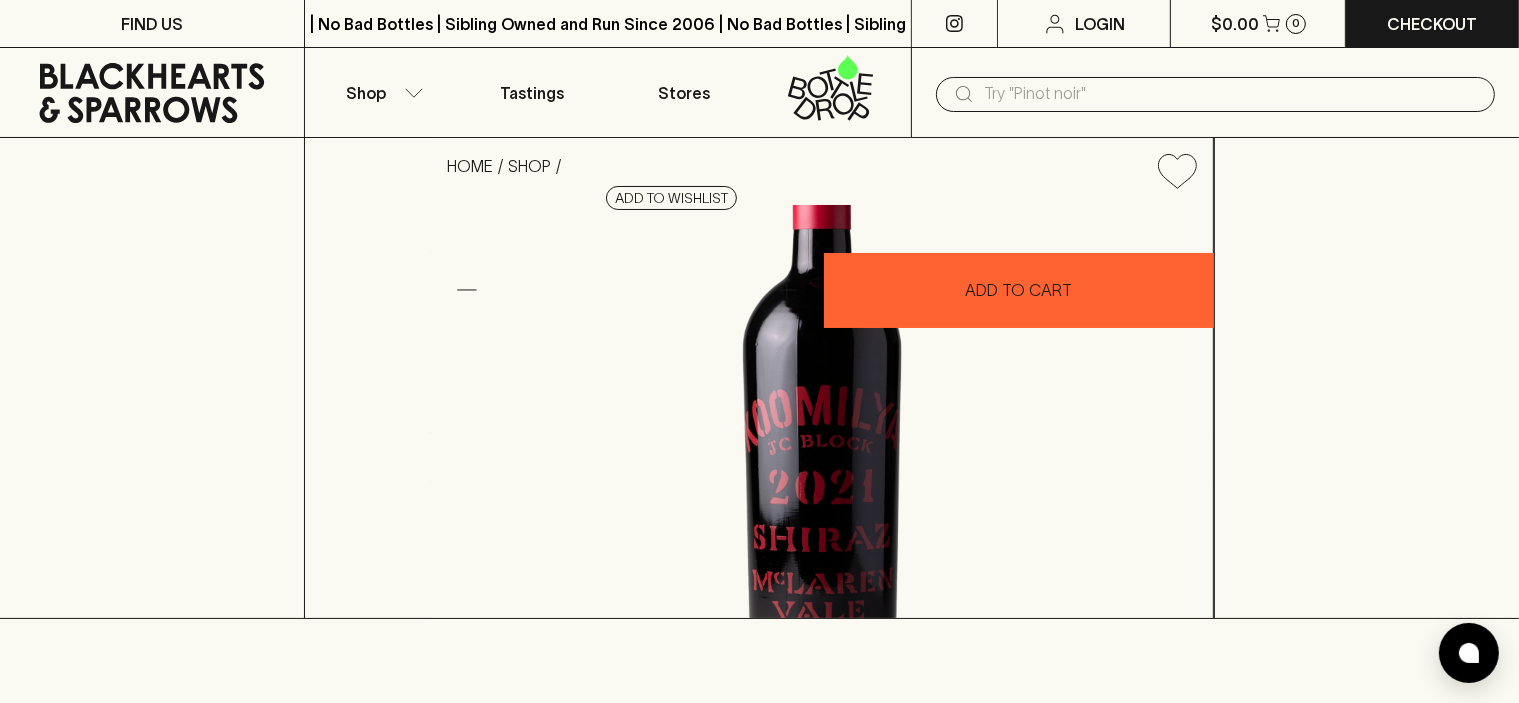 drag, startPoint x: 784, startPoint y: 180, endPoint x: 913, endPoint y: 185, distance: 129.09686 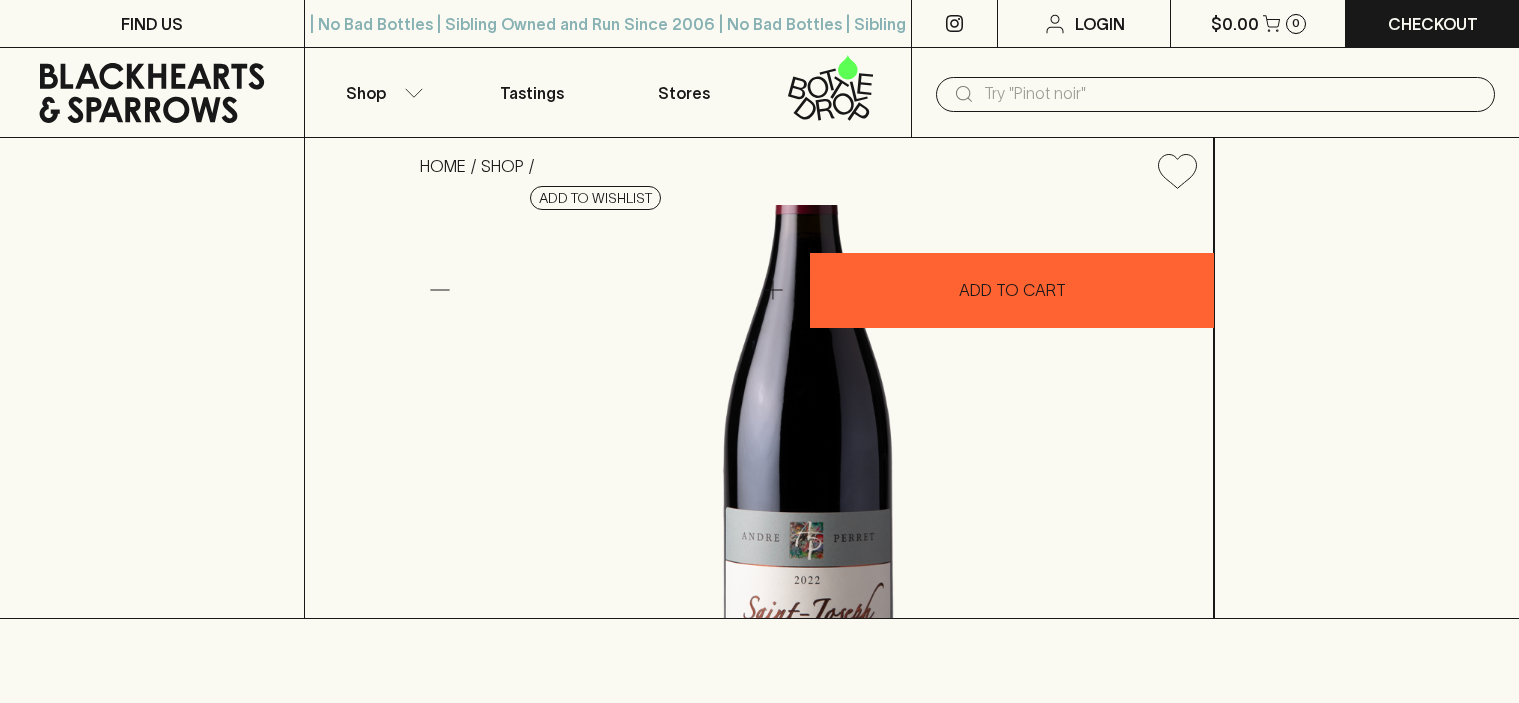 scroll, scrollTop: 0, scrollLeft: 0, axis: both 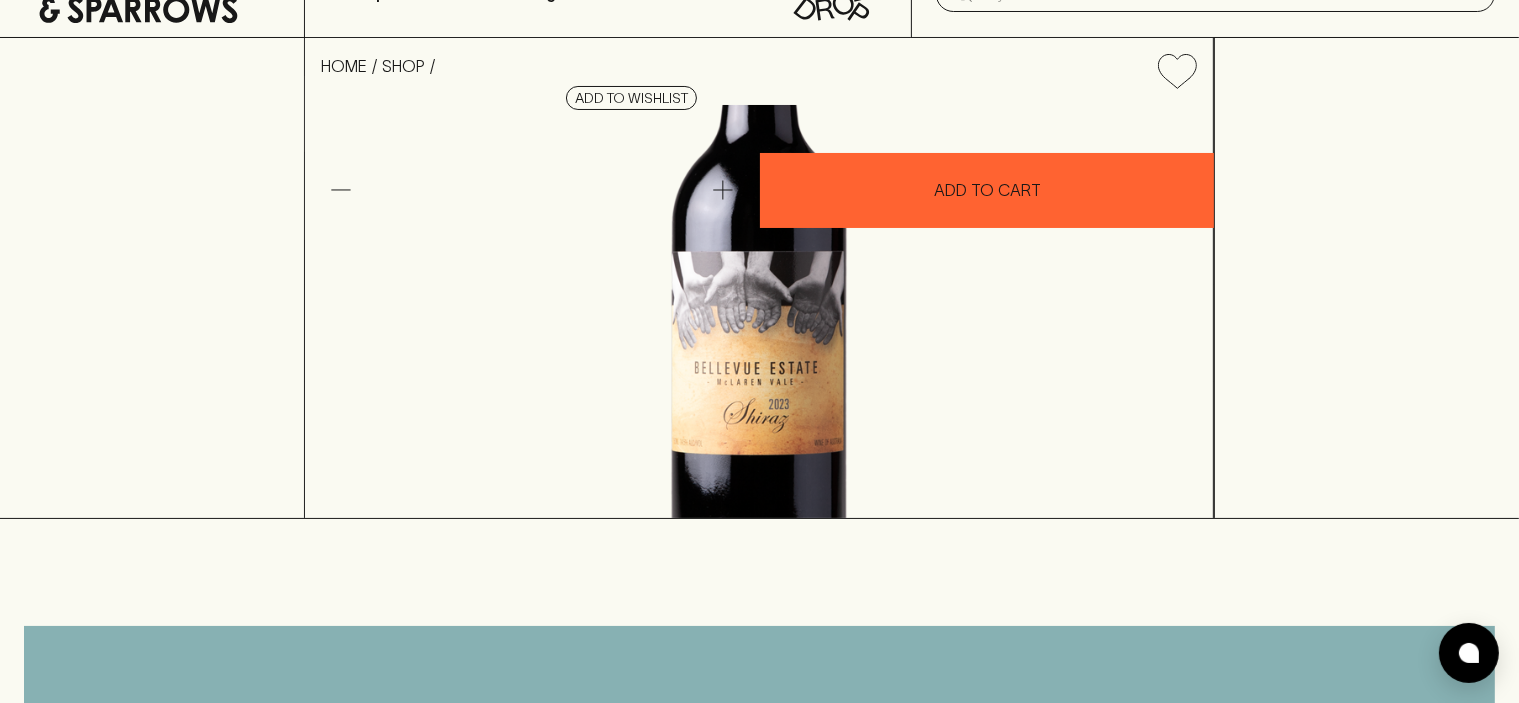 drag, startPoint x: 770, startPoint y: 79, endPoint x: 892, endPoint y: 89, distance: 122.40915 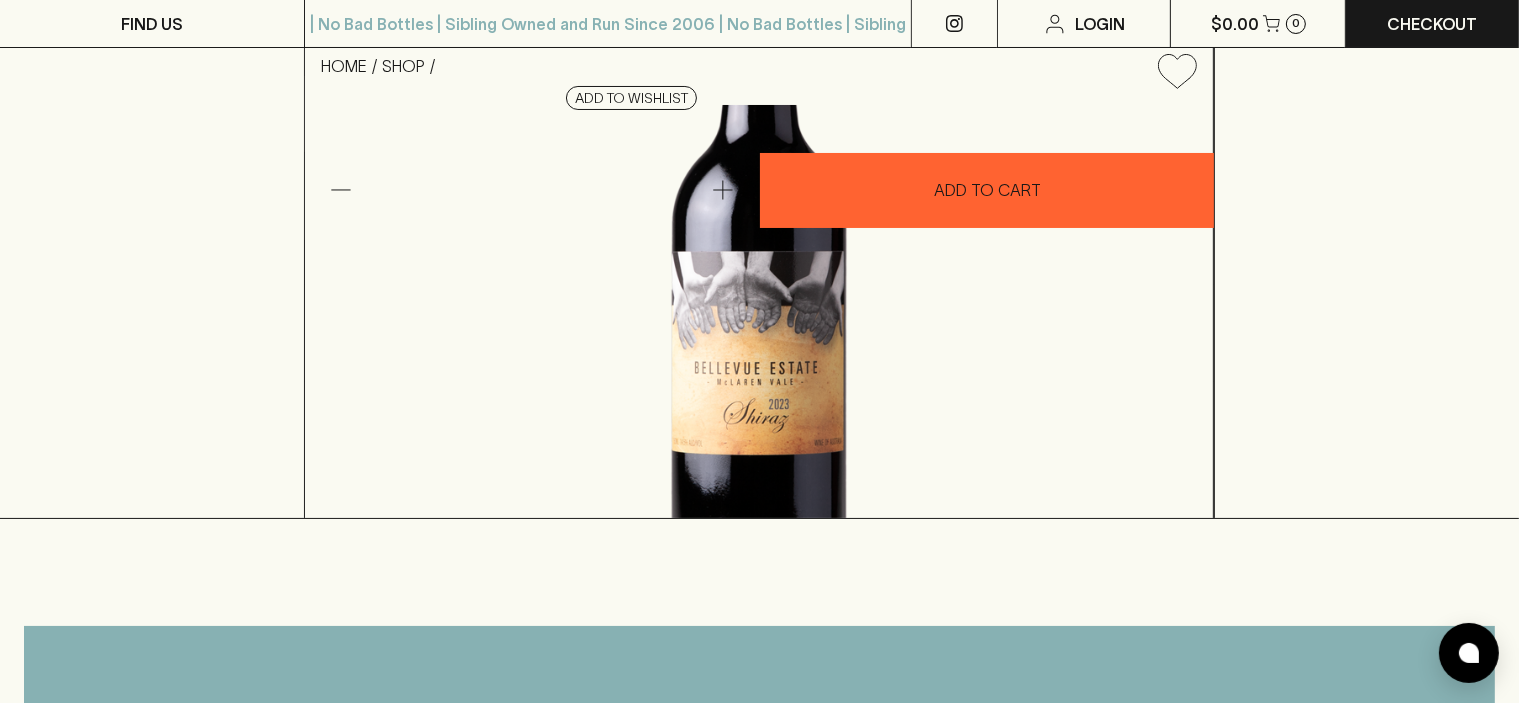 scroll, scrollTop: 400, scrollLeft: 0, axis: vertical 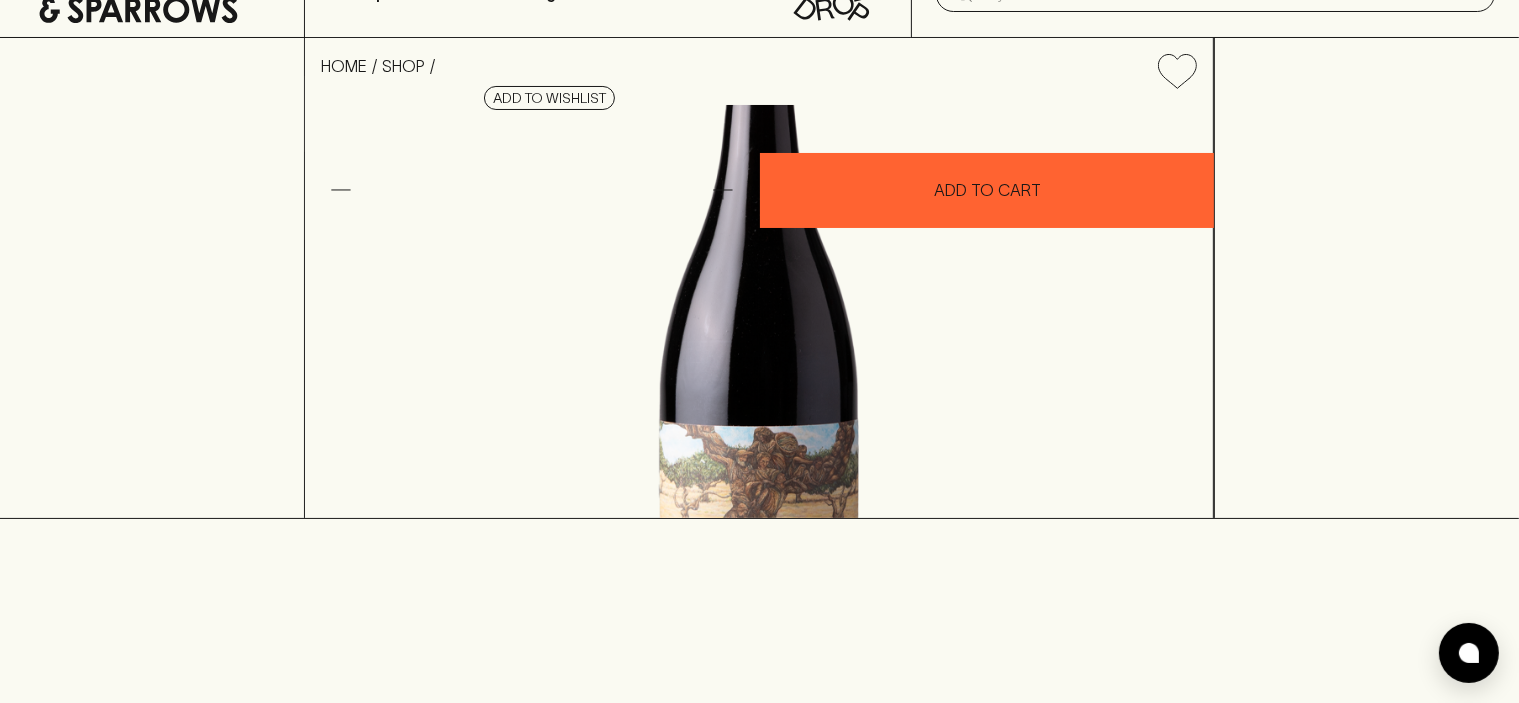 drag, startPoint x: 764, startPoint y: 82, endPoint x: 874, endPoint y: 89, distance: 110.2225 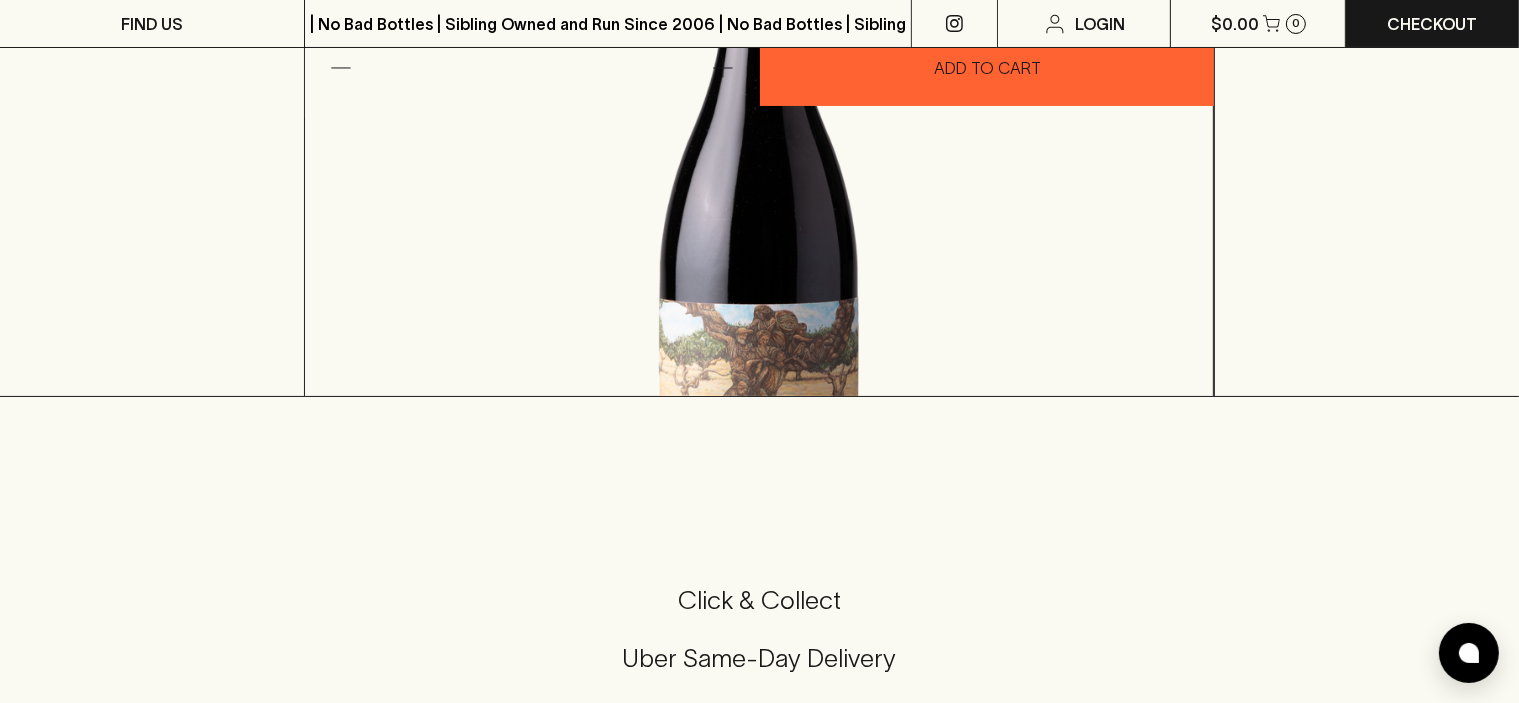 scroll, scrollTop: 400, scrollLeft: 0, axis: vertical 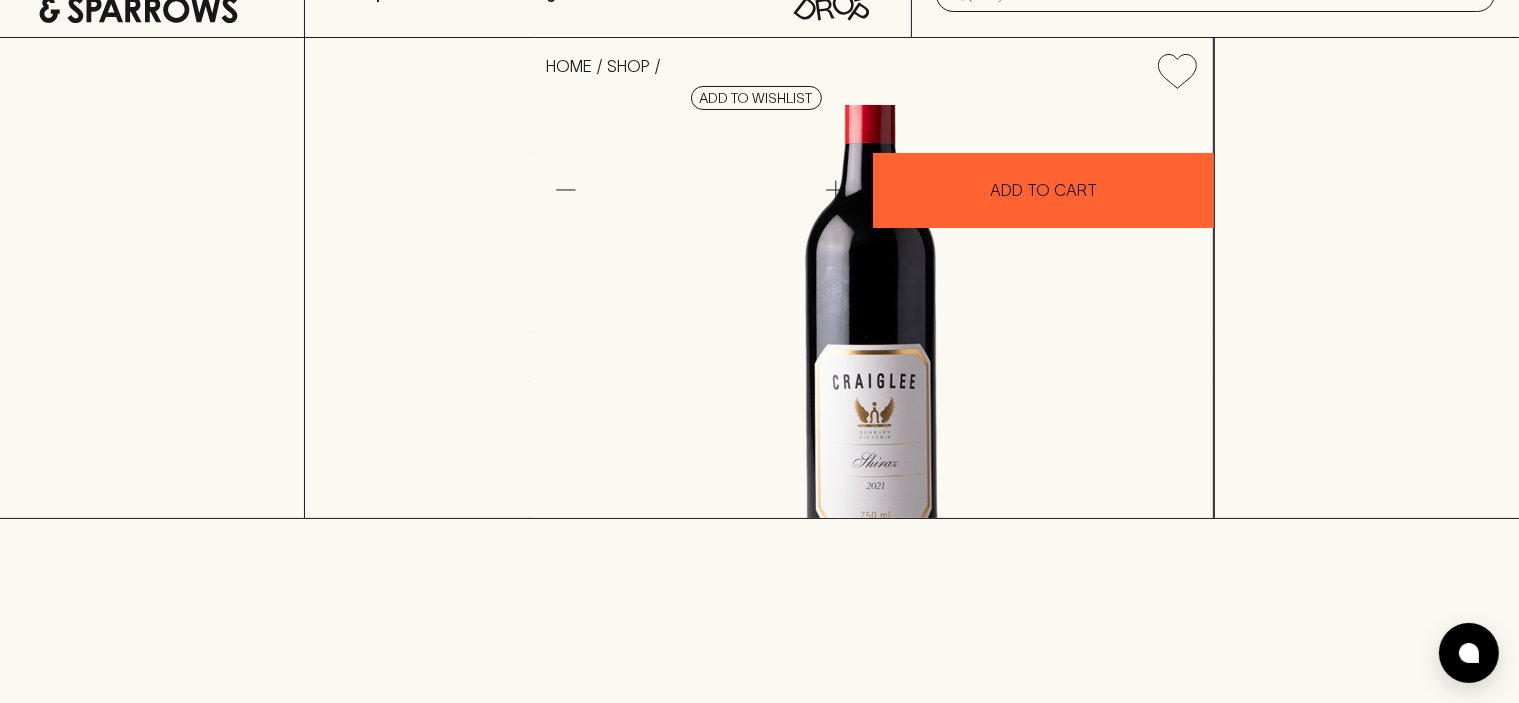 drag, startPoint x: 828, startPoint y: 99, endPoint x: 1052, endPoint y: 71, distance: 225.74321 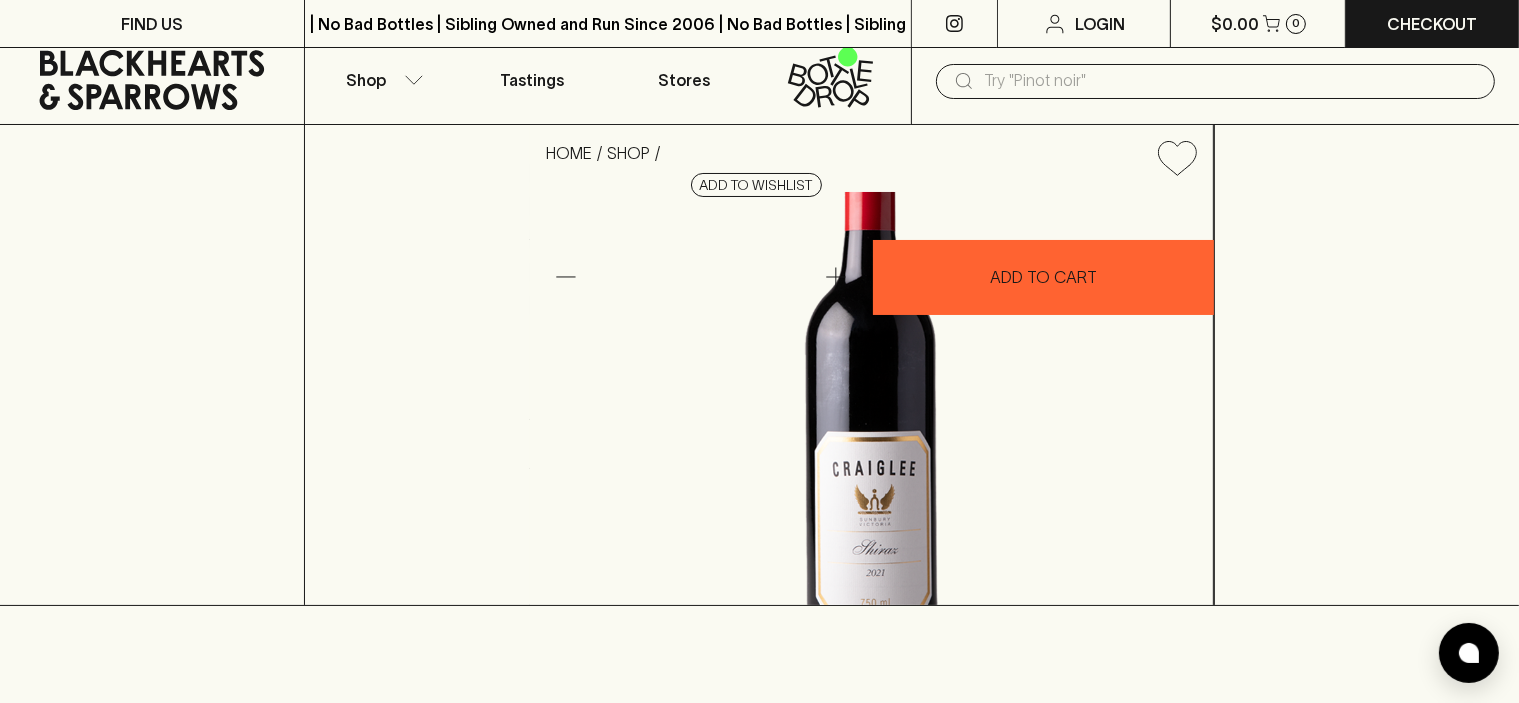 scroll, scrollTop: 0, scrollLeft: 0, axis: both 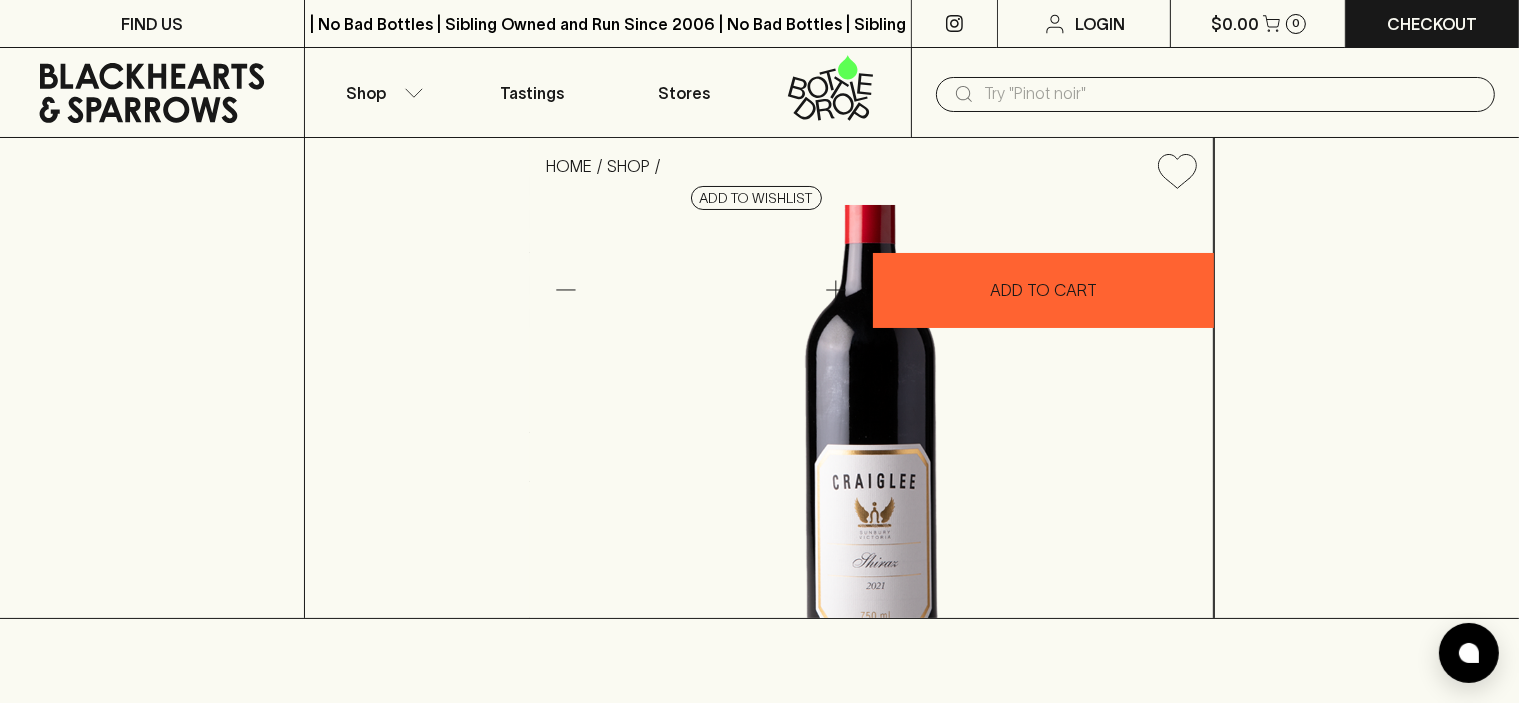 click on "HOME SHOP Craiglee Shiraz 2021 $72.00 Add to wishlist 10% discount  when purchasing 6 or more   bottles 1 ADD TO CART Check Stock In Store About  Craiglee Shiraz 2021 What Am I? Red Wine, Shiraz Where Am I From? [COUNTRY], [STATE], [CITY]" at bounding box center [759, 378] 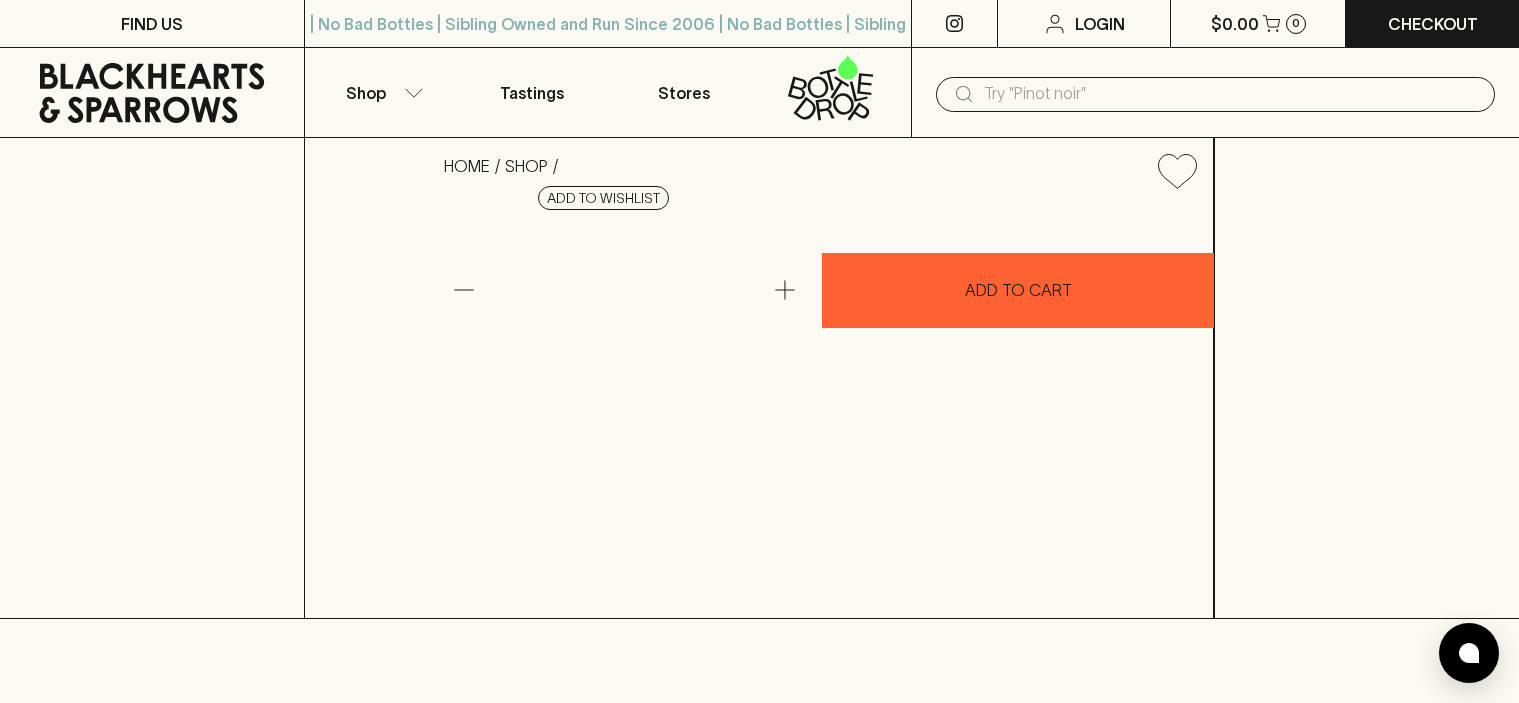 scroll, scrollTop: 0, scrollLeft: 0, axis: both 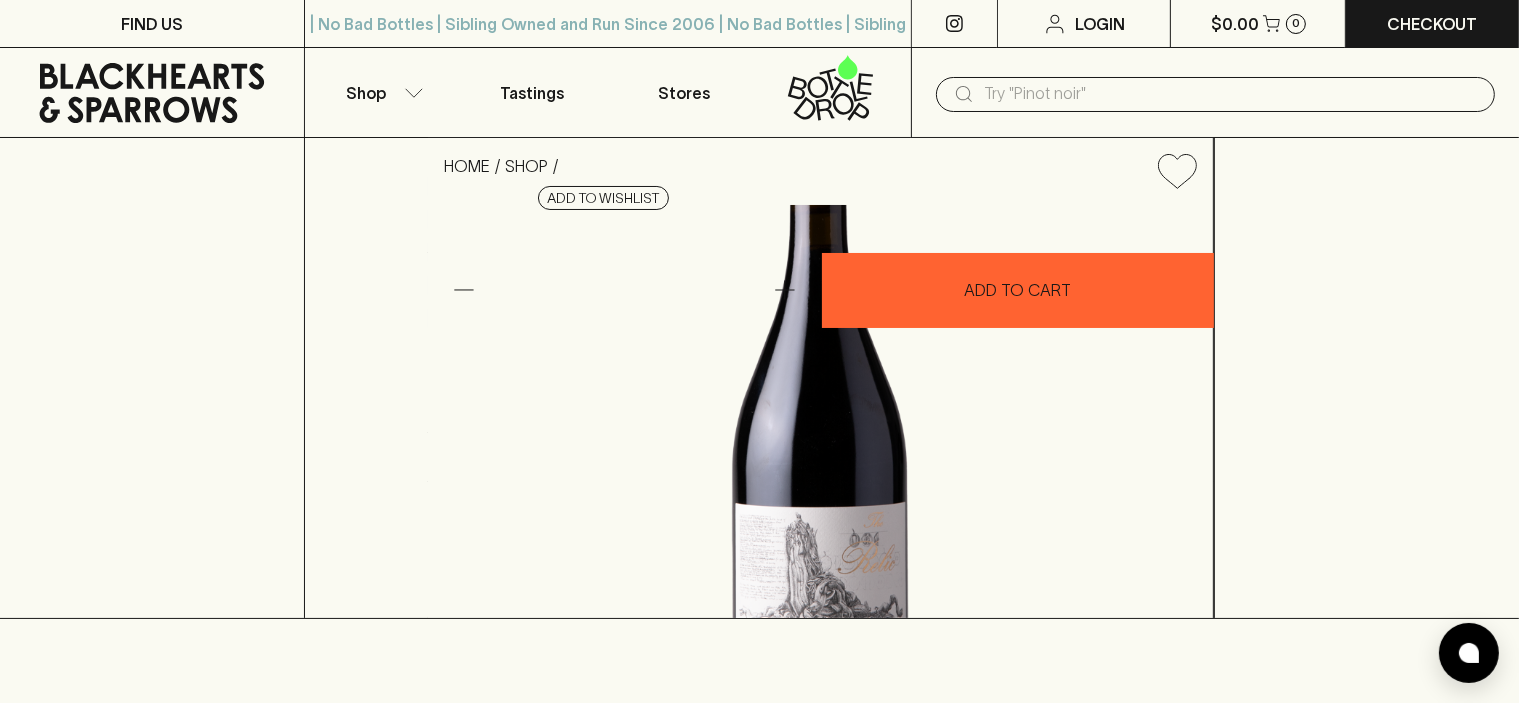 drag, startPoint x: 780, startPoint y: 186, endPoint x: 920, endPoint y: 169, distance: 141.02837 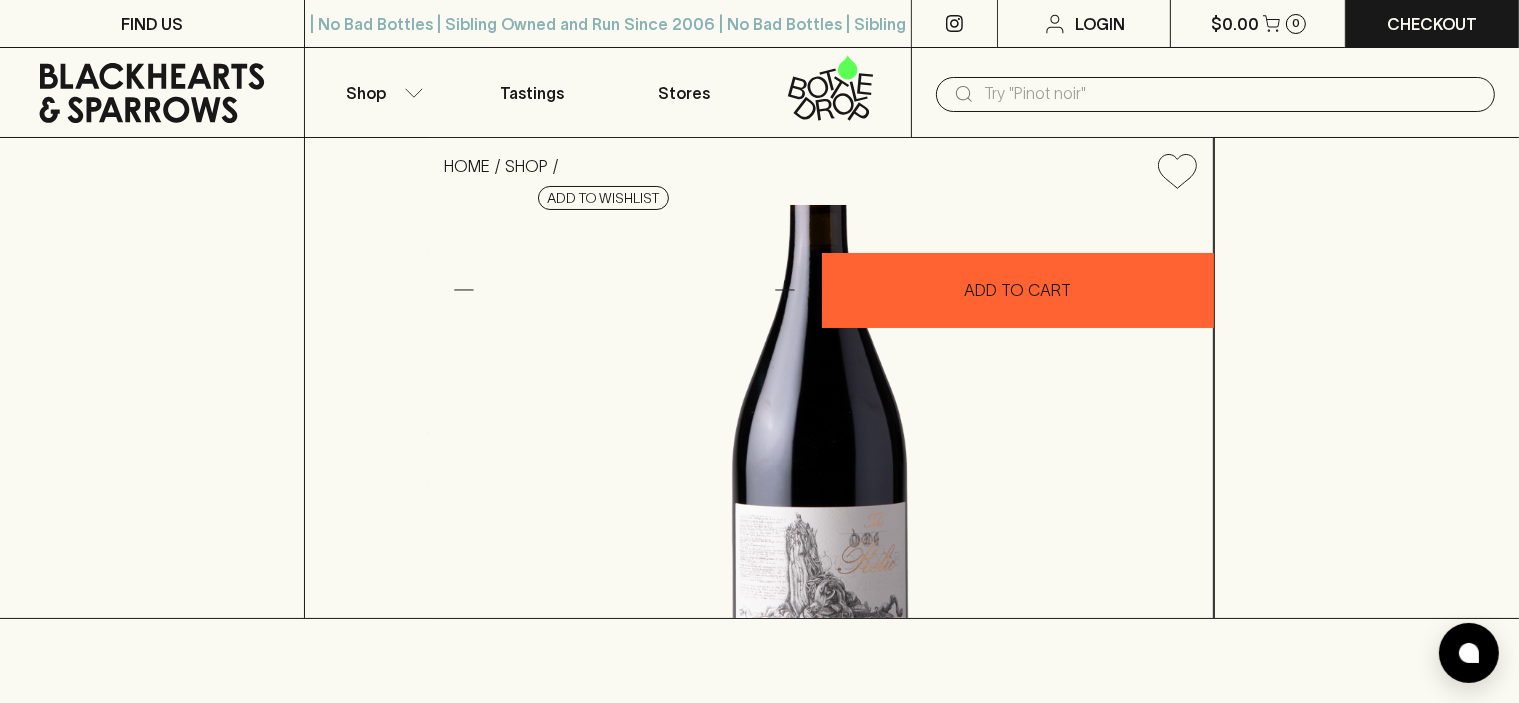 click on "Standish The Relic Shiraz Viognier 2022 $170.00 Add to wishlist 10% discount  when purchasing 6 or more   bottles" at bounding box center (821, 195) 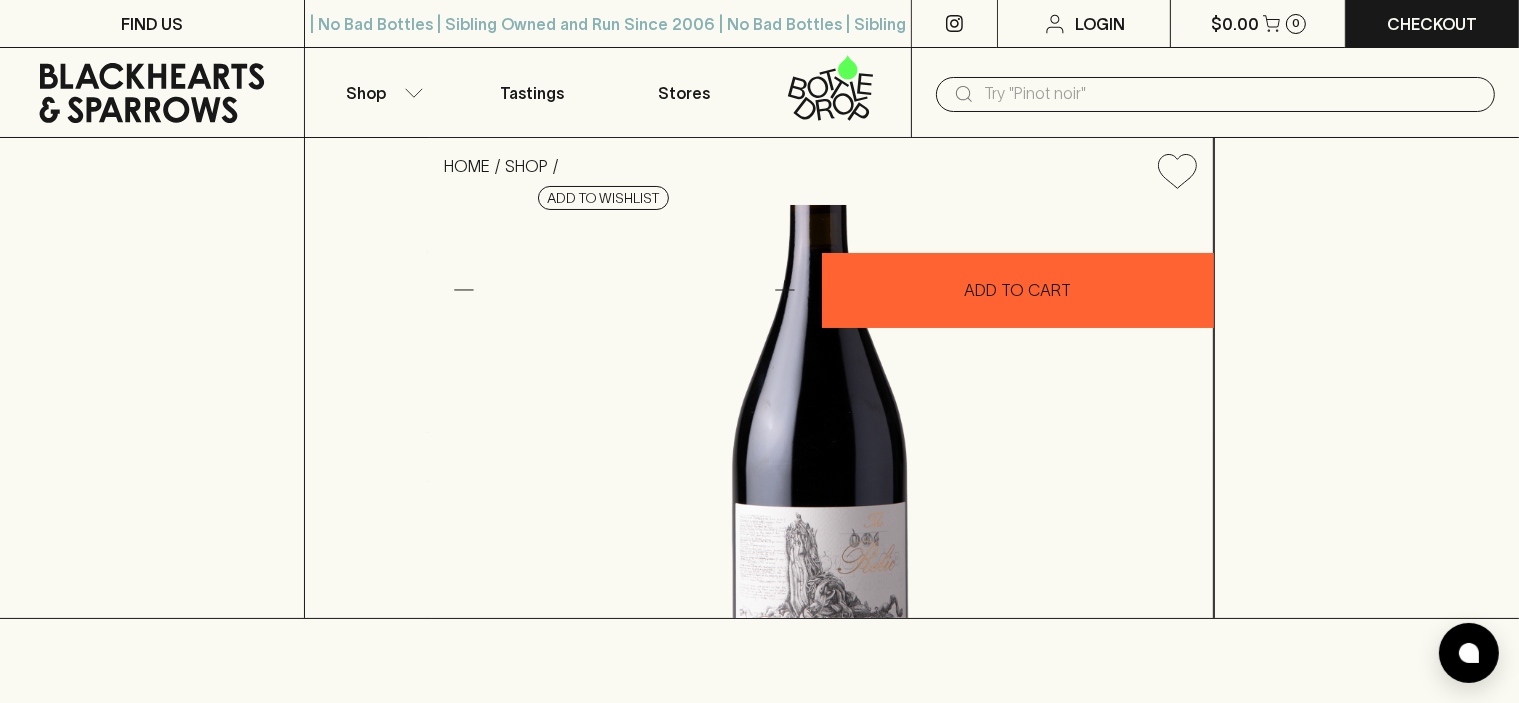 copy on "Standish" 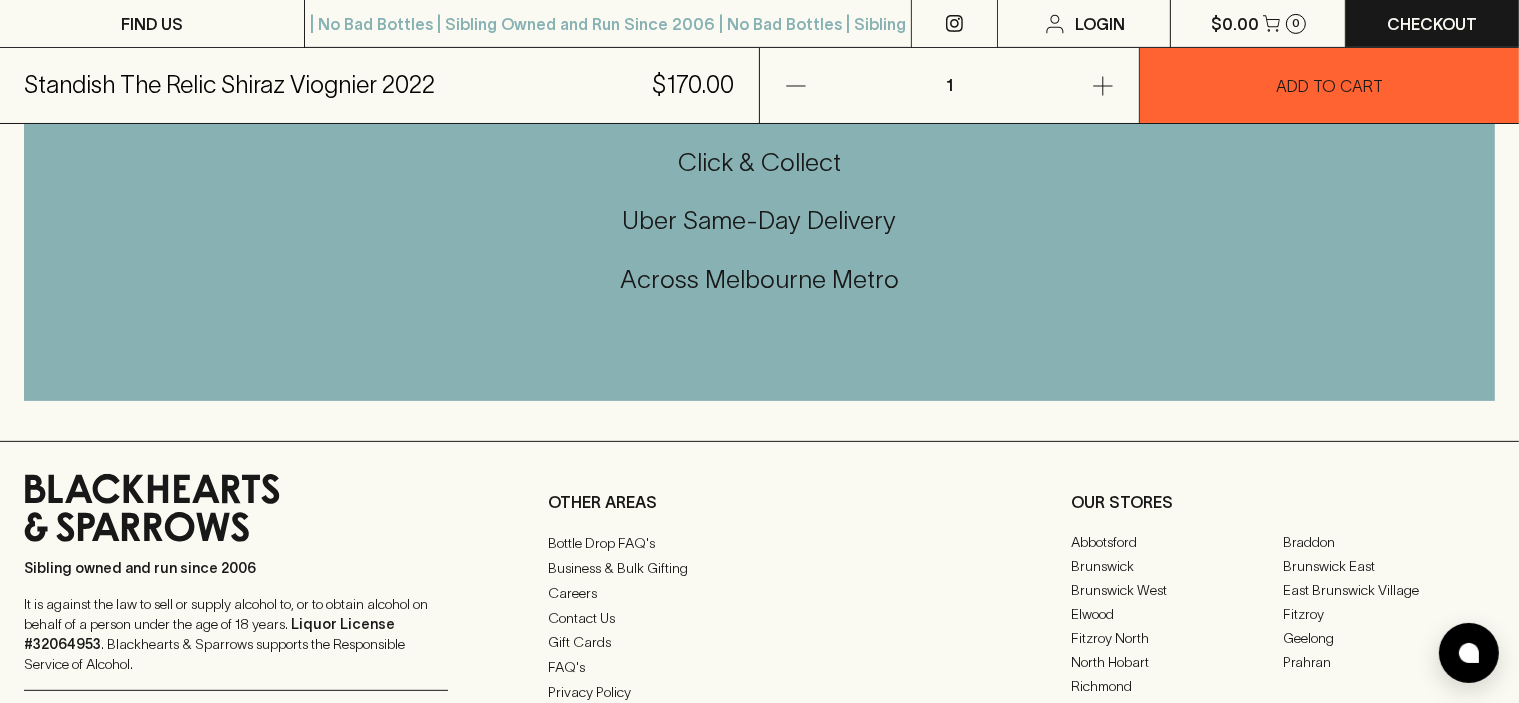 scroll, scrollTop: 700, scrollLeft: 0, axis: vertical 